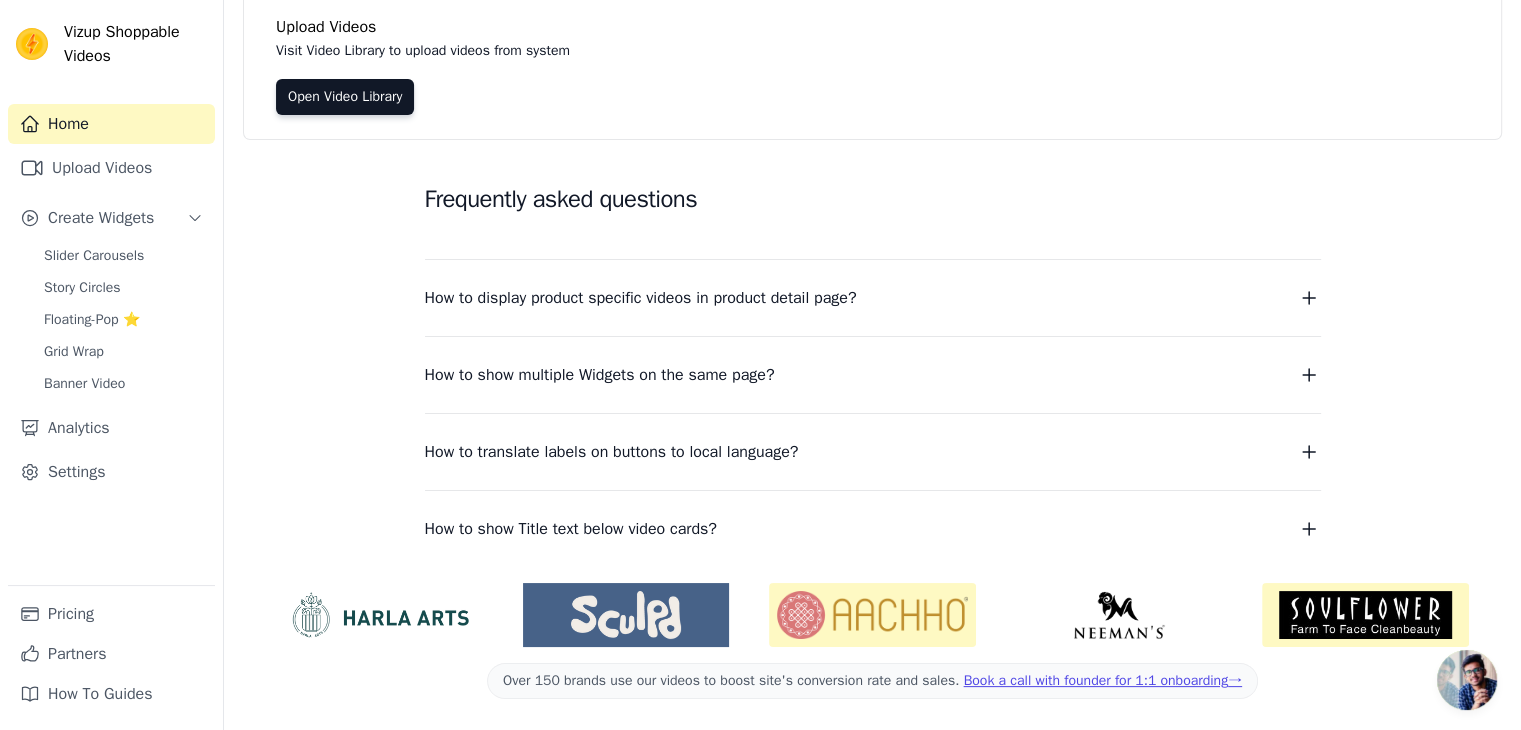 scroll, scrollTop: 0, scrollLeft: 0, axis: both 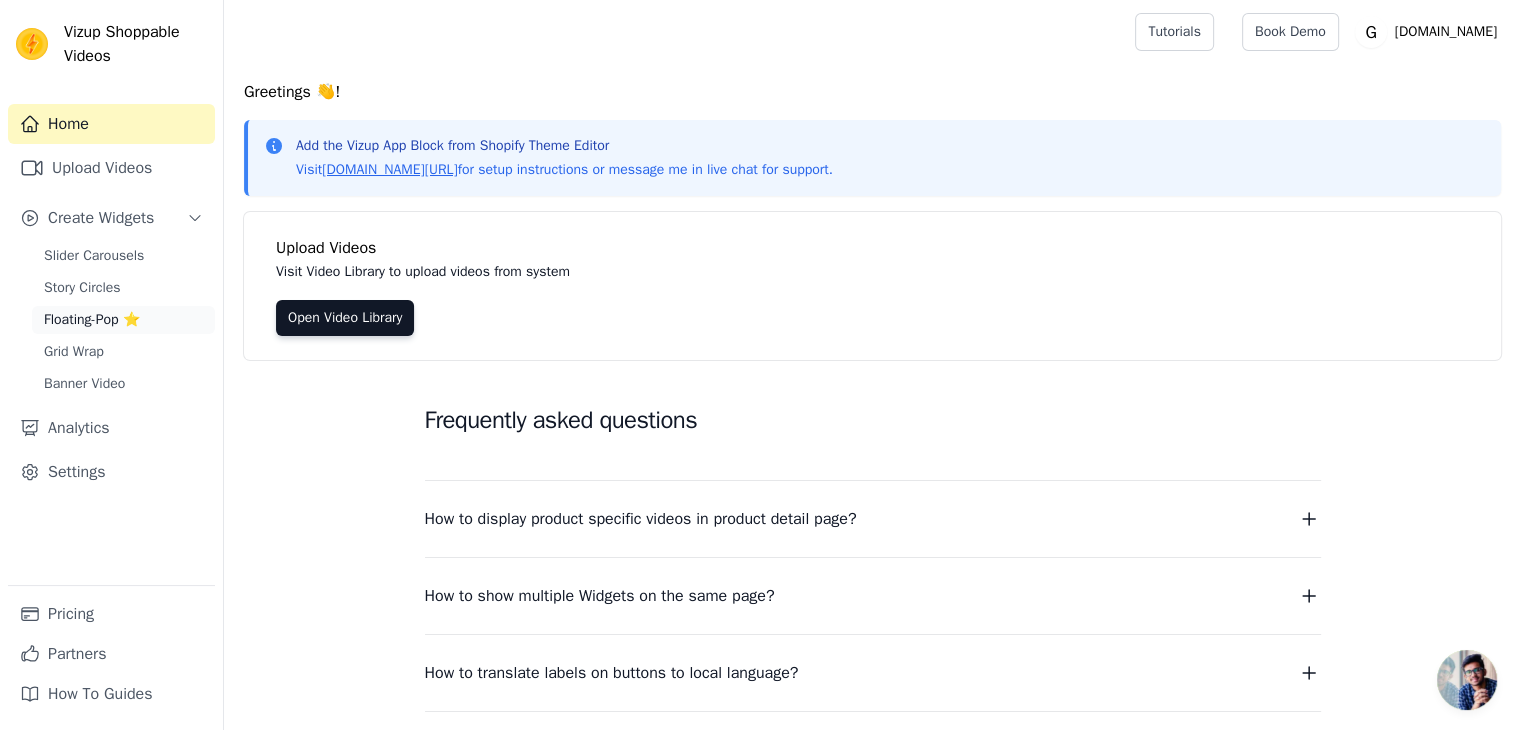 click on "Floating-Pop ⭐" at bounding box center (123, 320) 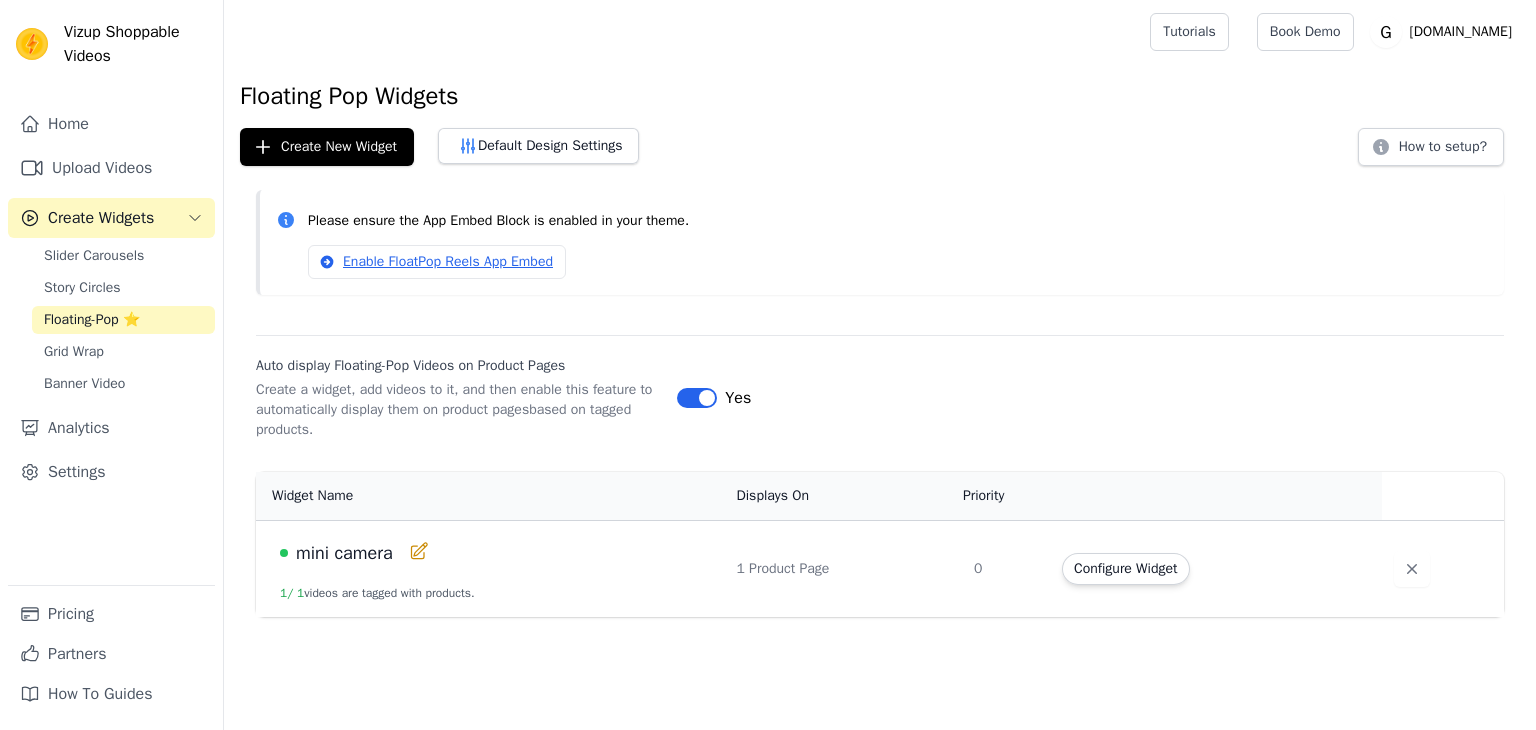 scroll, scrollTop: 0, scrollLeft: 0, axis: both 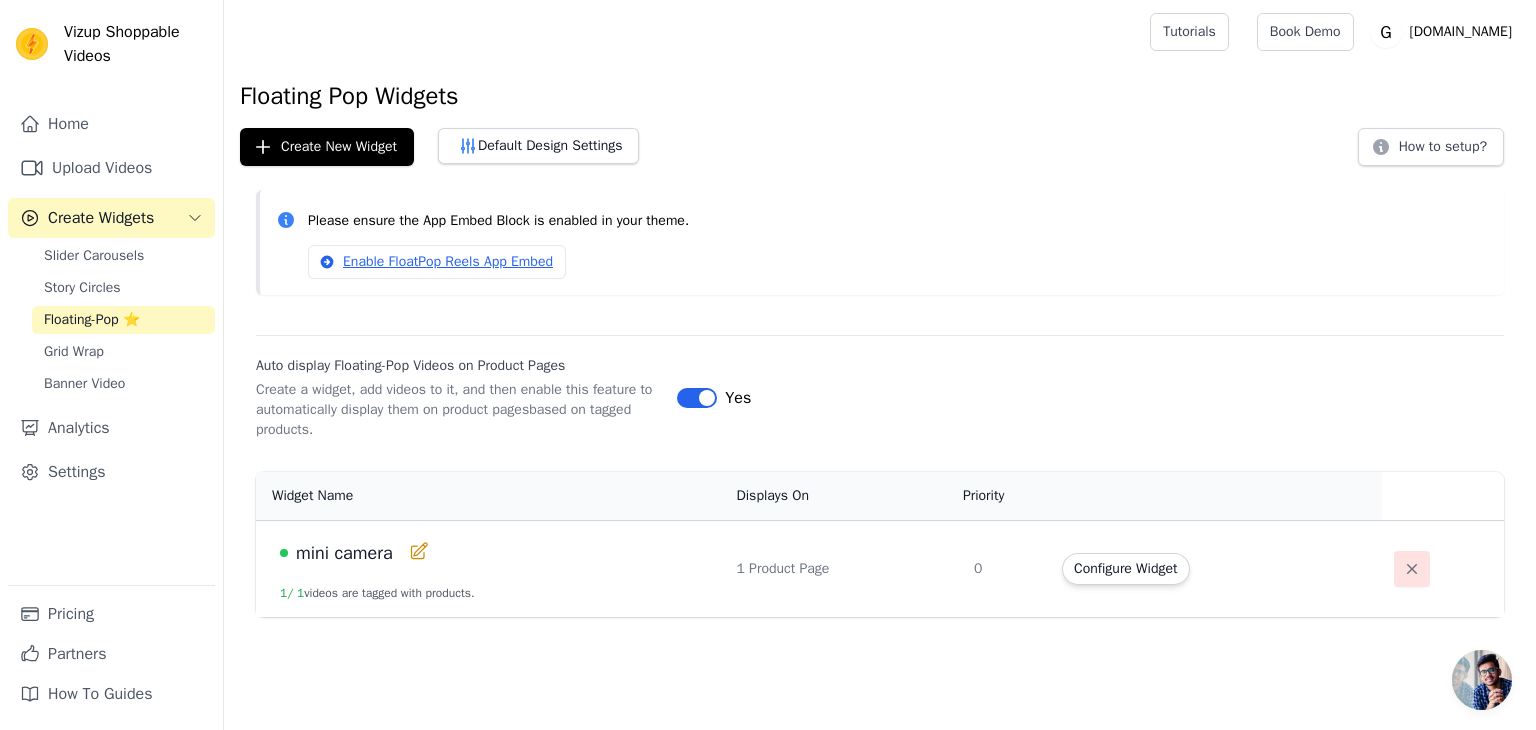 click 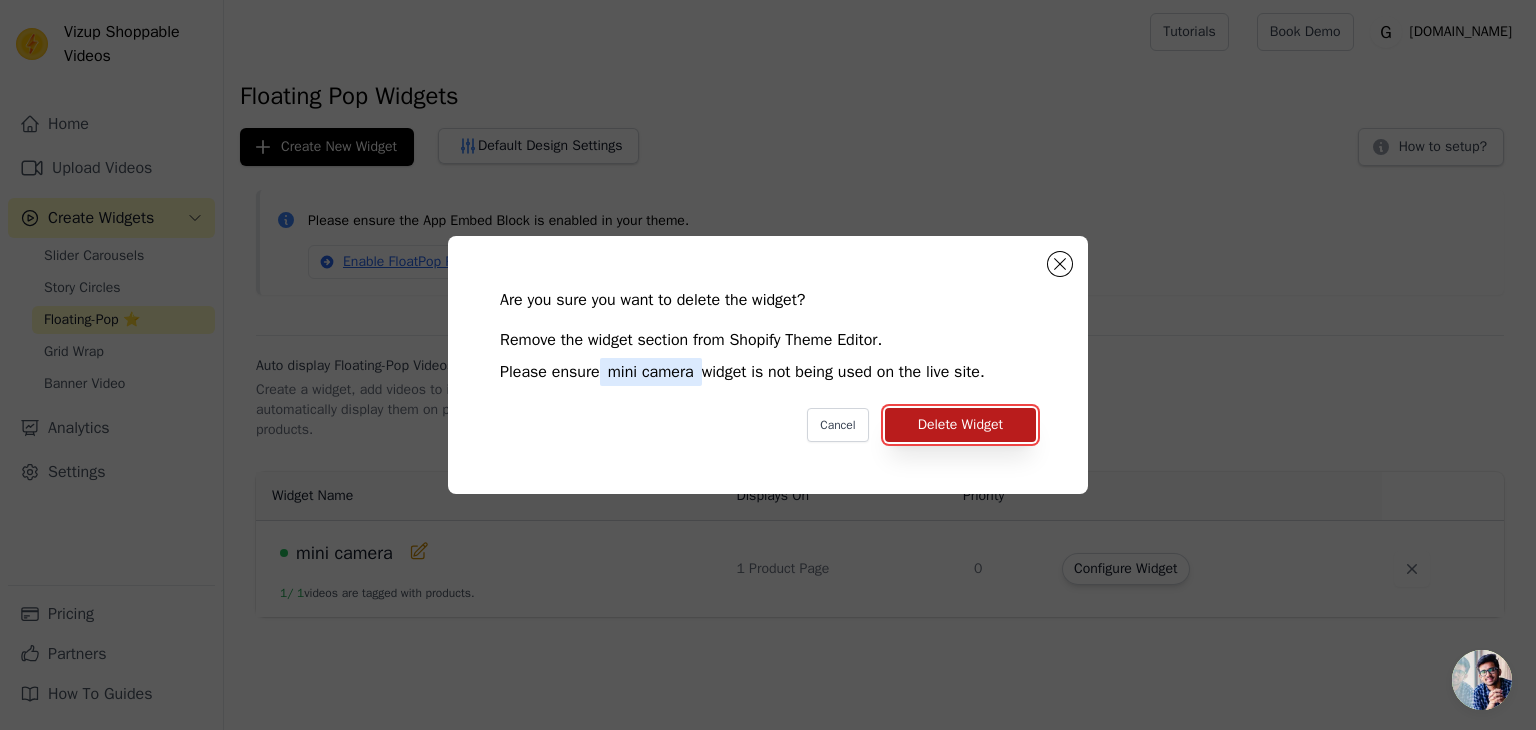 click on "Delete Widget" at bounding box center [960, 425] 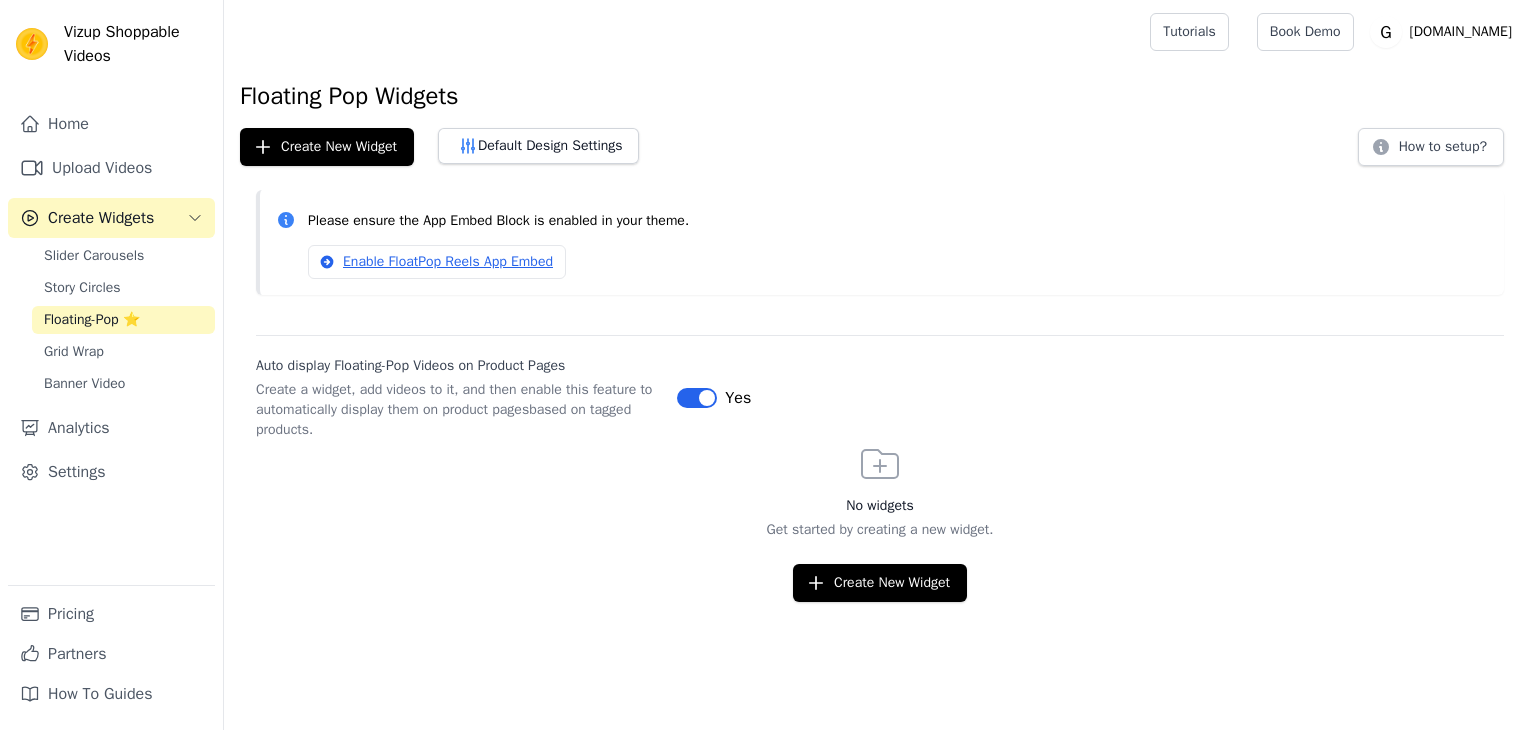 scroll, scrollTop: 0, scrollLeft: 0, axis: both 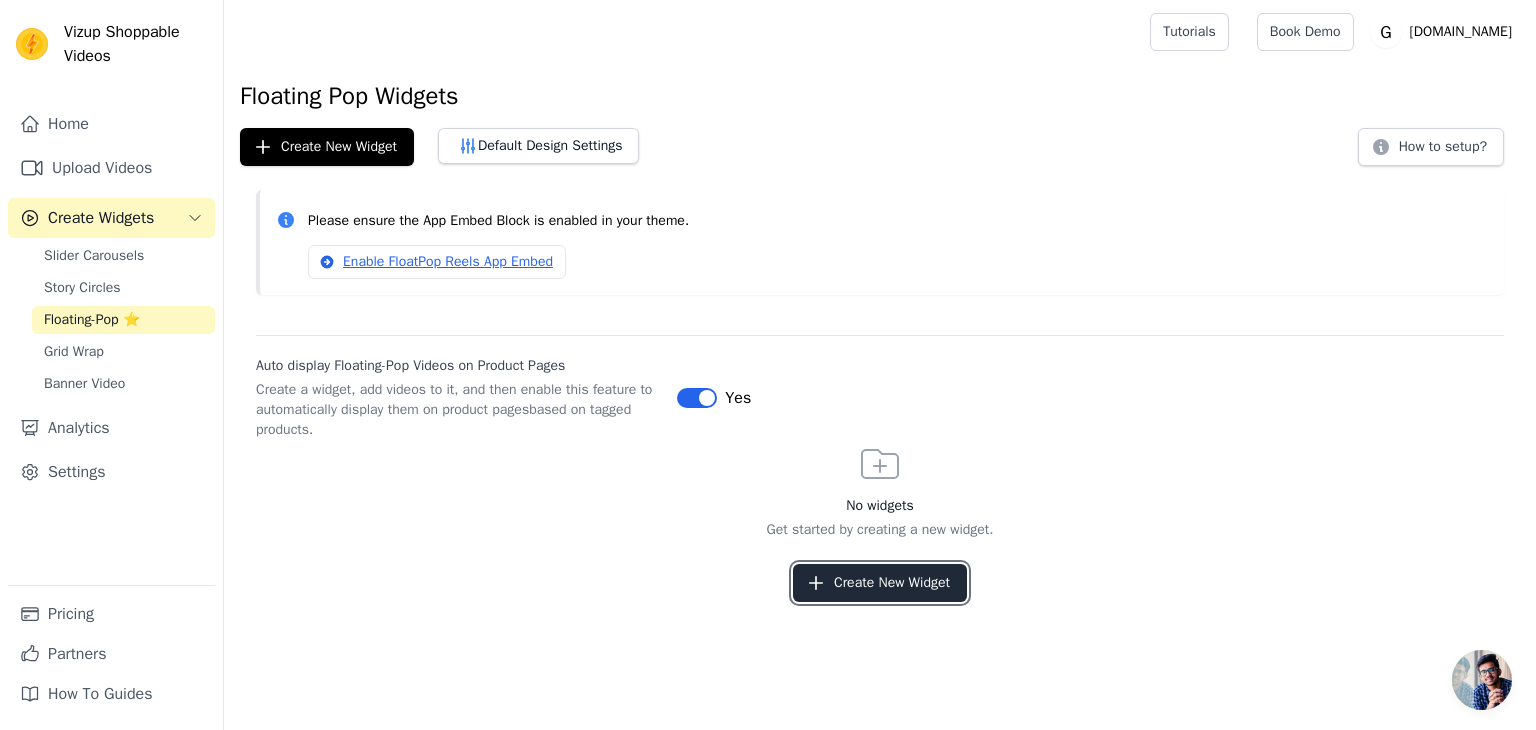 click on "Create New Widget" at bounding box center (880, 583) 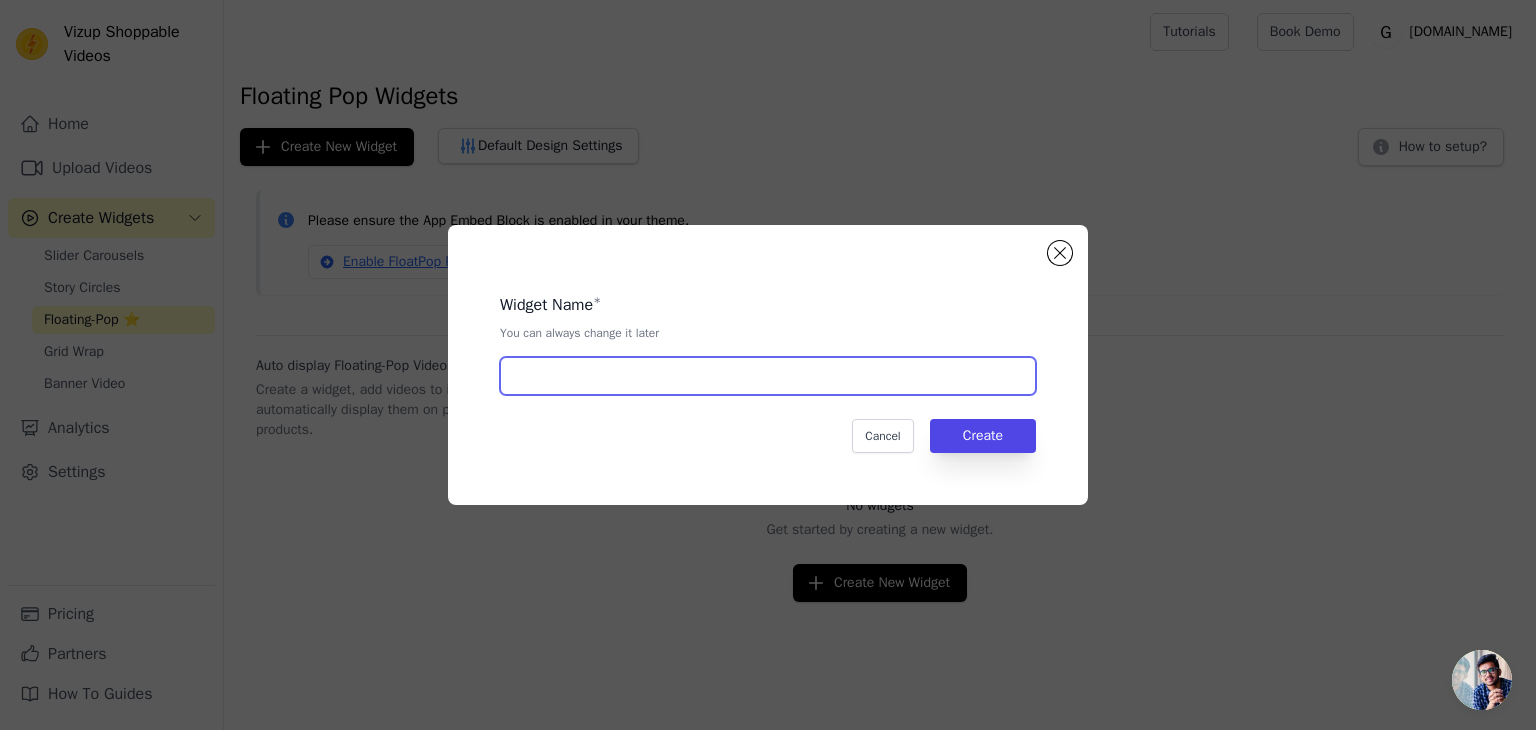 click at bounding box center [768, 376] 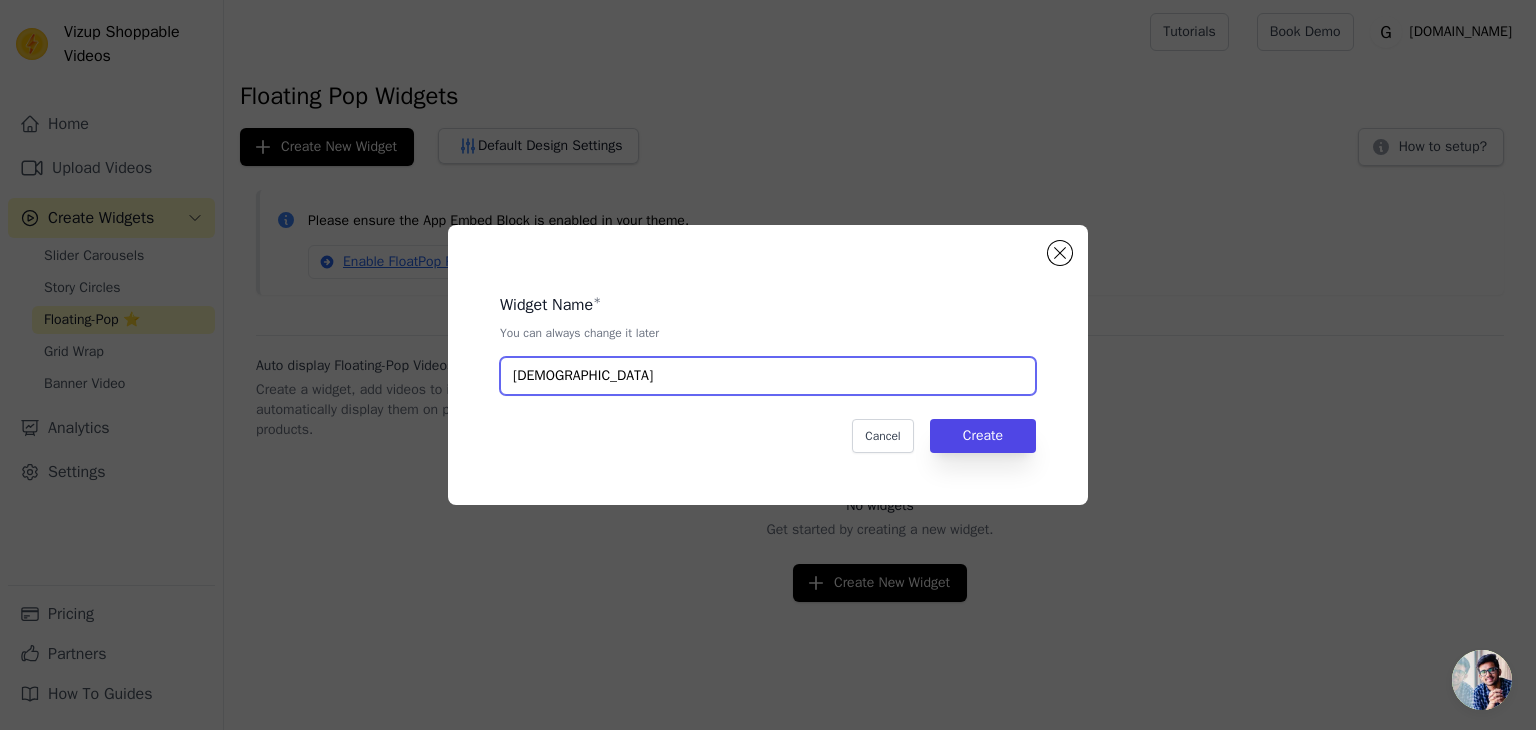 type on "[DEMOGRAPHIC_DATA]" 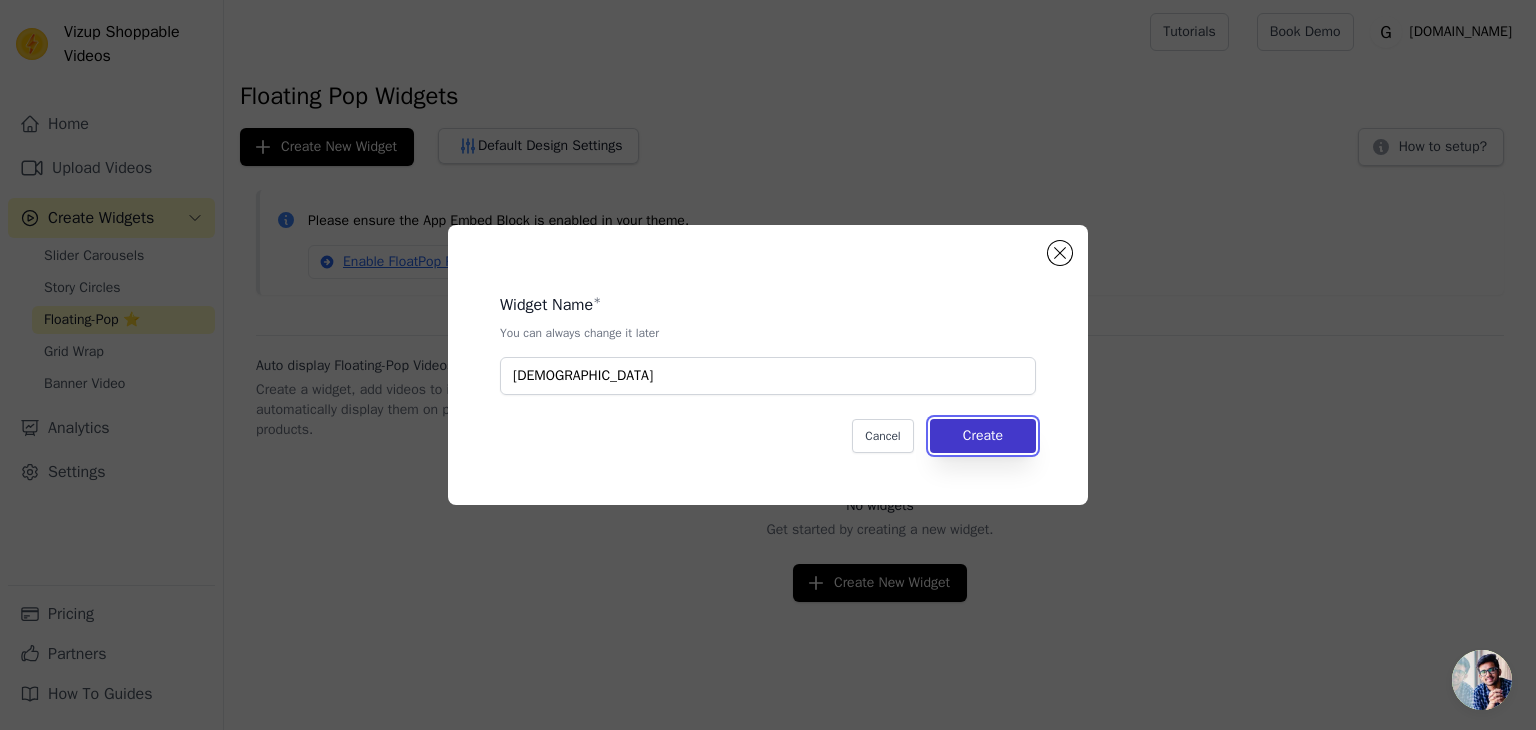 click on "Create" at bounding box center (983, 436) 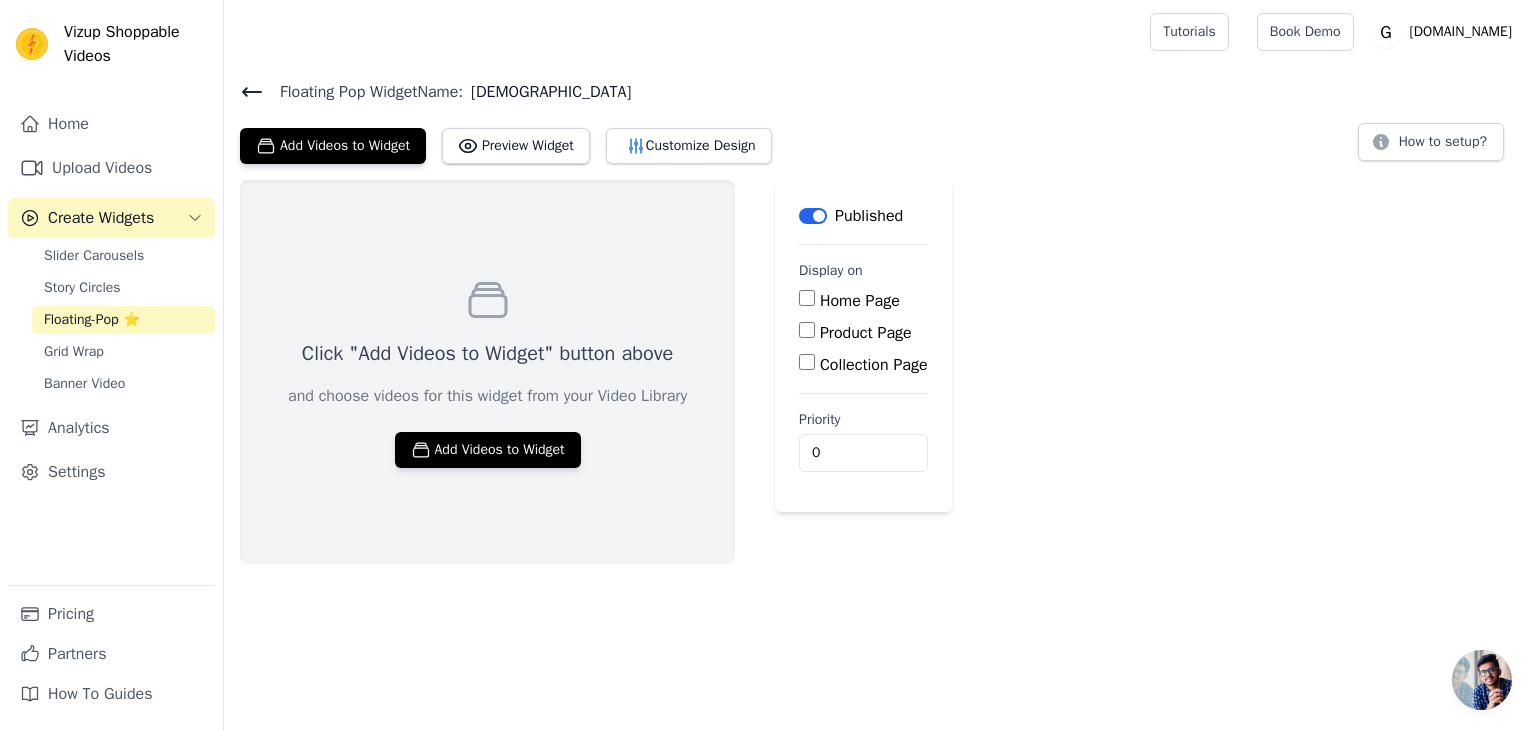 click on "Product Page" at bounding box center [807, 330] 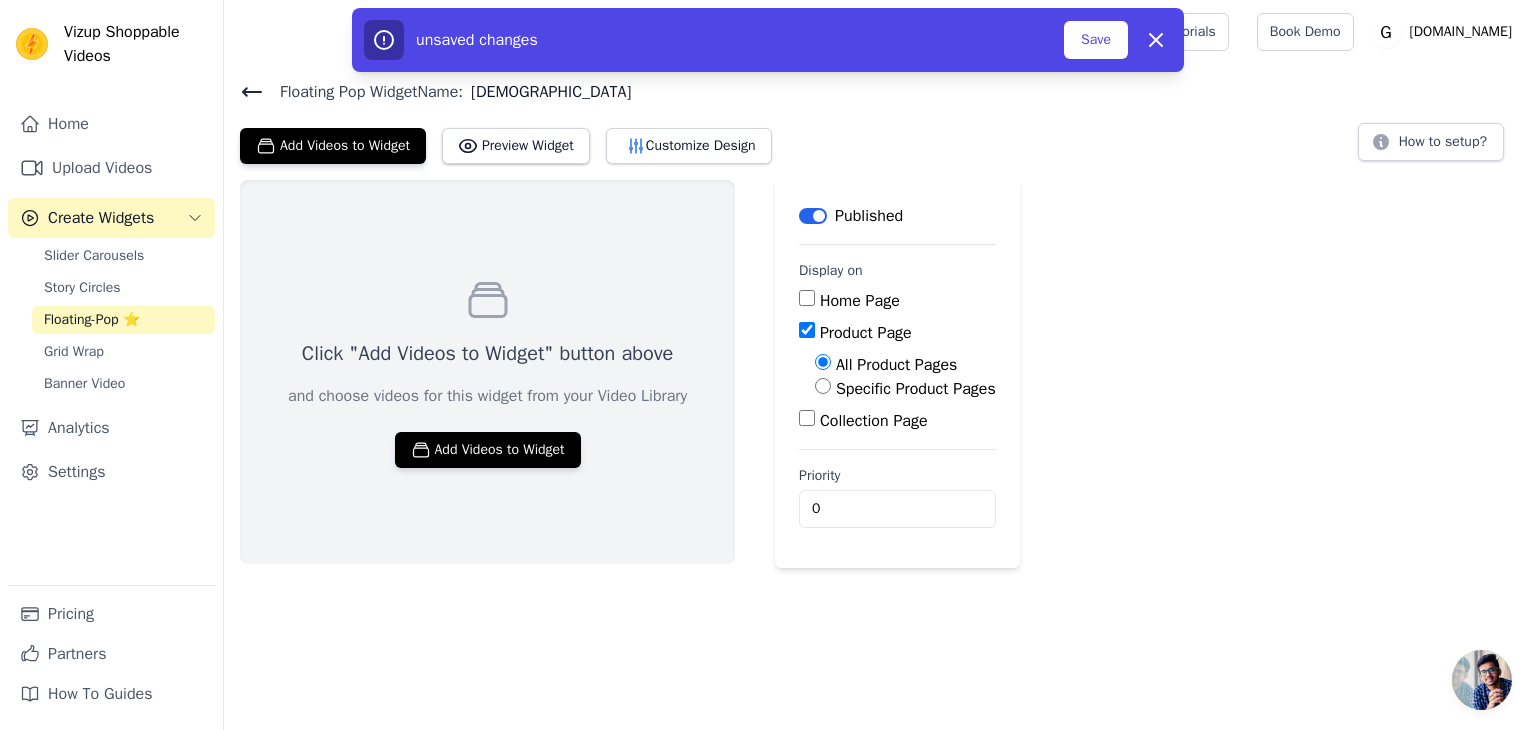 click on "Specific Product Pages" at bounding box center (823, 386) 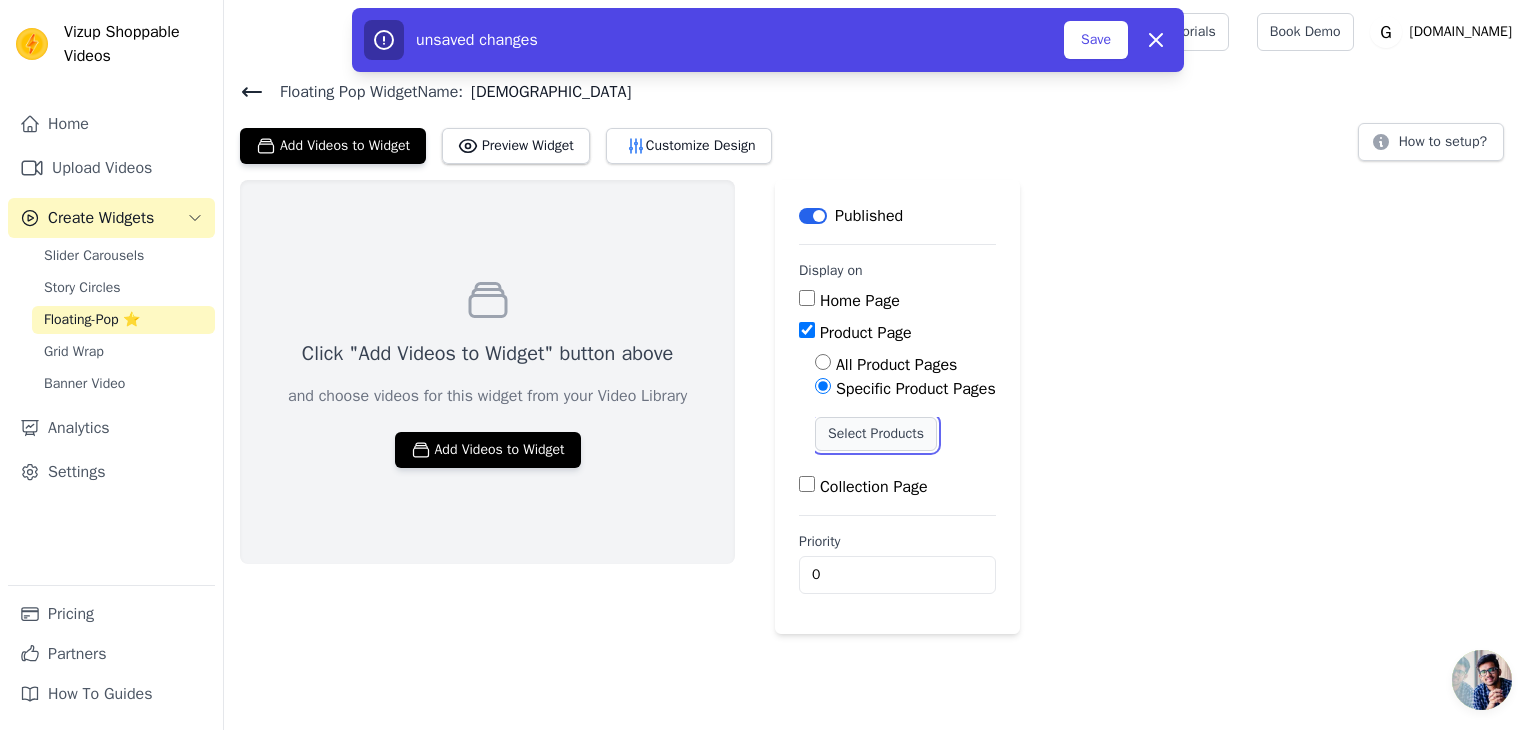 click on "Select Products" at bounding box center (876, 434) 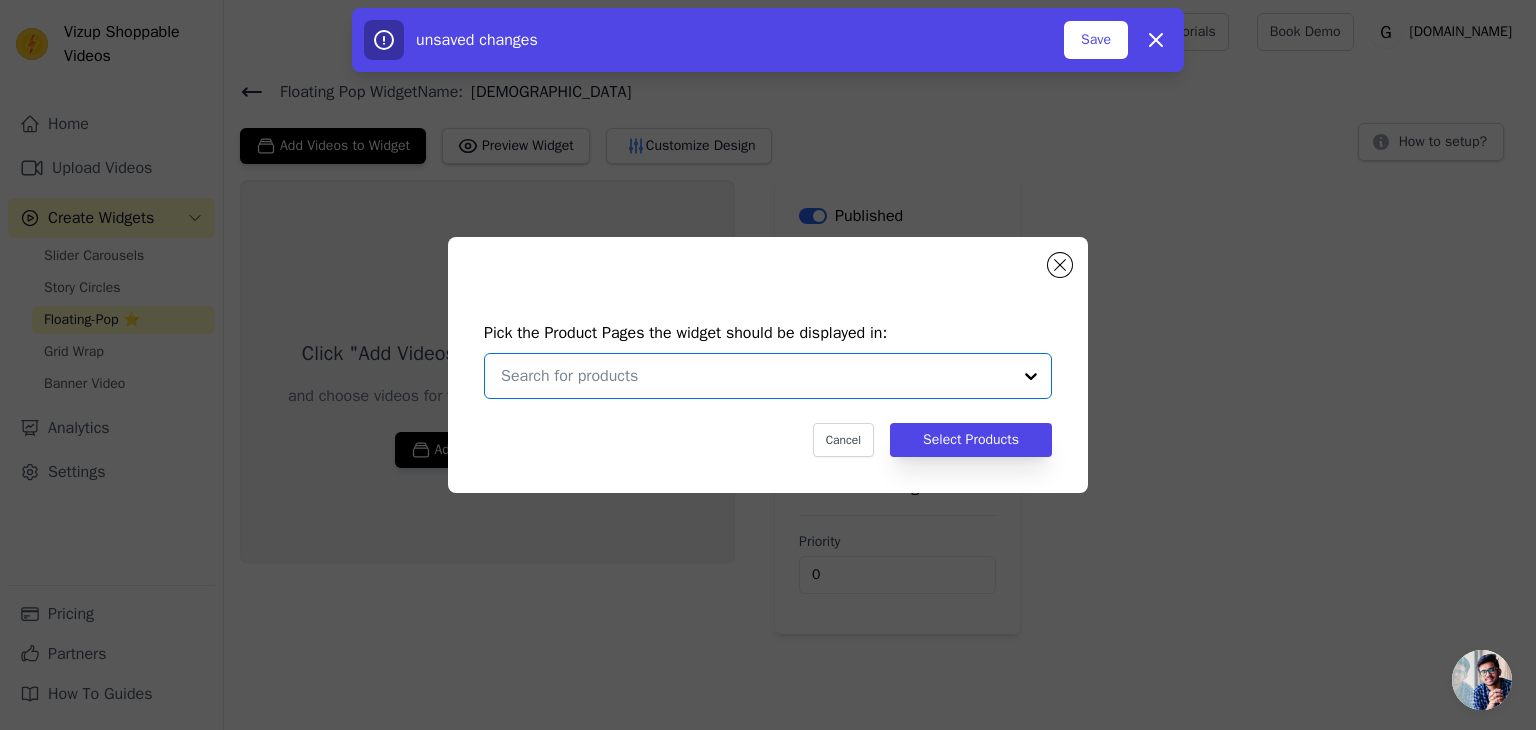 click at bounding box center [756, 376] 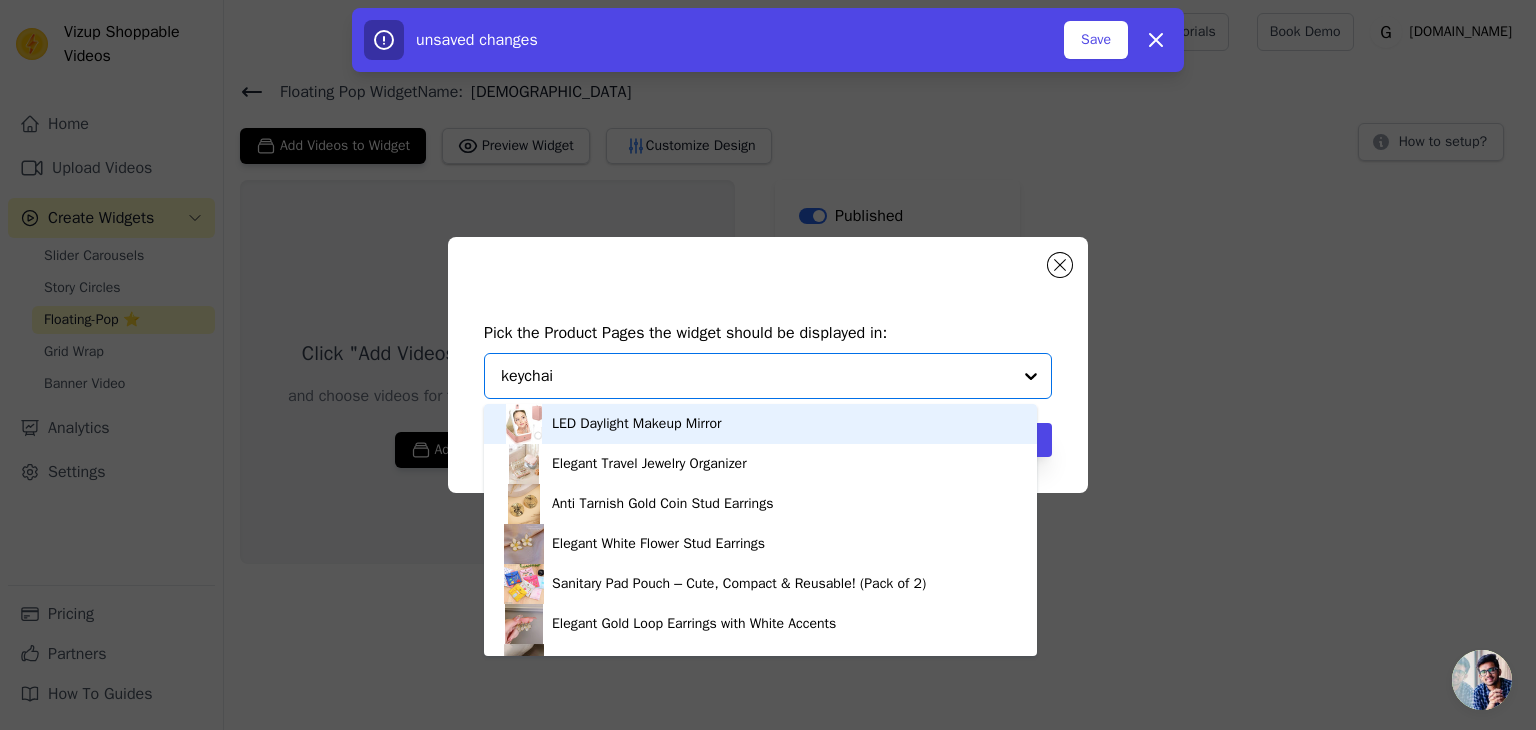 type on "keychain" 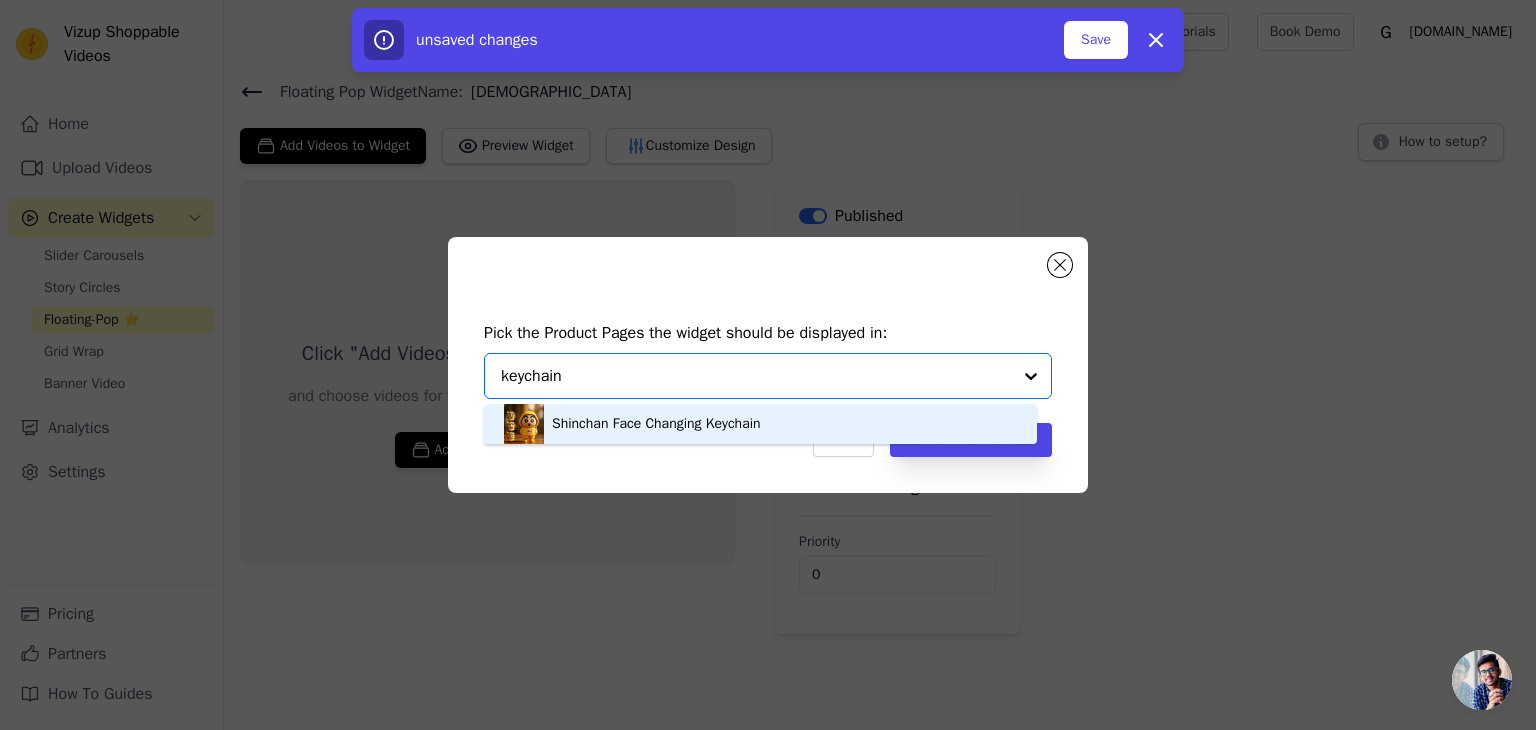 click on "Shinchan Face Changing Keychain" at bounding box center (656, 424) 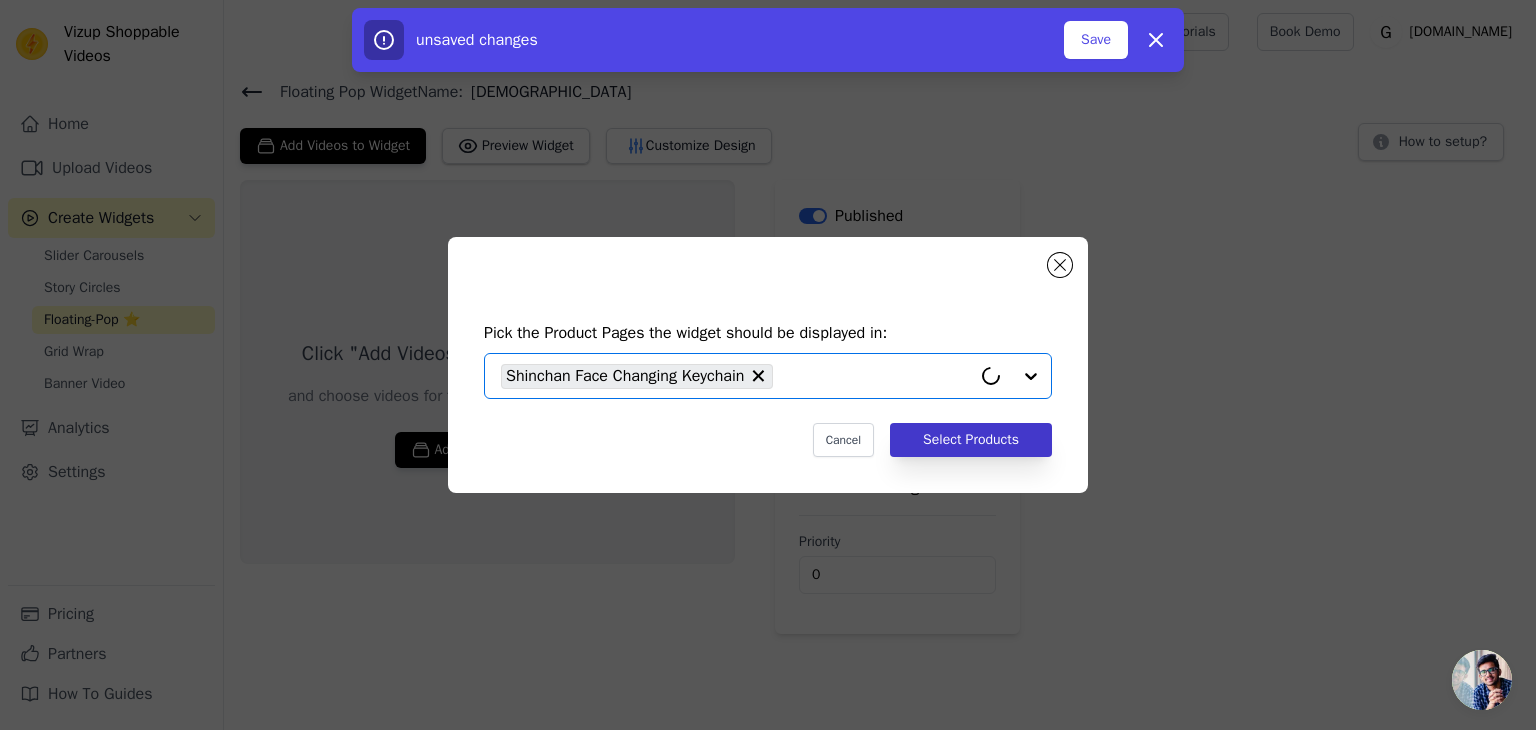 click on "Pick the Product Pages the widget should be displayed in:     Option Shinchan Face Changing Keychain, selected.   Select is focused, type to refine list, press down to open the menu.     Shinchan Face Changing Keychain                   Cancel   Select Products" at bounding box center [768, 389] 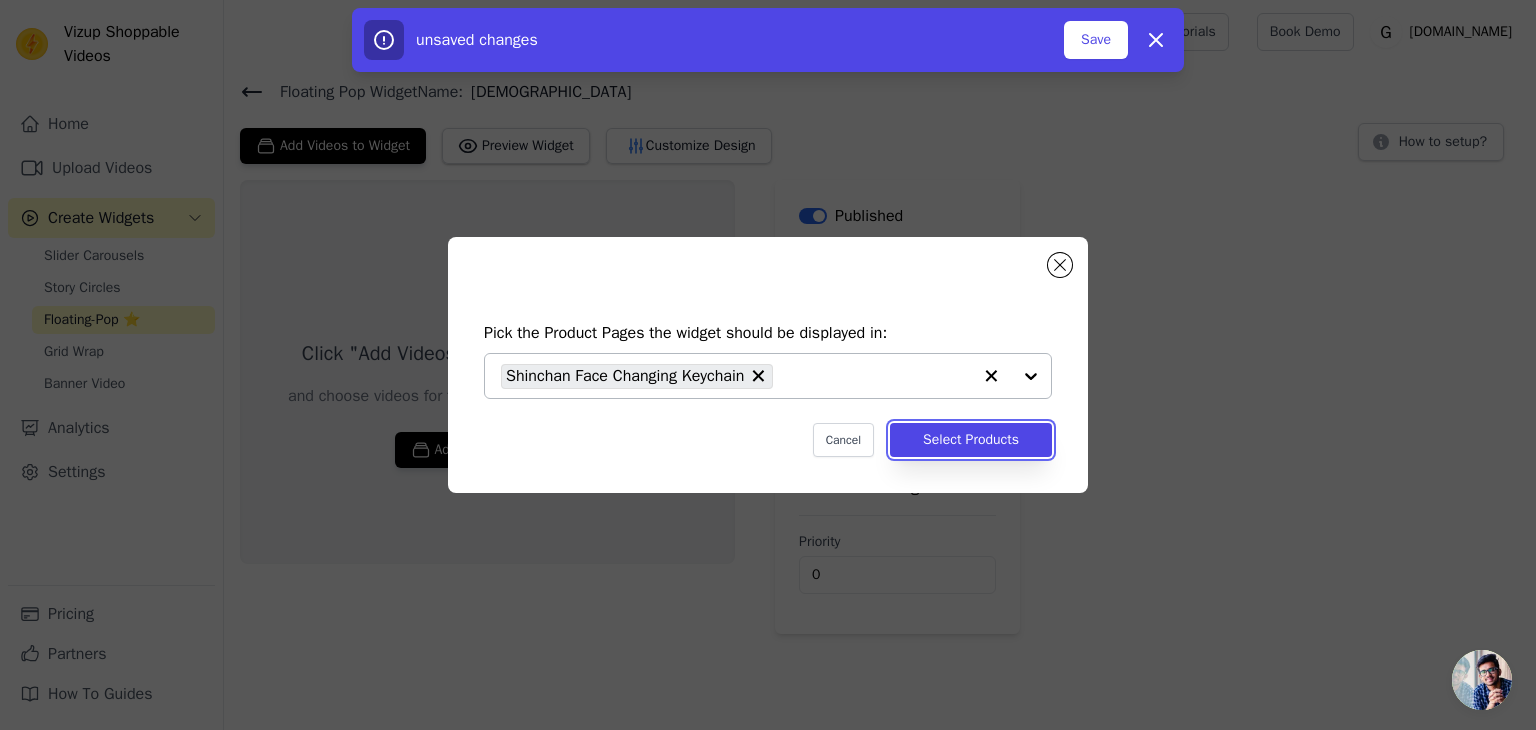 click on "Select Products" at bounding box center (971, 440) 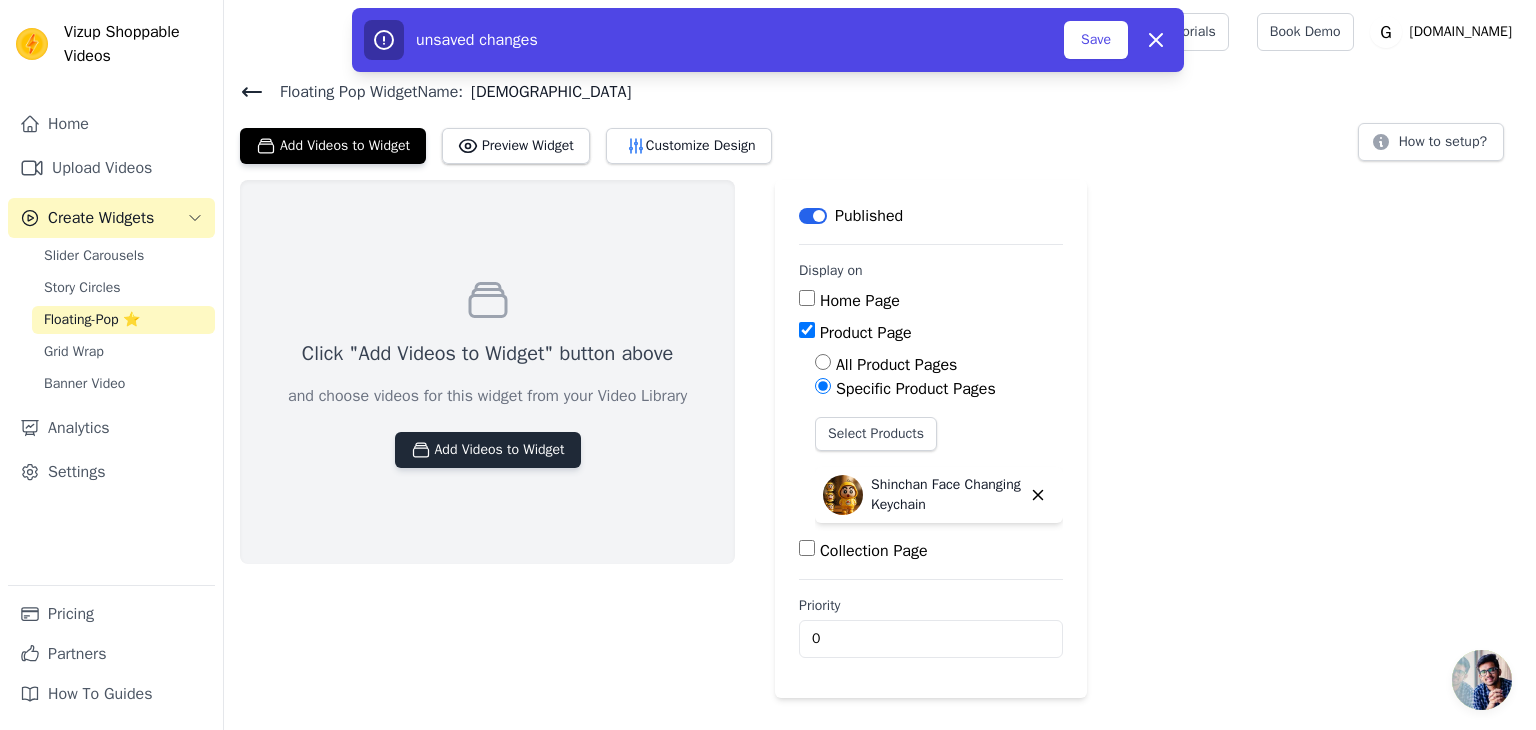 click on "Add Videos to Widget" at bounding box center [488, 450] 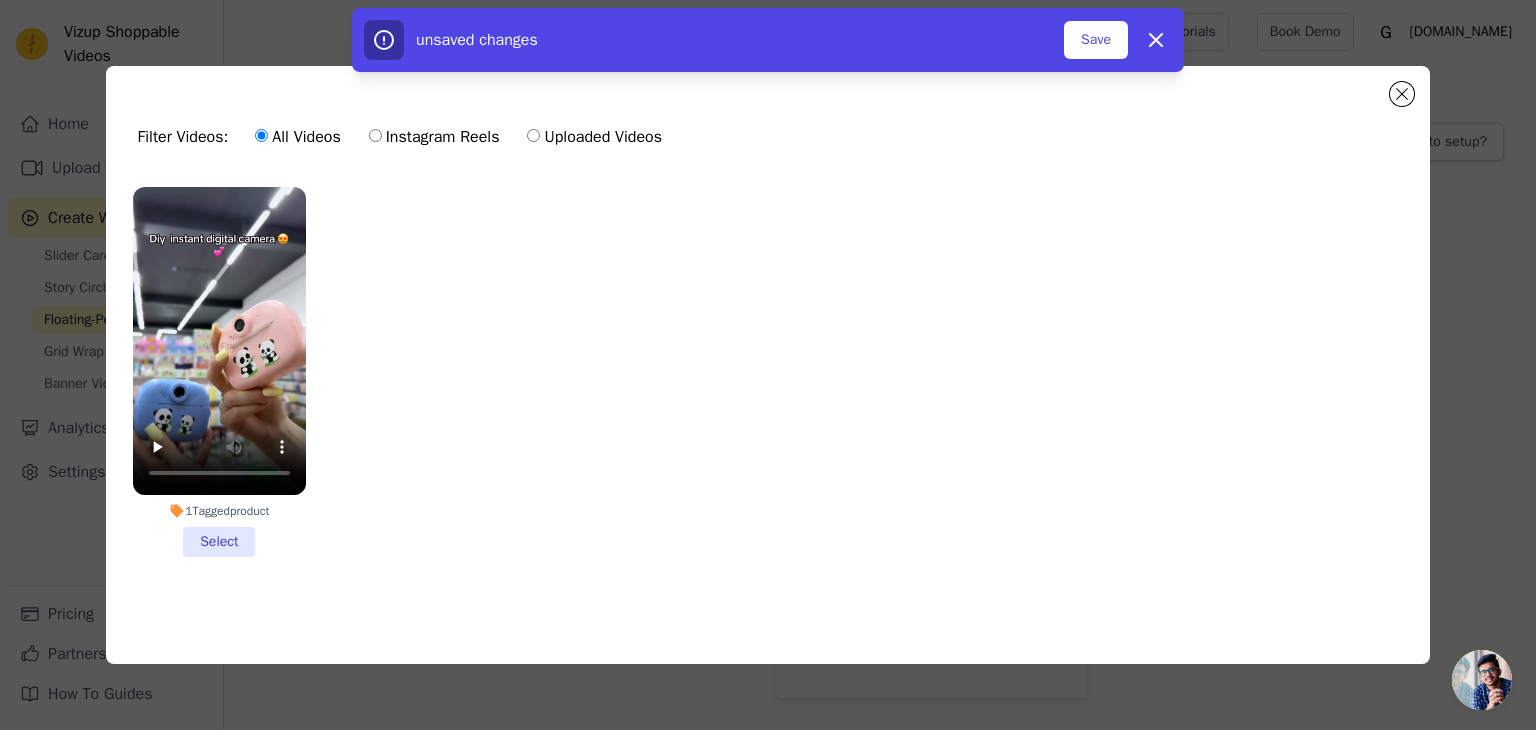 click on "Instagram Reels" at bounding box center (375, 135) 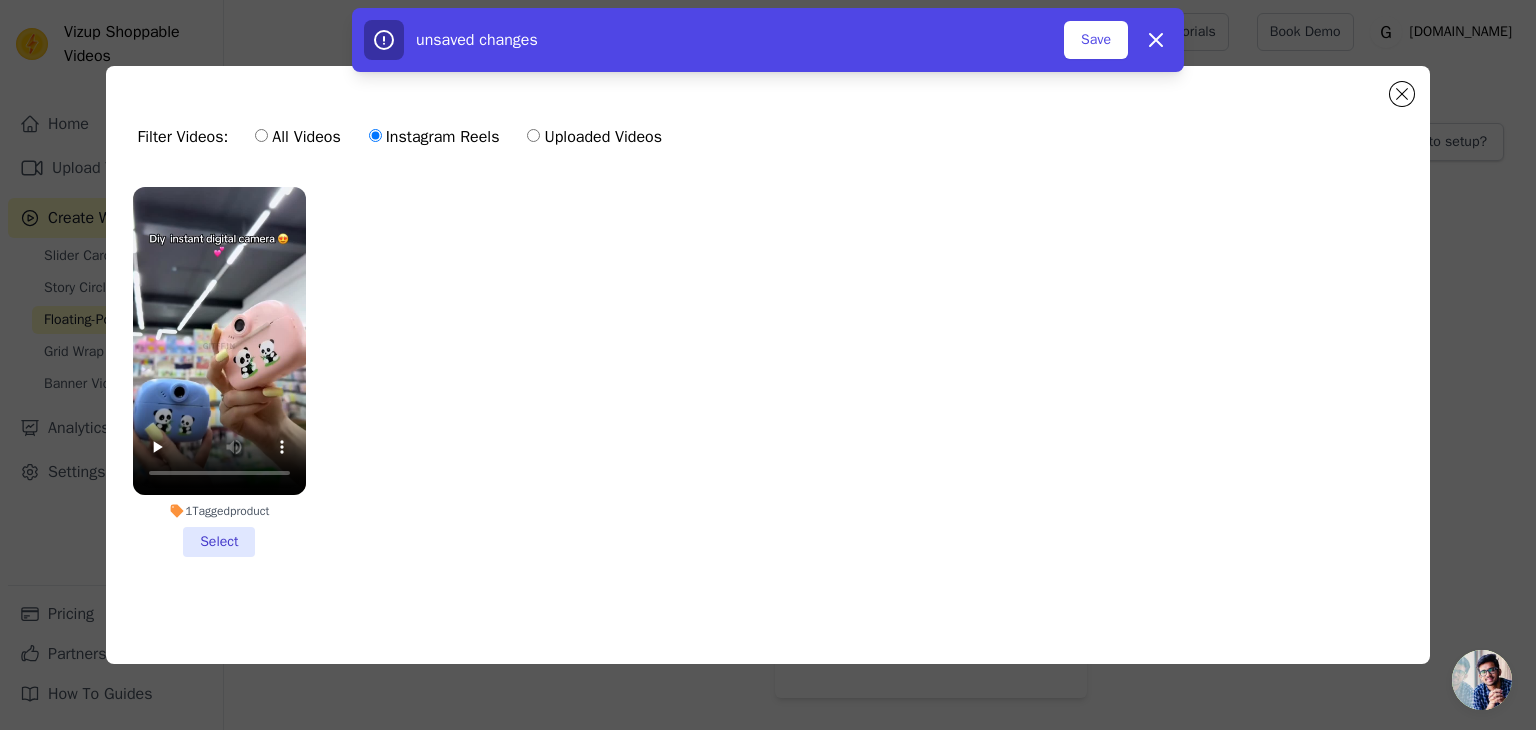 click on "Instagram Reels" at bounding box center (434, 137) 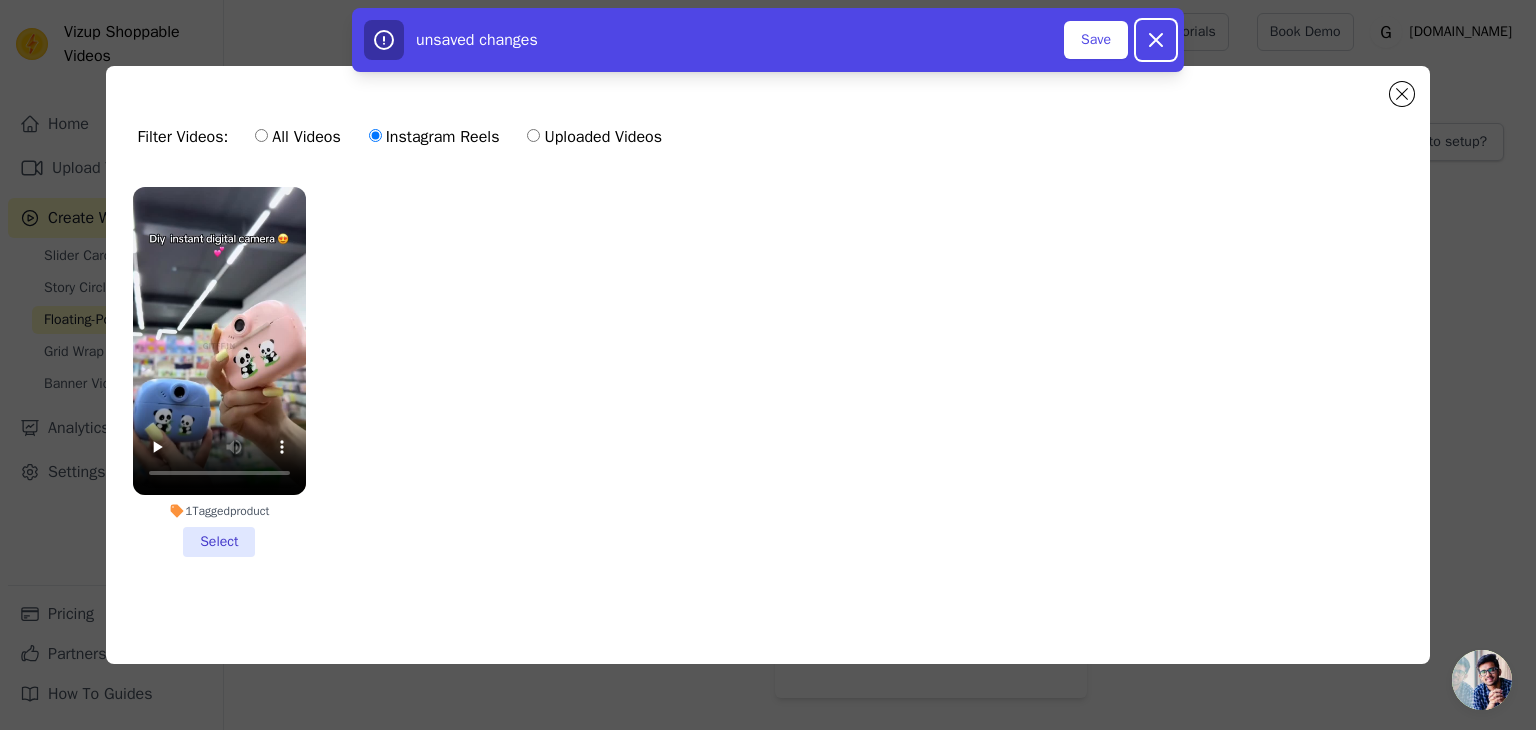 click 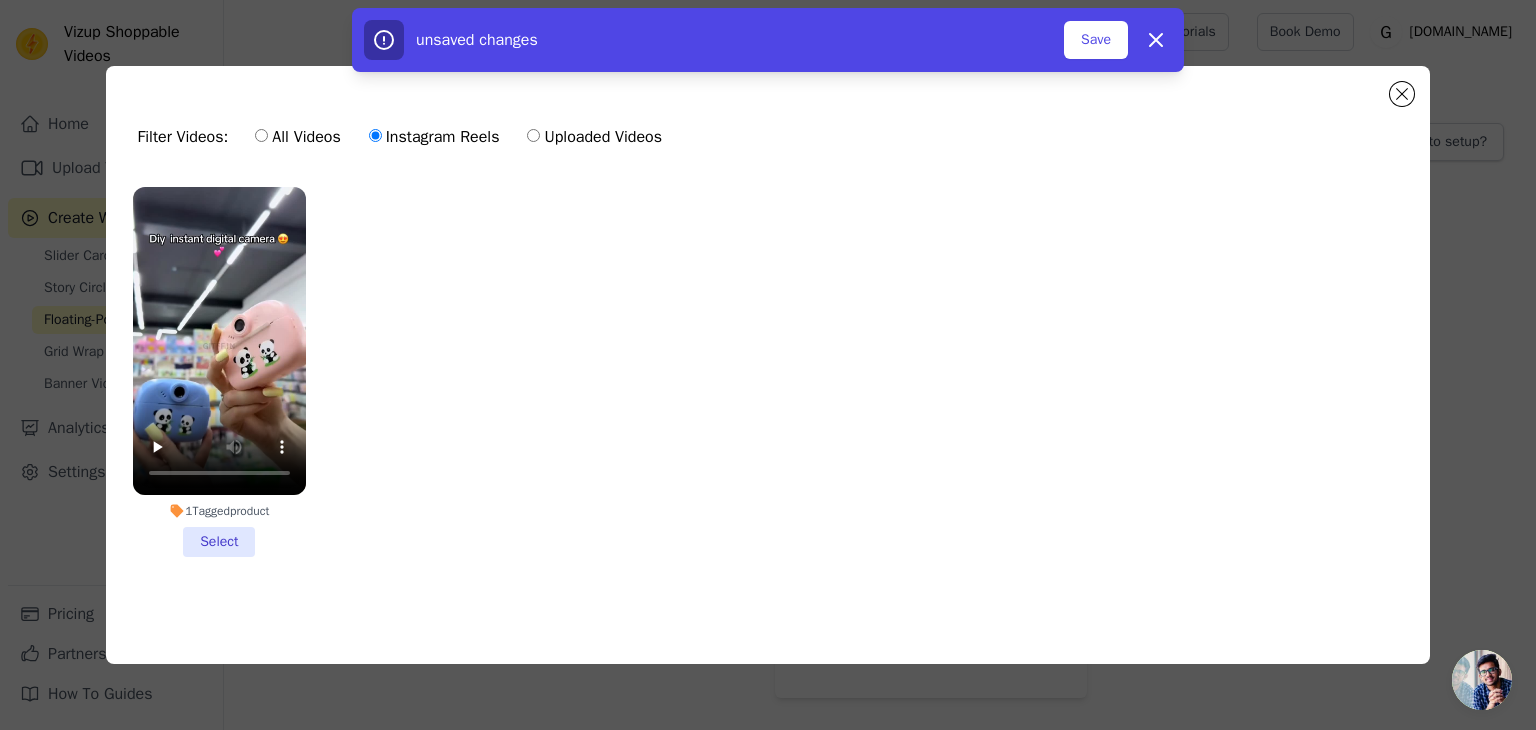 checkbox on "false" 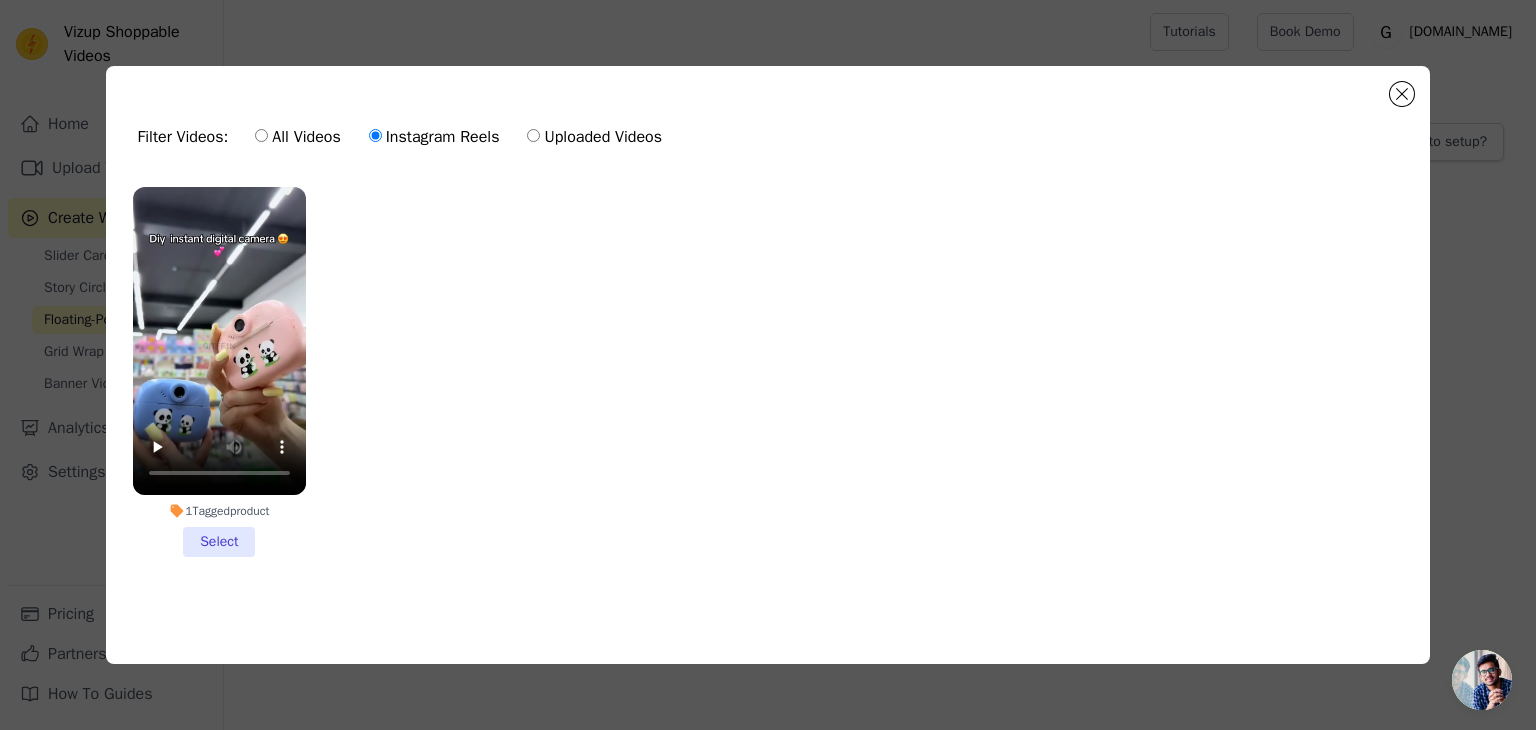 click on "Uploaded Videos" at bounding box center [594, 137] 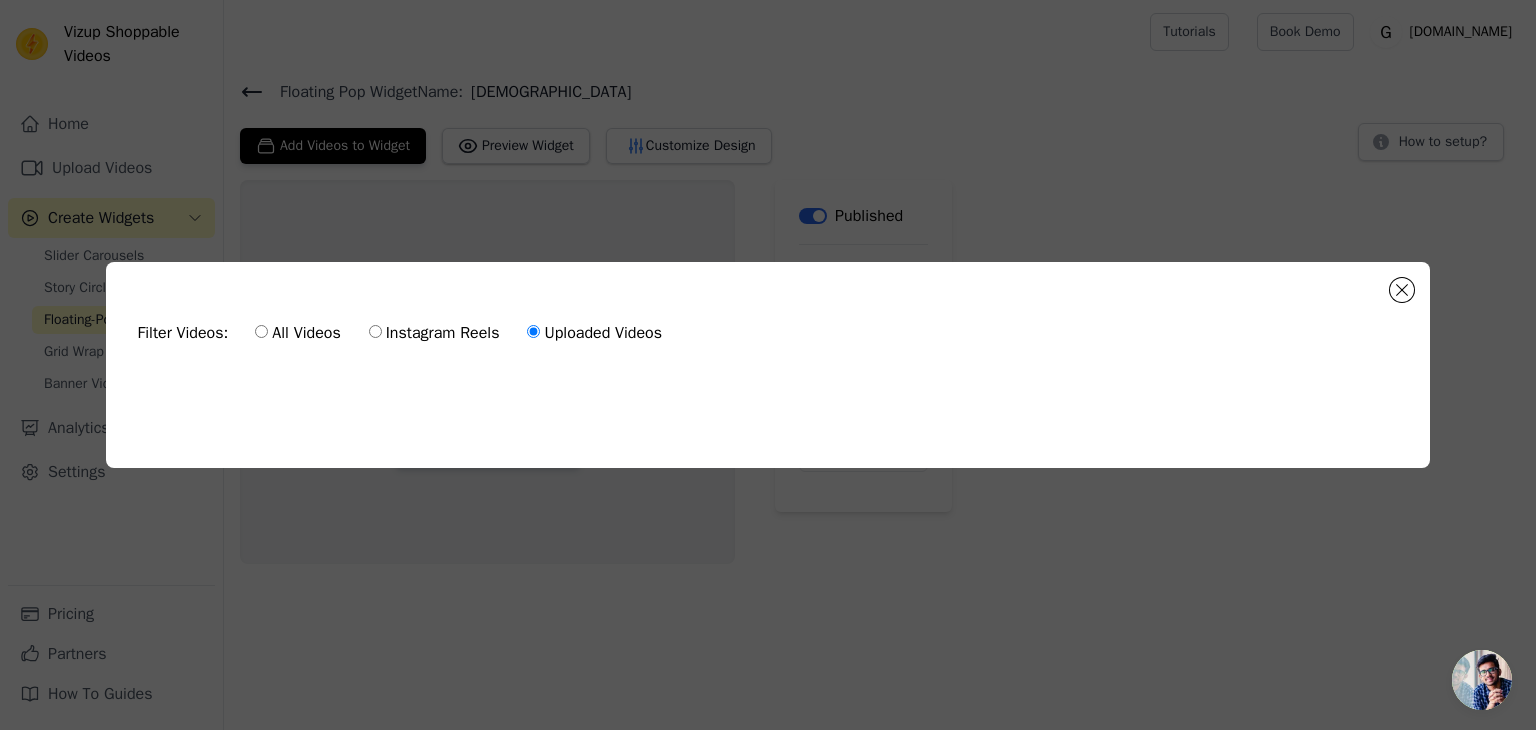 drag, startPoint x: 480, startPoint y: 386, endPoint x: 270, endPoint y: 382, distance: 210.03809 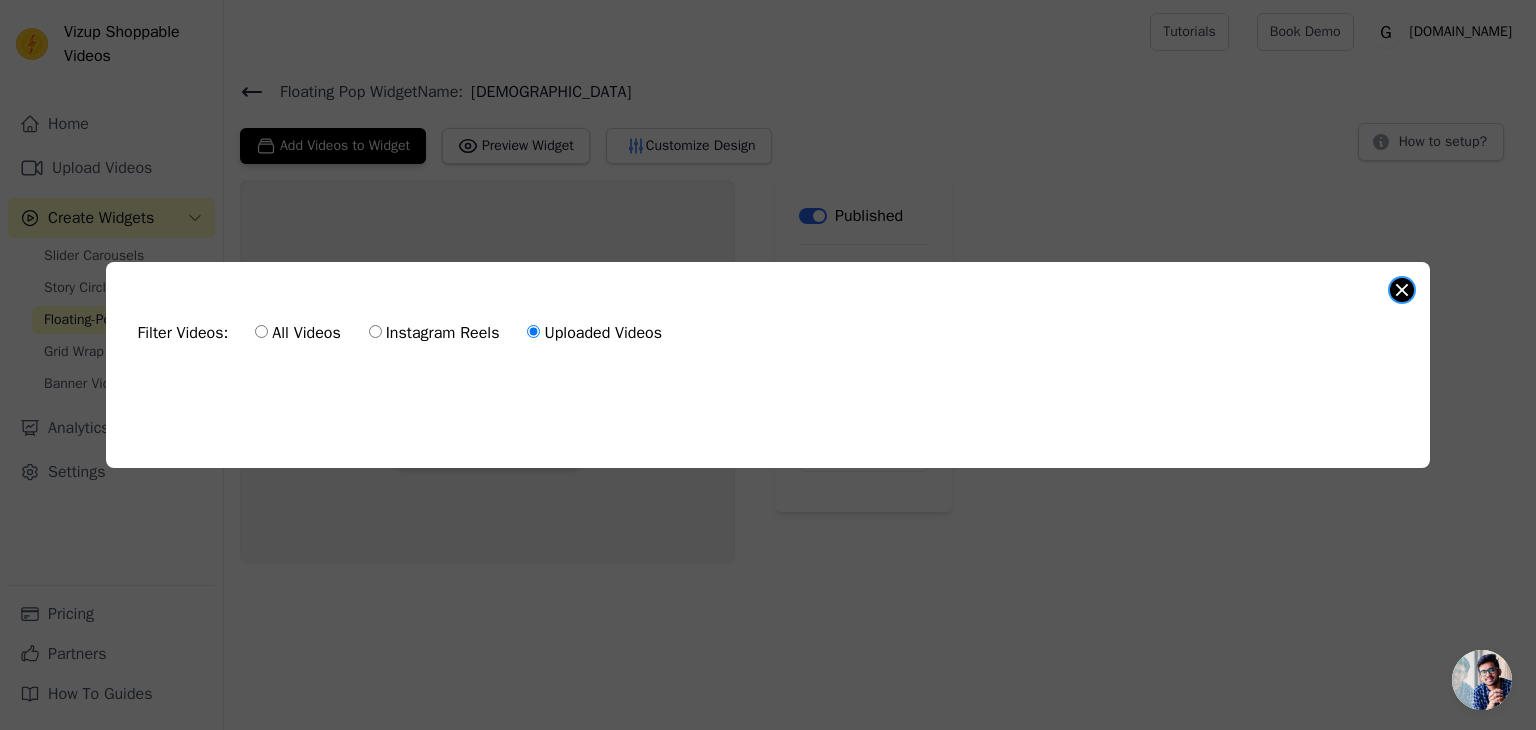 click at bounding box center [1402, 290] 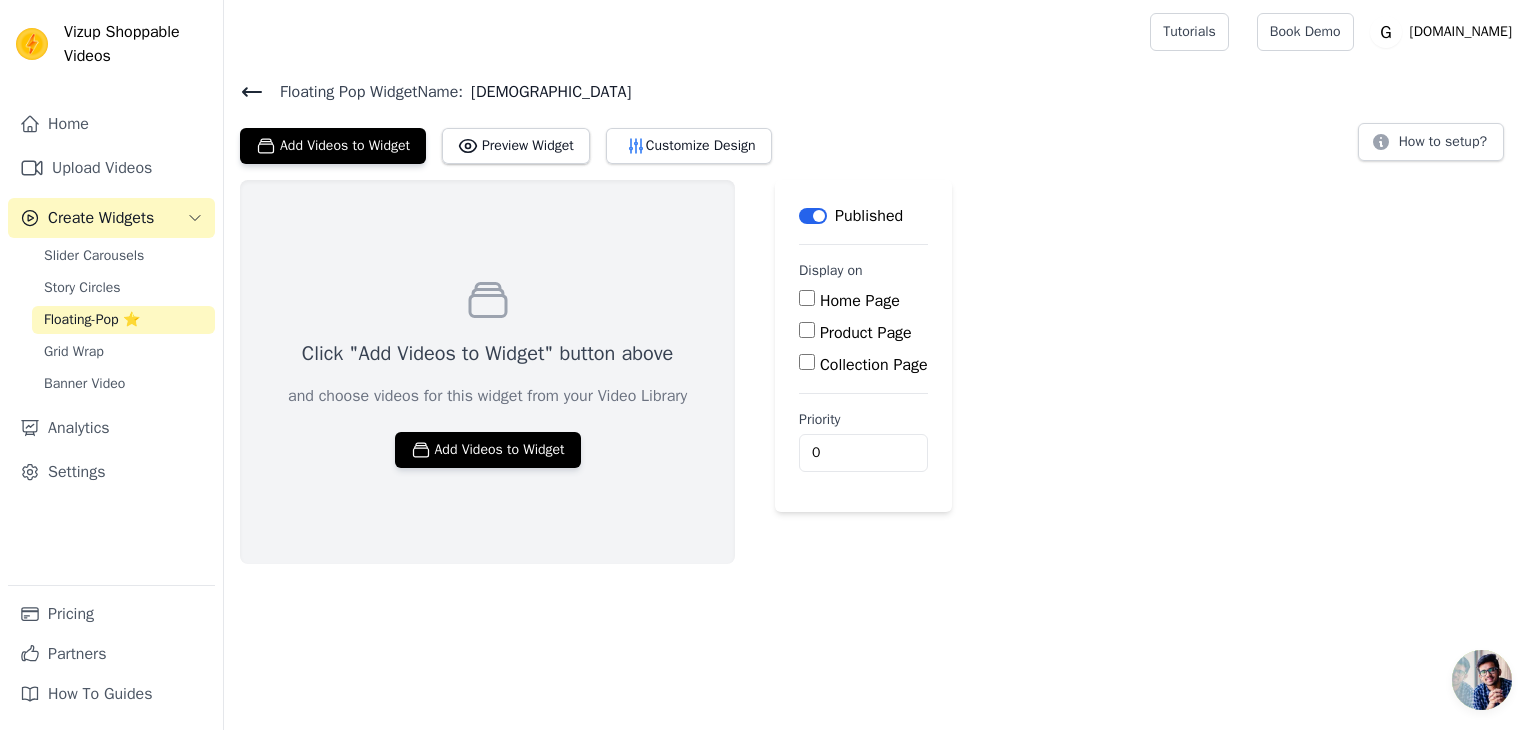 click on "Label     Published     Display on     Home Page     Product Page       Collection Page       Priority   0" at bounding box center (863, 346) 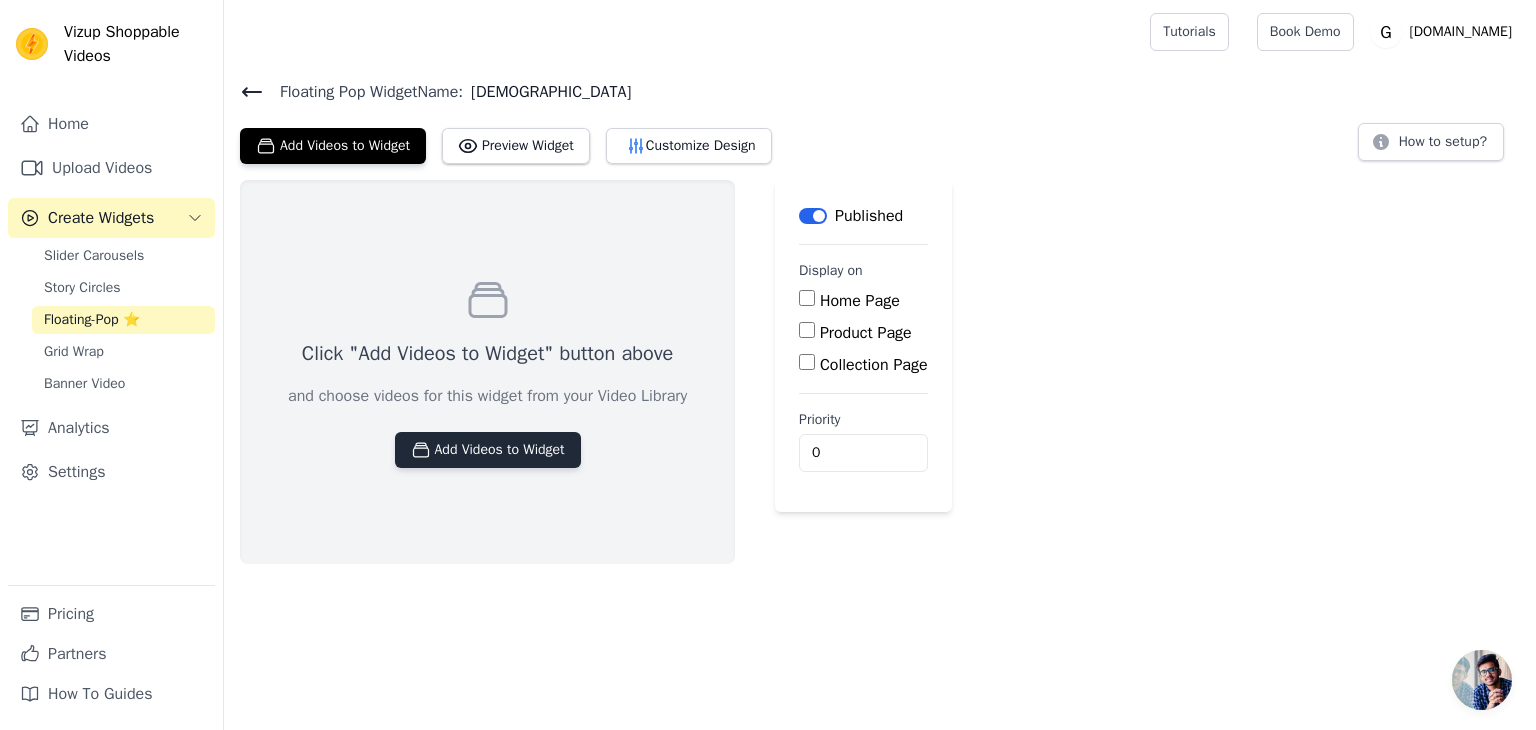 click on "Add Videos to Widget" at bounding box center (488, 450) 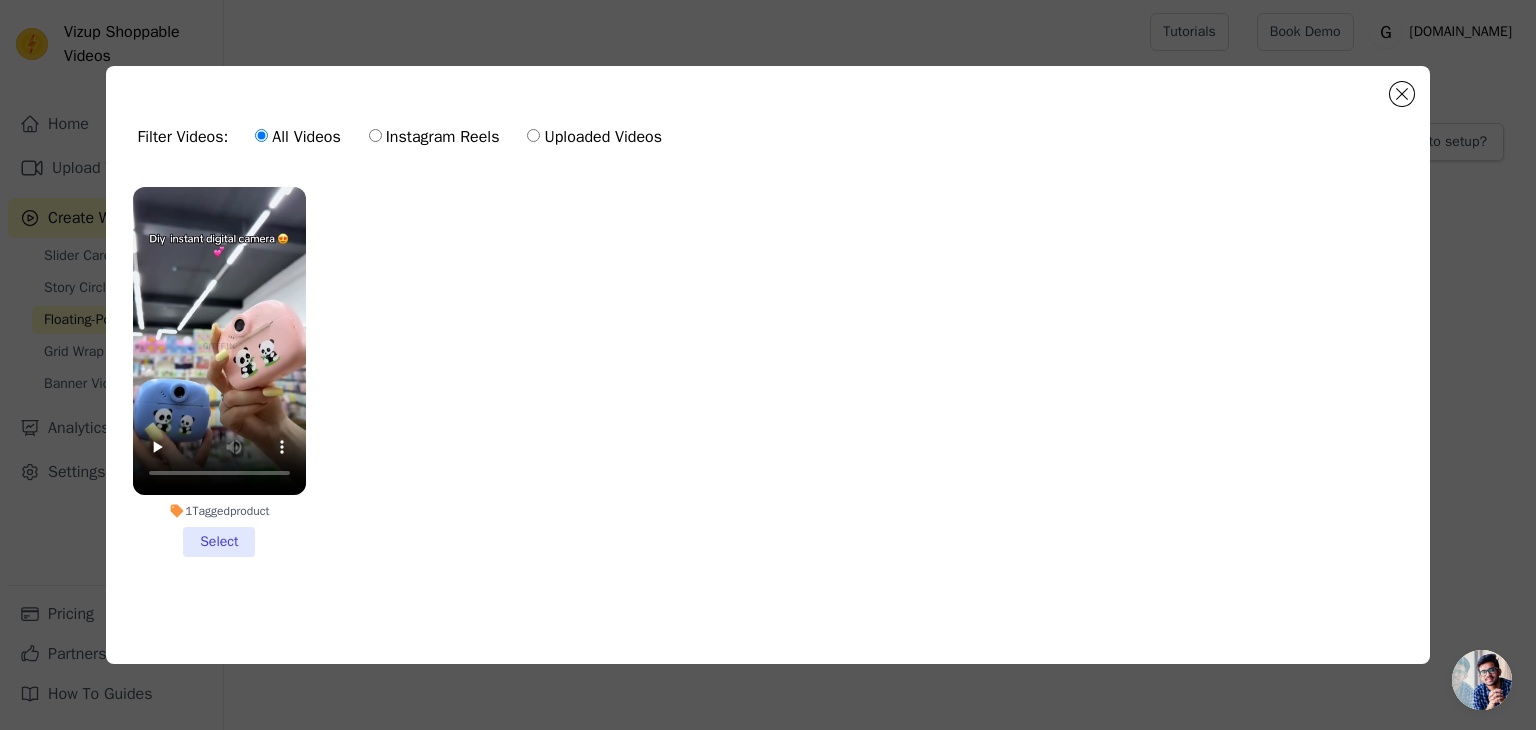 click on "Uploaded Videos" at bounding box center [533, 135] 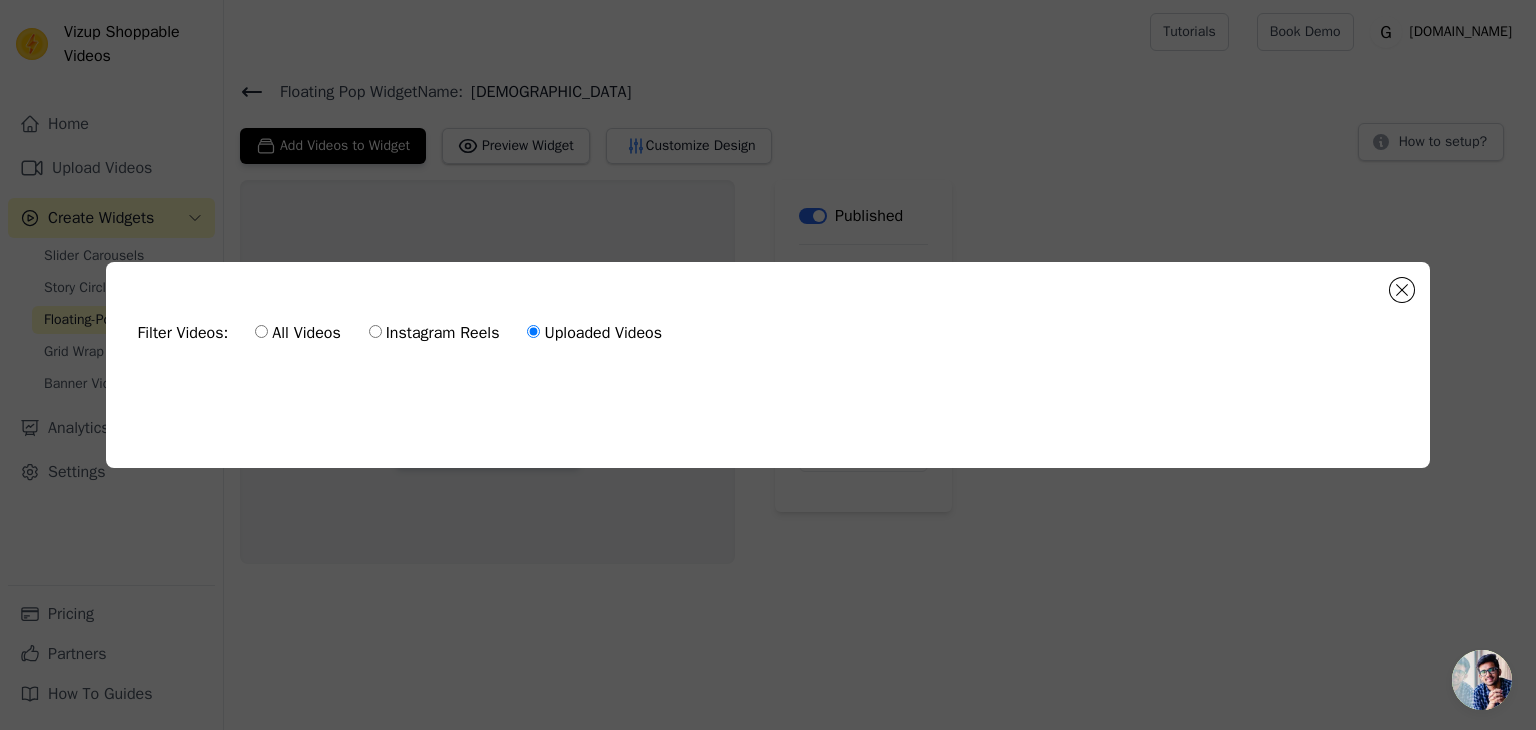 click on "Filter Videos:
All Videos
Instagram Reels
Uploaded Videos             0  videos selected     Add To Widget   Dismiss" 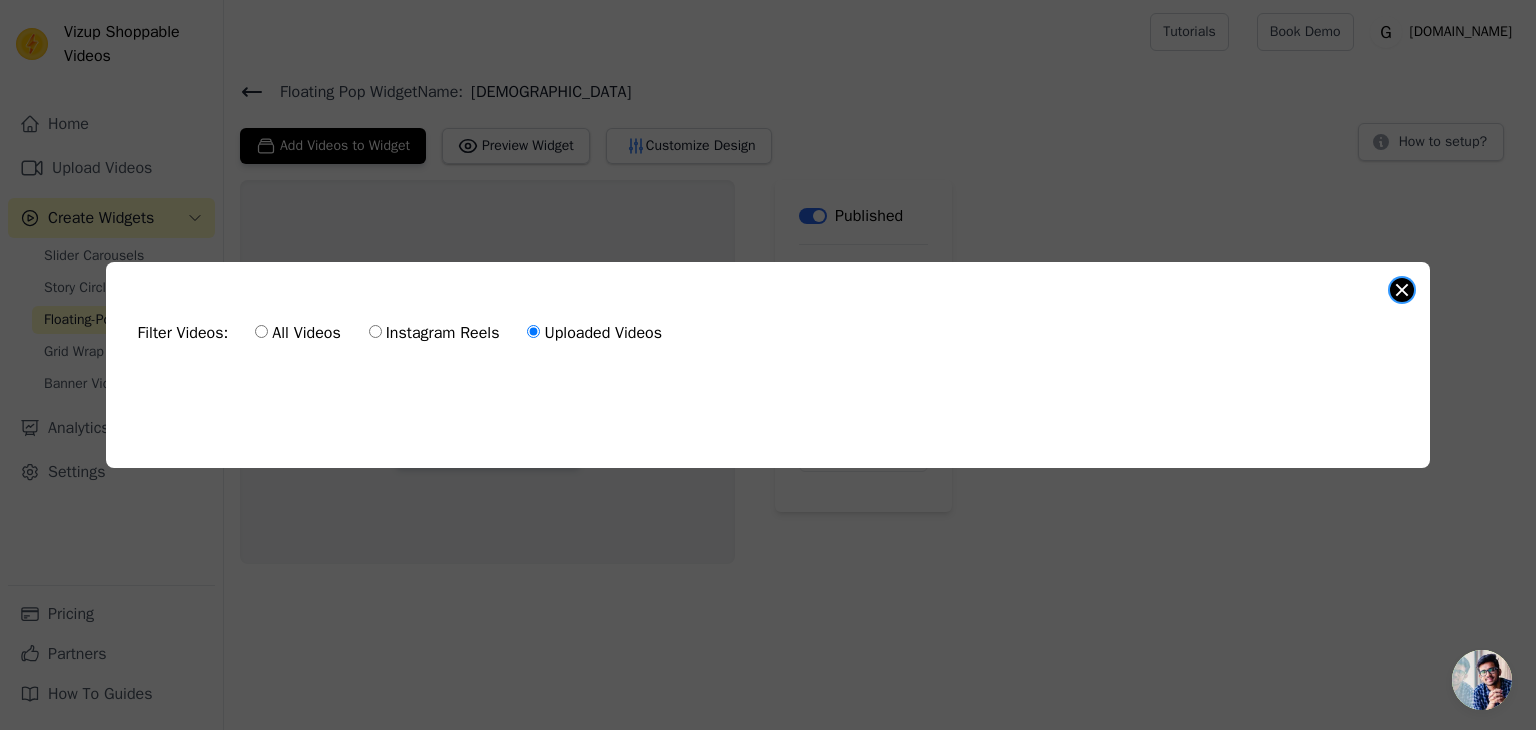 click at bounding box center (1402, 290) 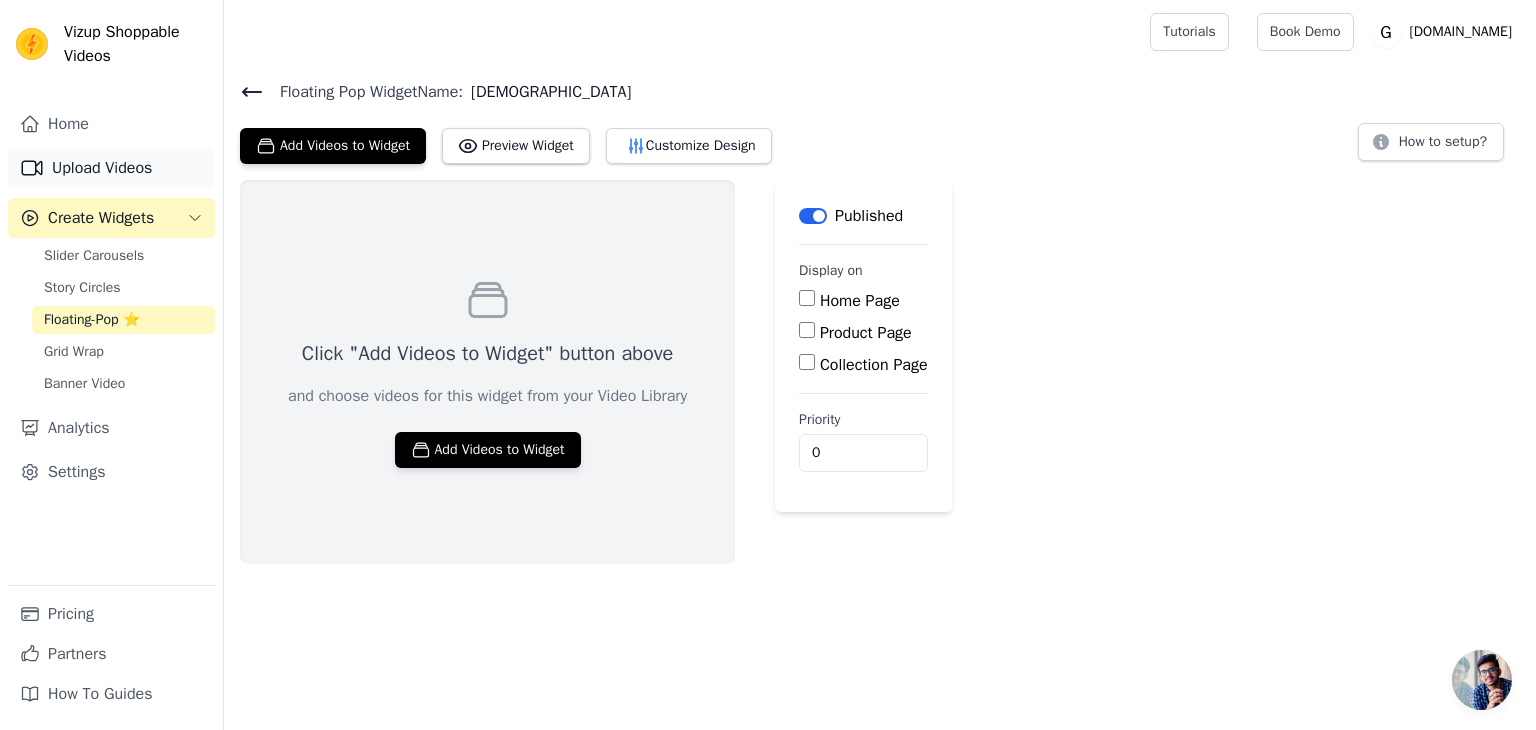 click on "Upload Videos" at bounding box center (111, 168) 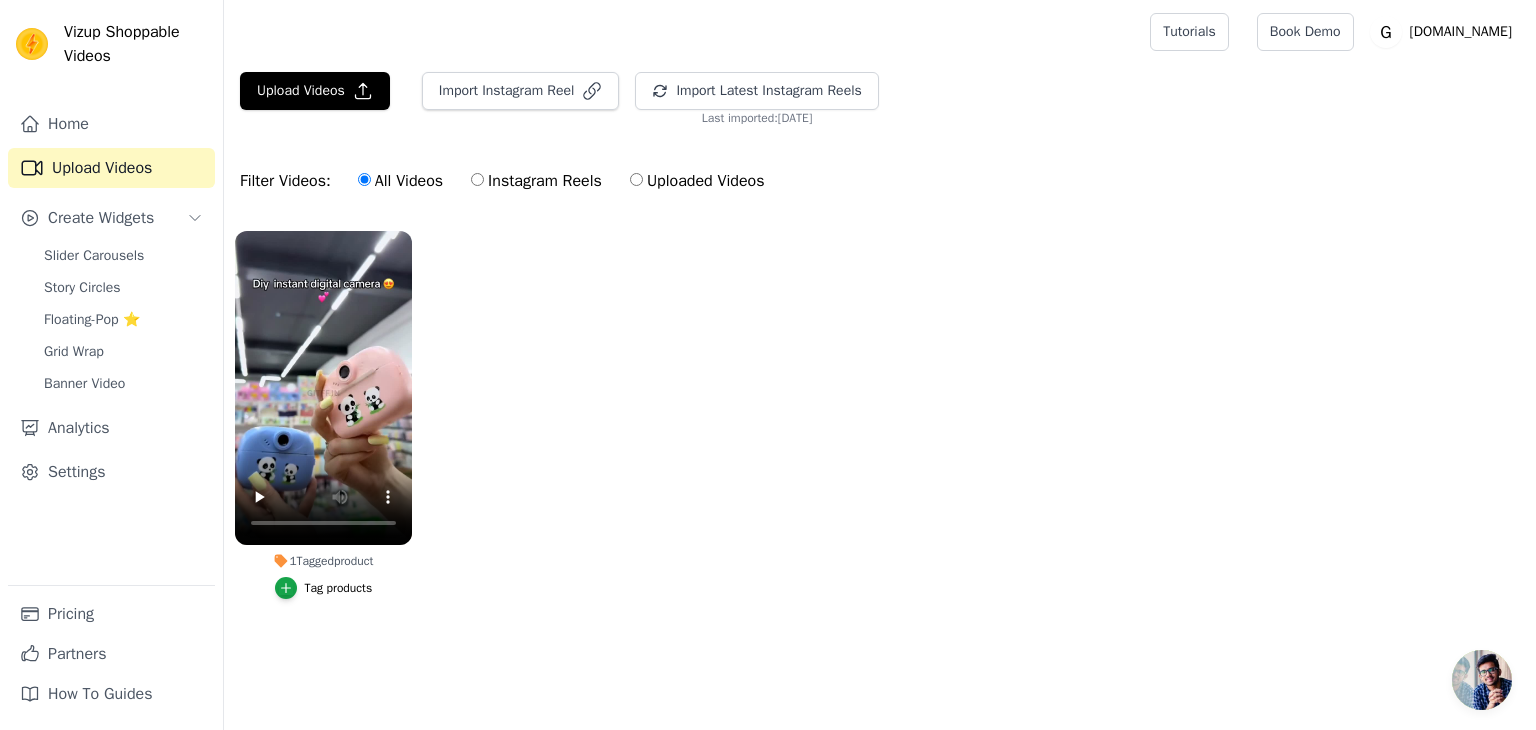 click on "Uploaded Videos" at bounding box center (636, 179) 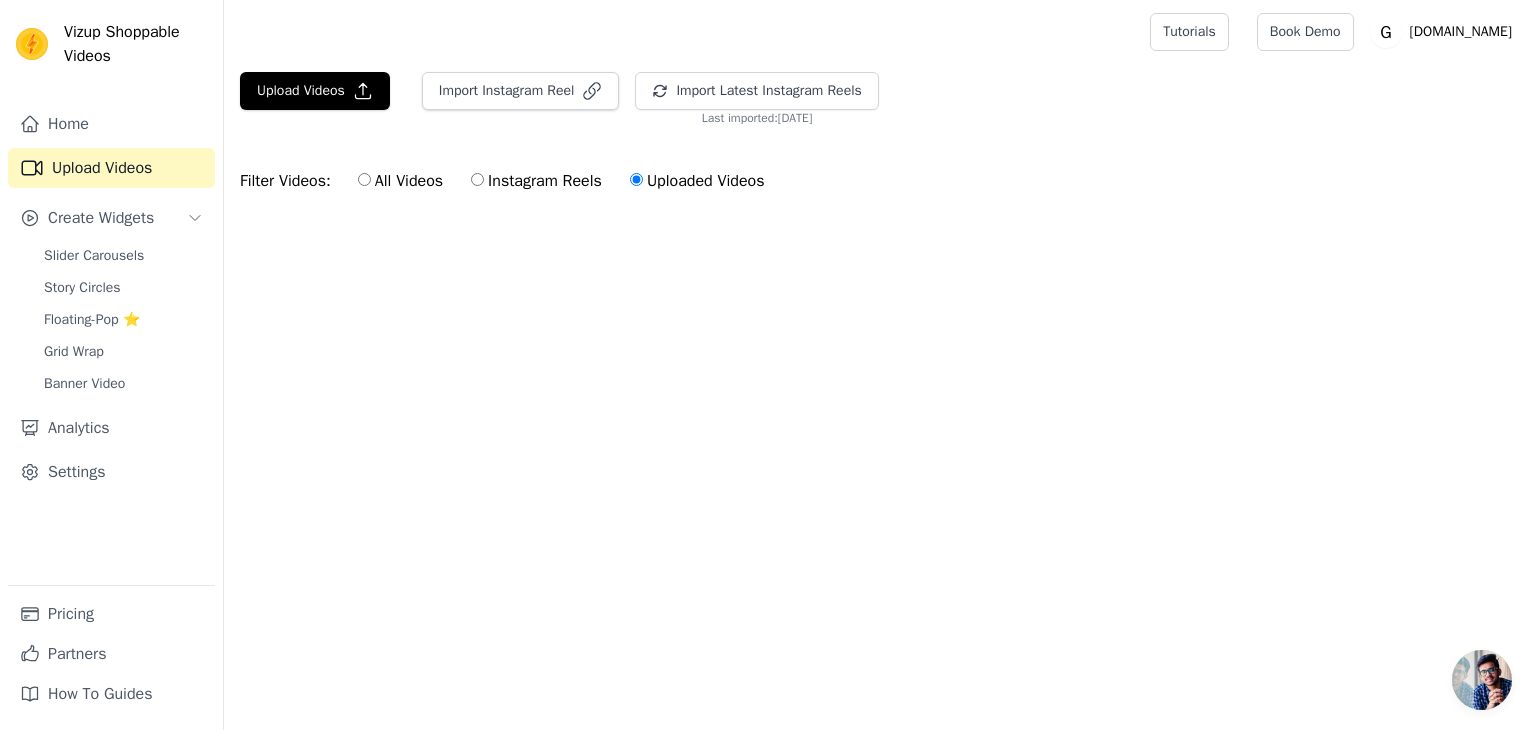 click on "Instagram Reels" at bounding box center [477, 179] 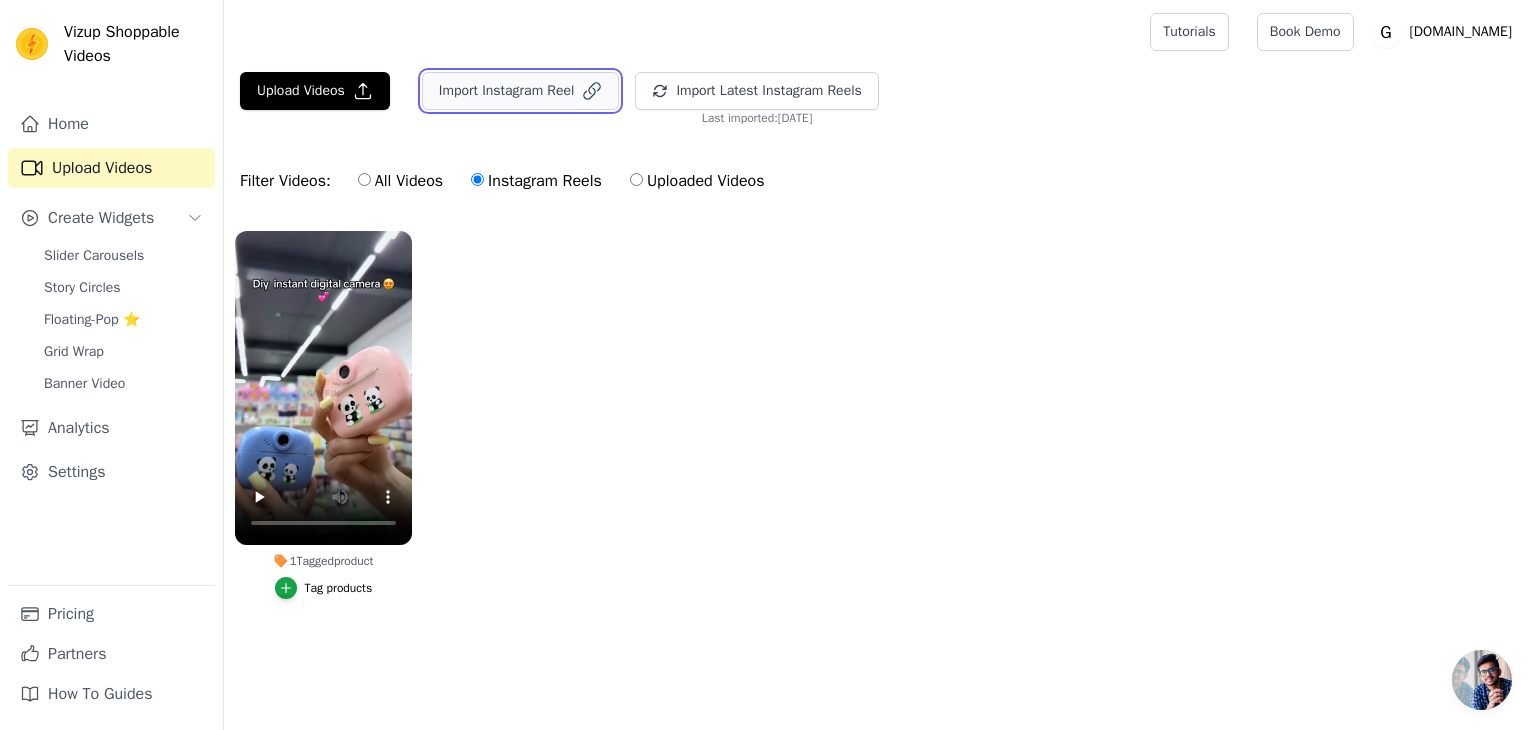 click on "Import Instagram Reel" at bounding box center (521, 91) 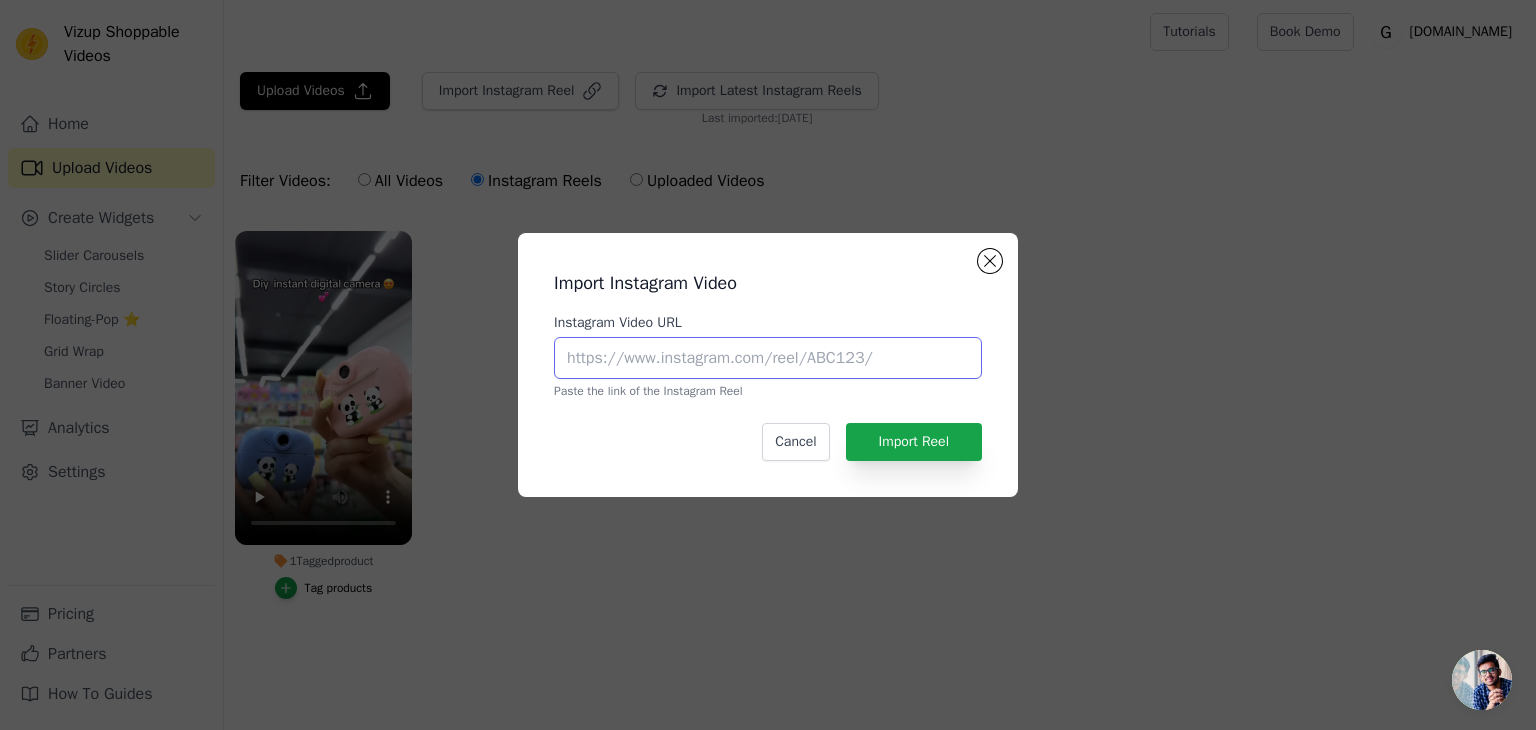 click on "Instagram Video URL" at bounding box center (768, 358) 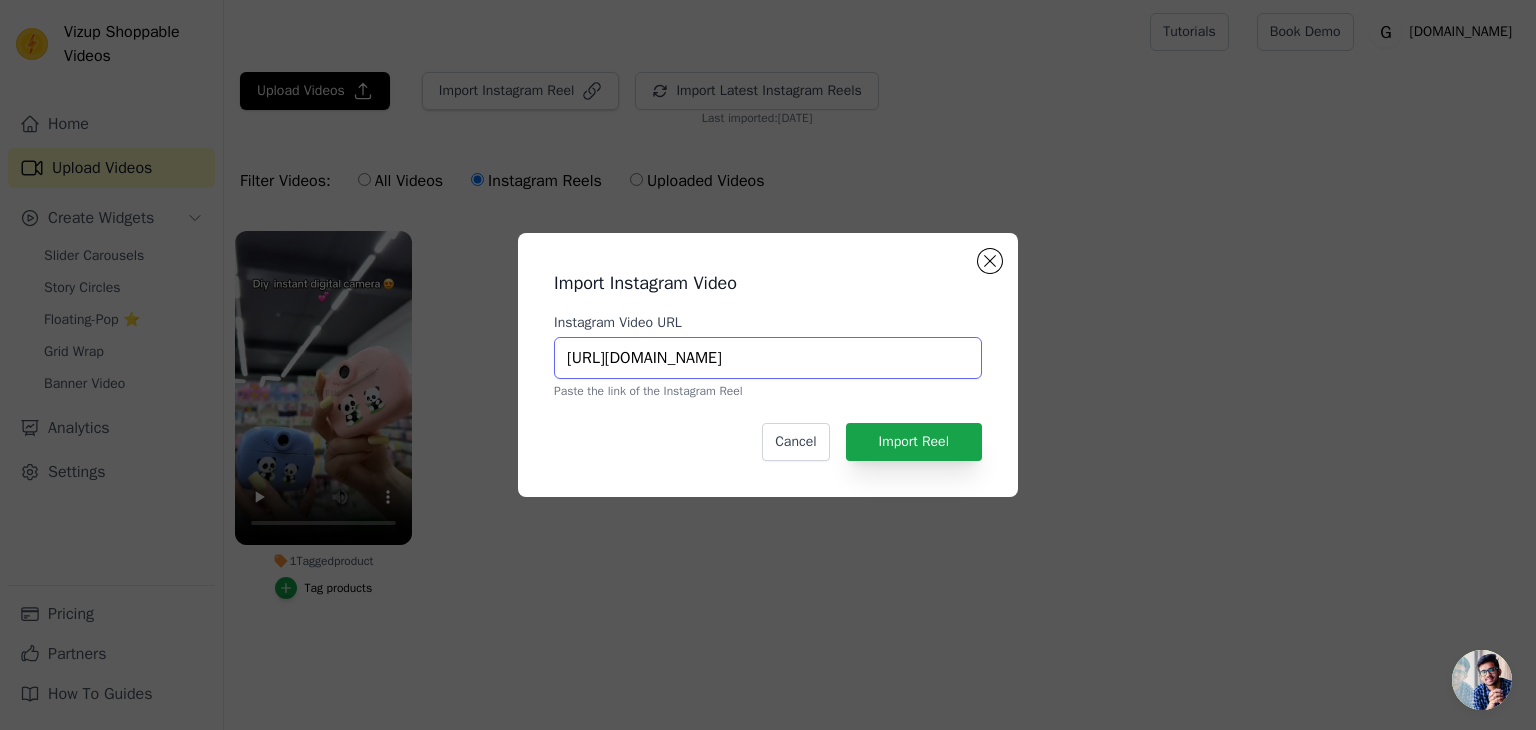 scroll, scrollTop: 0, scrollLeft: 57, axis: horizontal 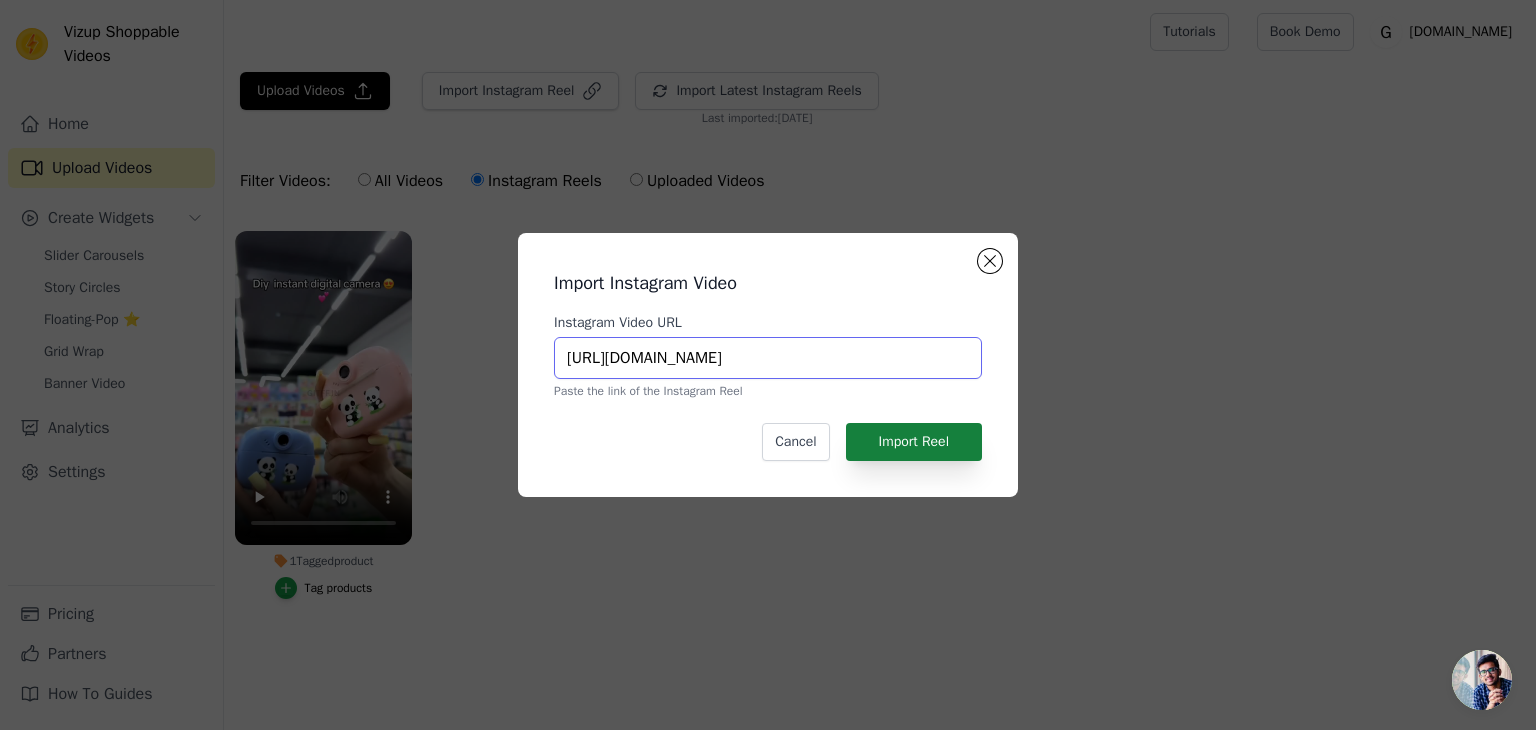type on "[URL][DOMAIN_NAME]" 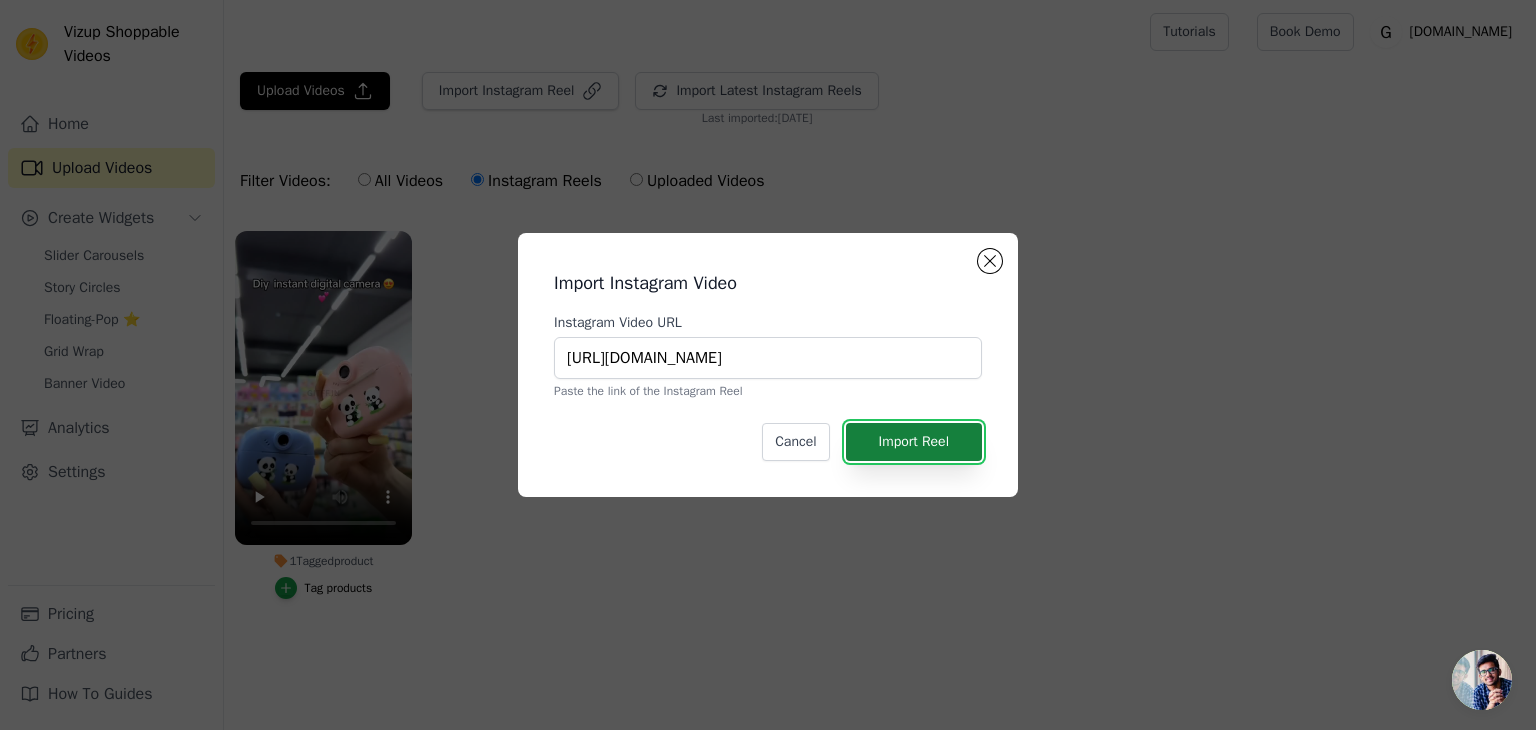 click on "Import Reel" at bounding box center [914, 442] 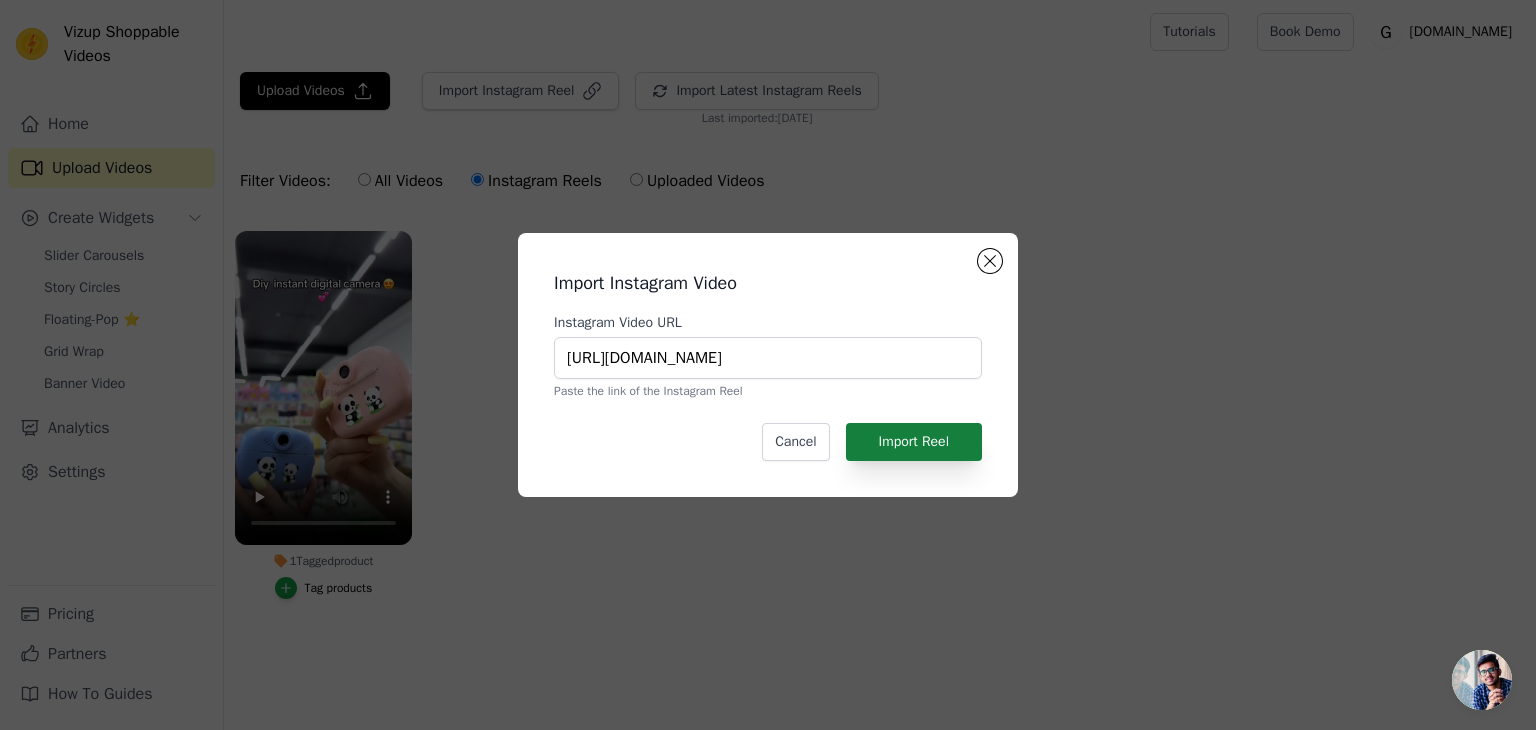 scroll, scrollTop: 0, scrollLeft: 0, axis: both 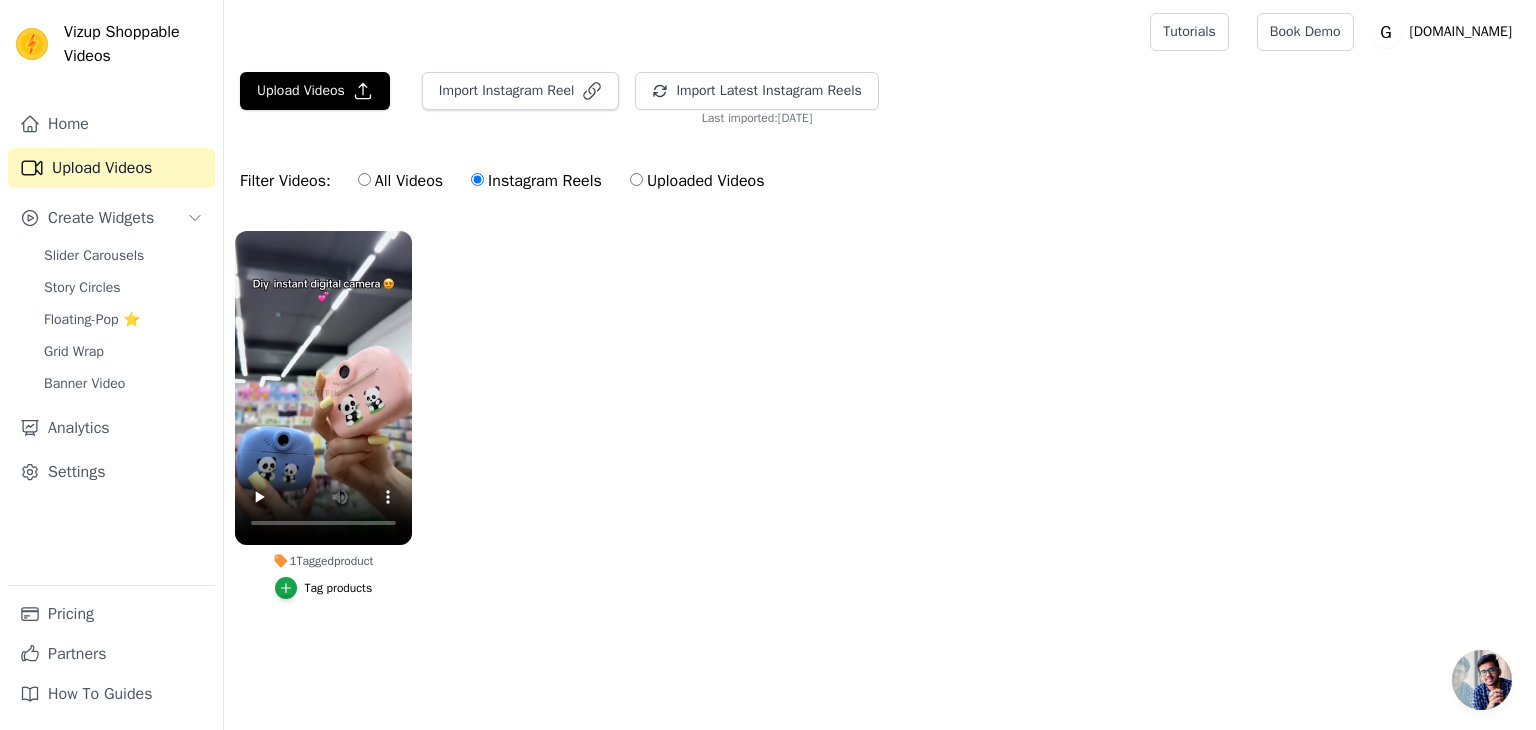 click on "All Videos" at bounding box center (400, 181) 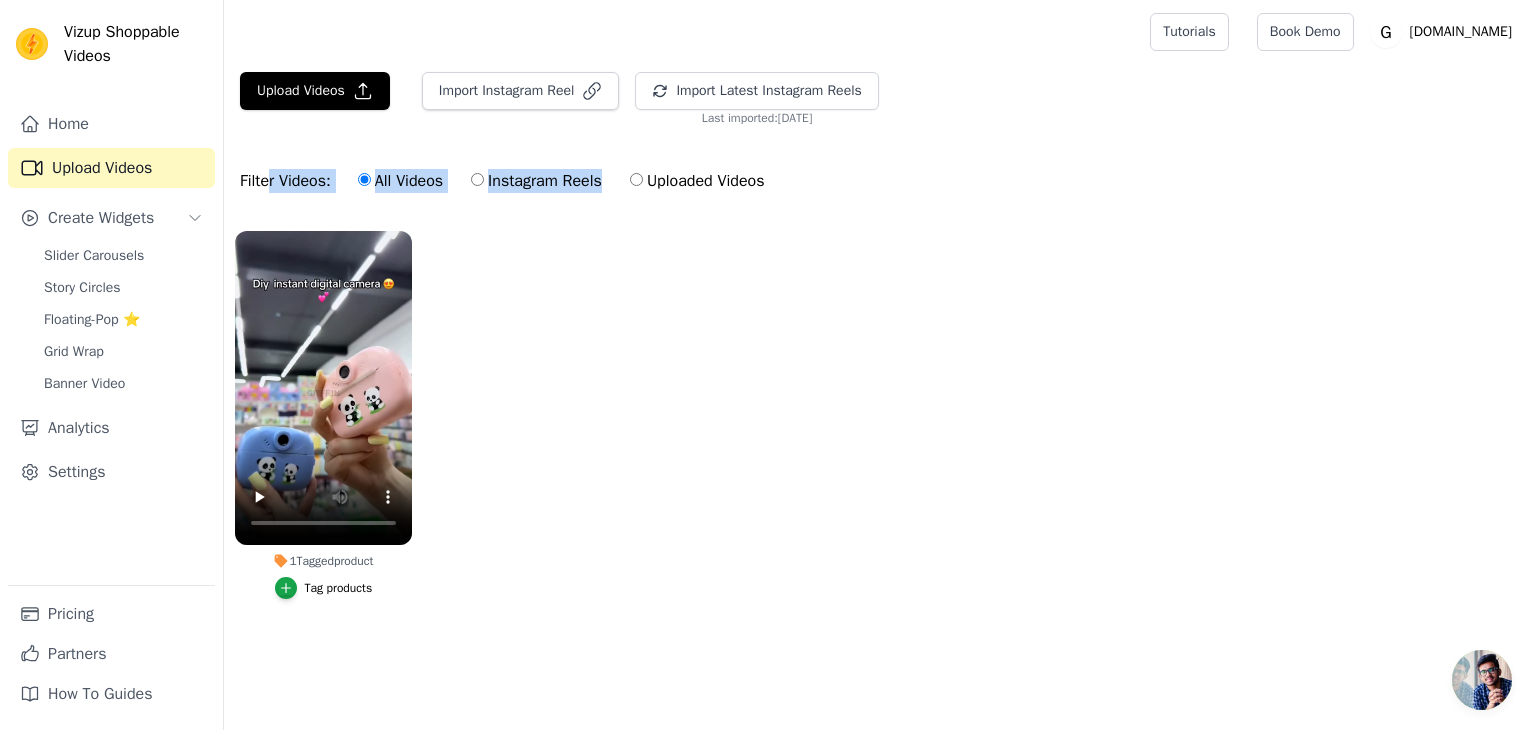 drag, startPoint x: 271, startPoint y: 186, endPoint x: 524, endPoint y: 174, distance: 253.28442 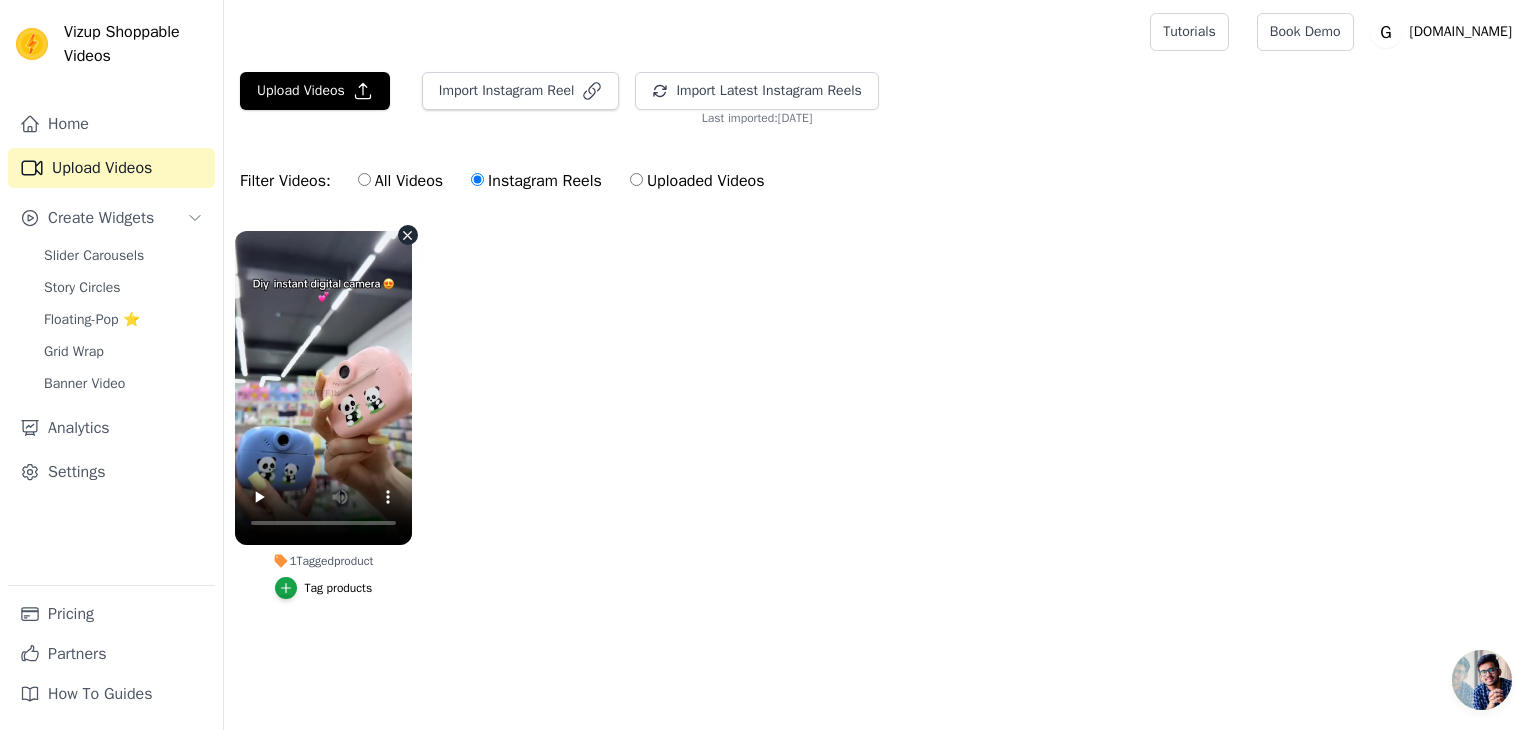 click on "1  Tagged  product       Tag products" at bounding box center [408, 235] 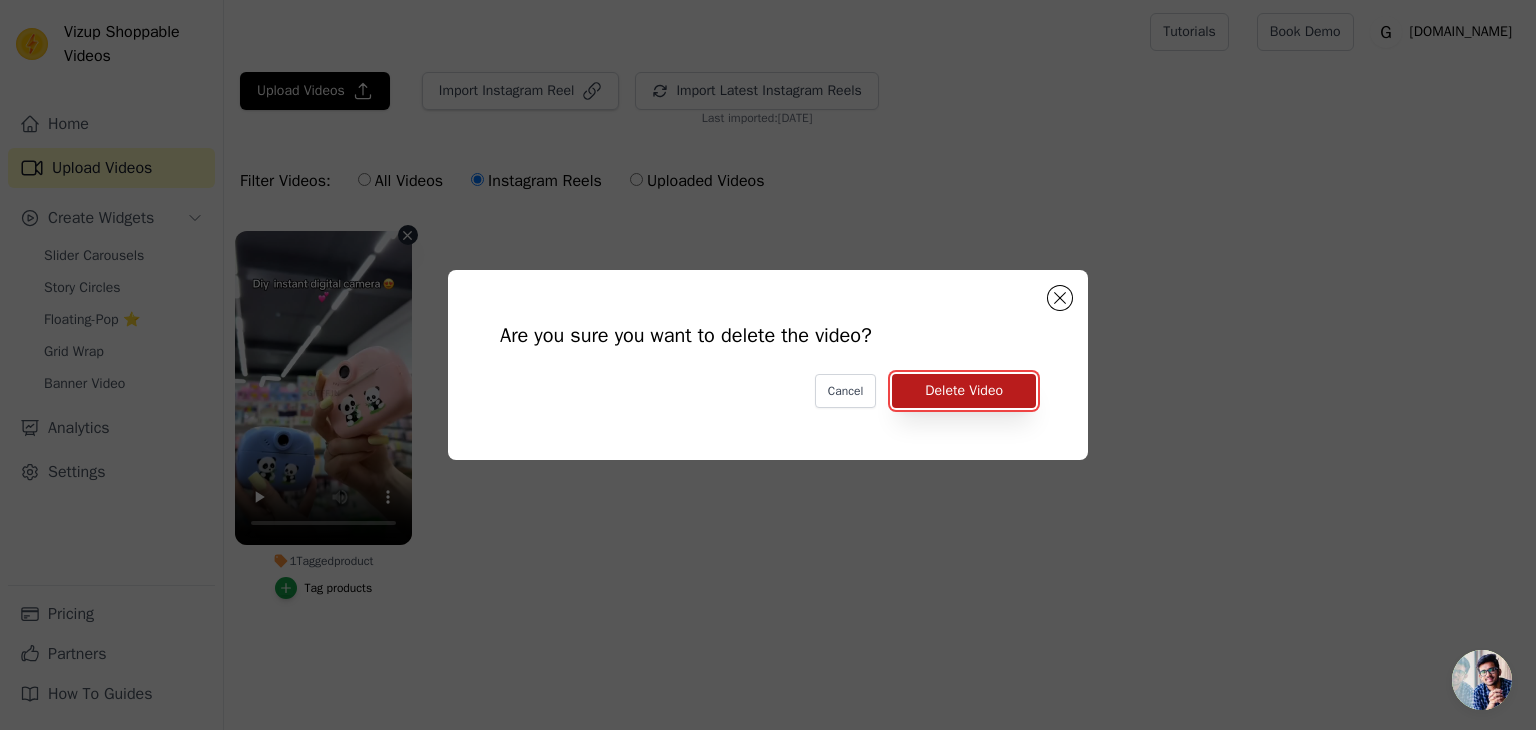 click on "Delete Video" at bounding box center (964, 391) 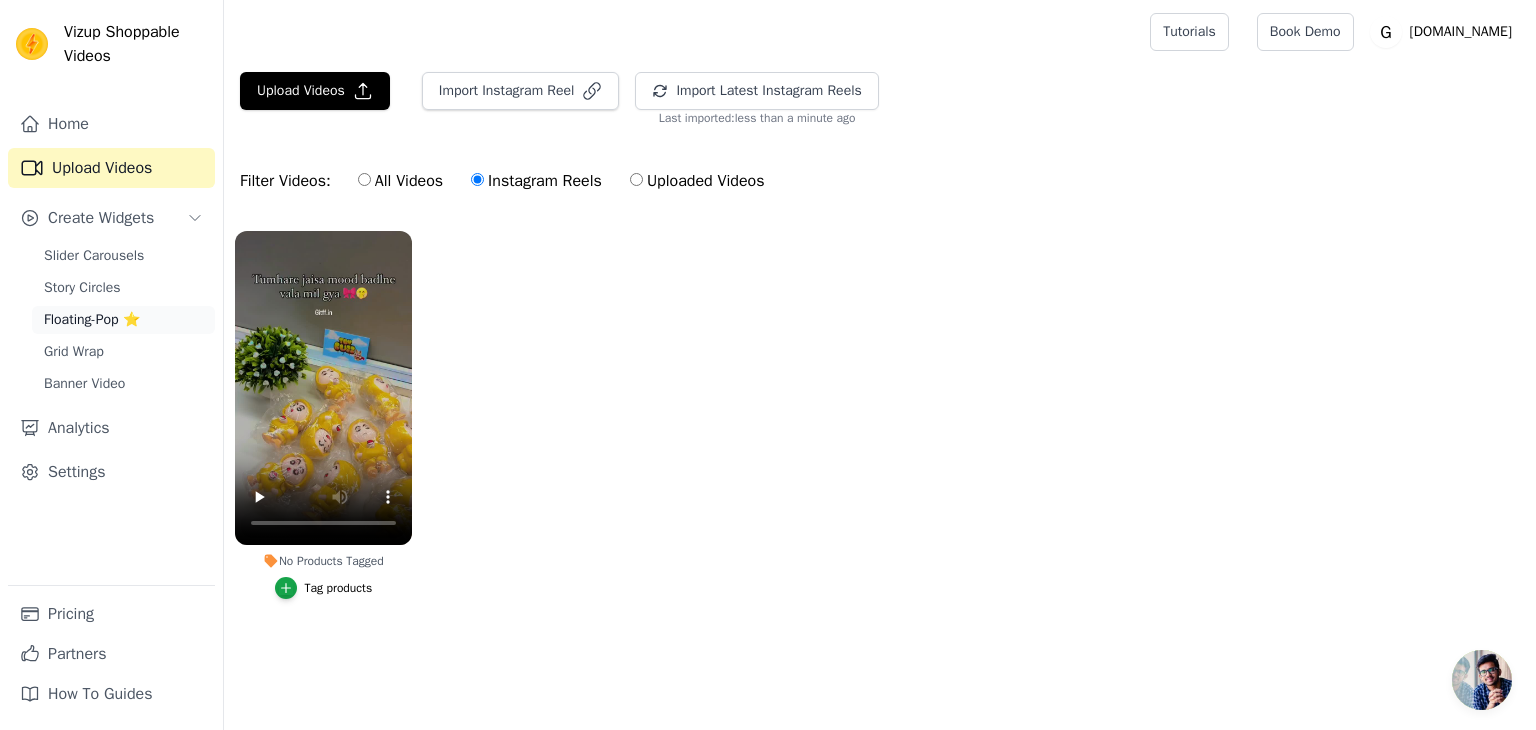 click on "Floating-Pop ⭐" at bounding box center [92, 320] 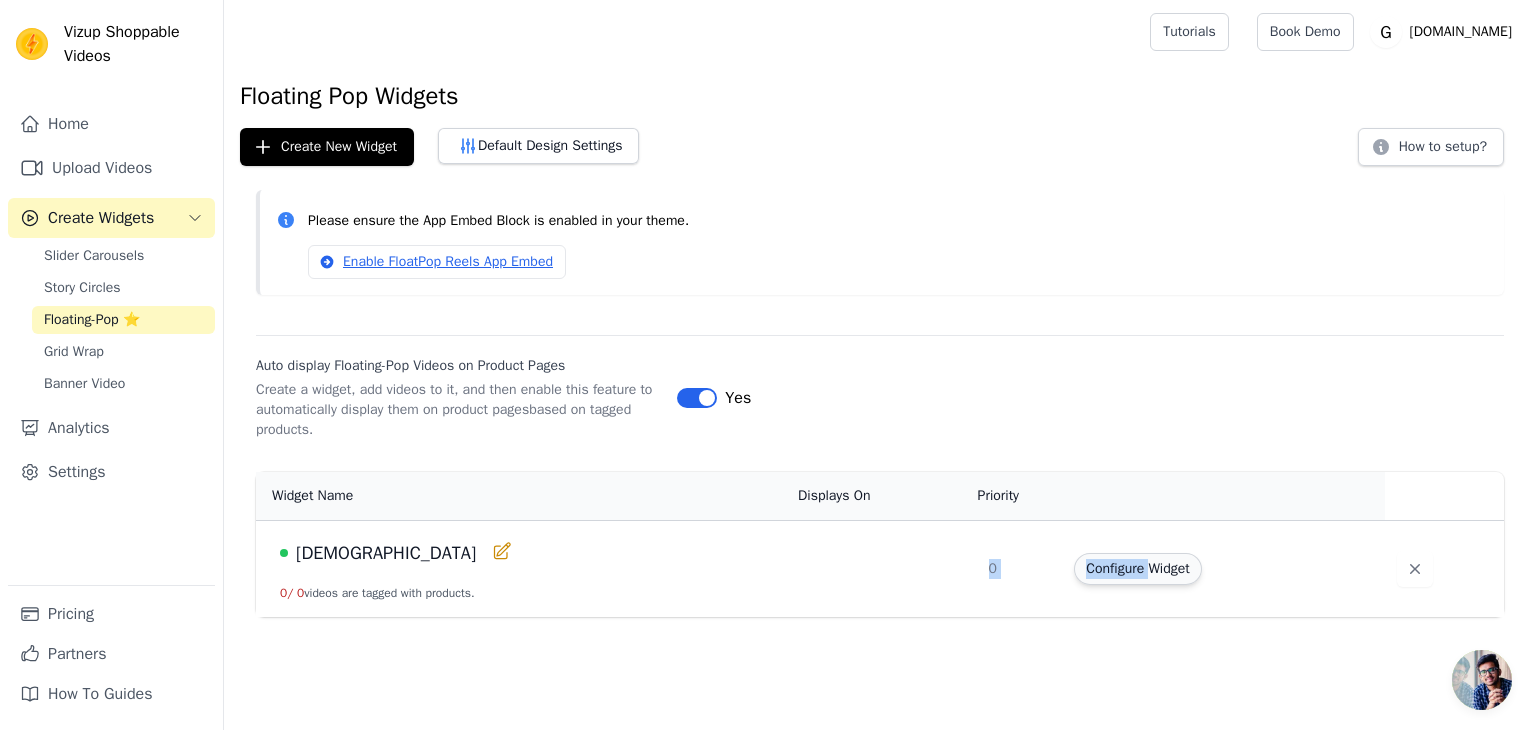 drag, startPoint x: 794, startPoint y: 582, endPoint x: 1127, endPoint y: 570, distance: 333.21616 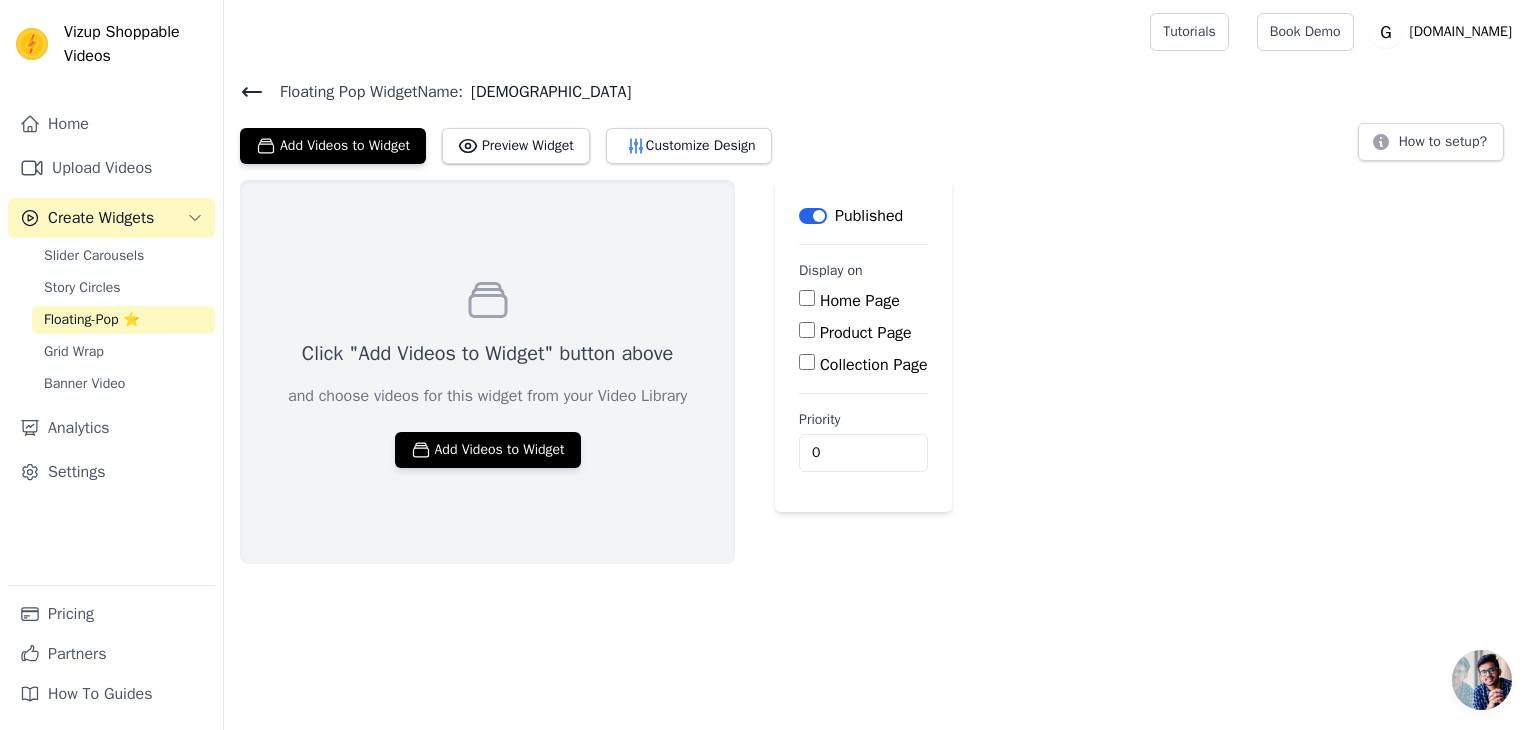 click on "Product Page" at bounding box center (807, 330) 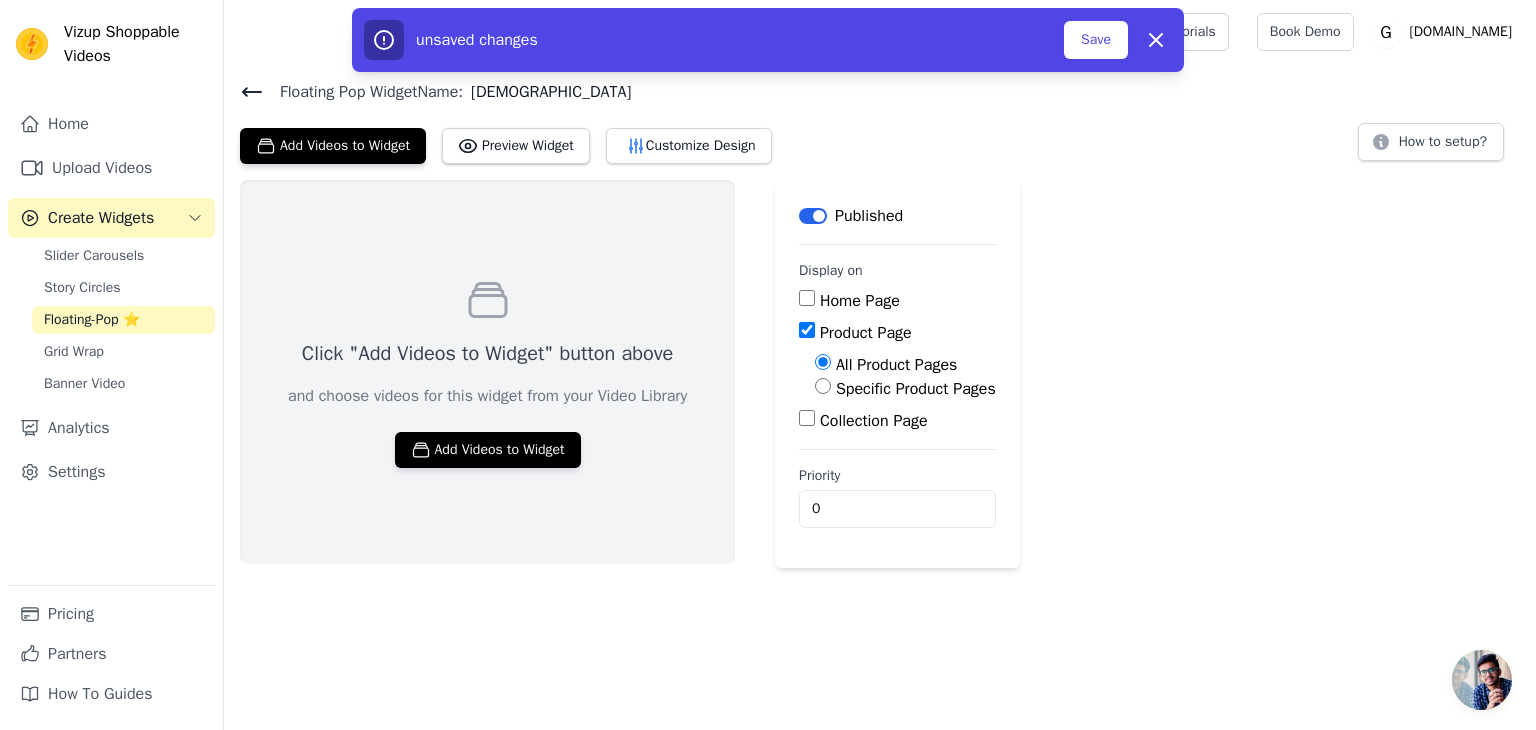 click on "Specific Product Pages" at bounding box center (916, 389) 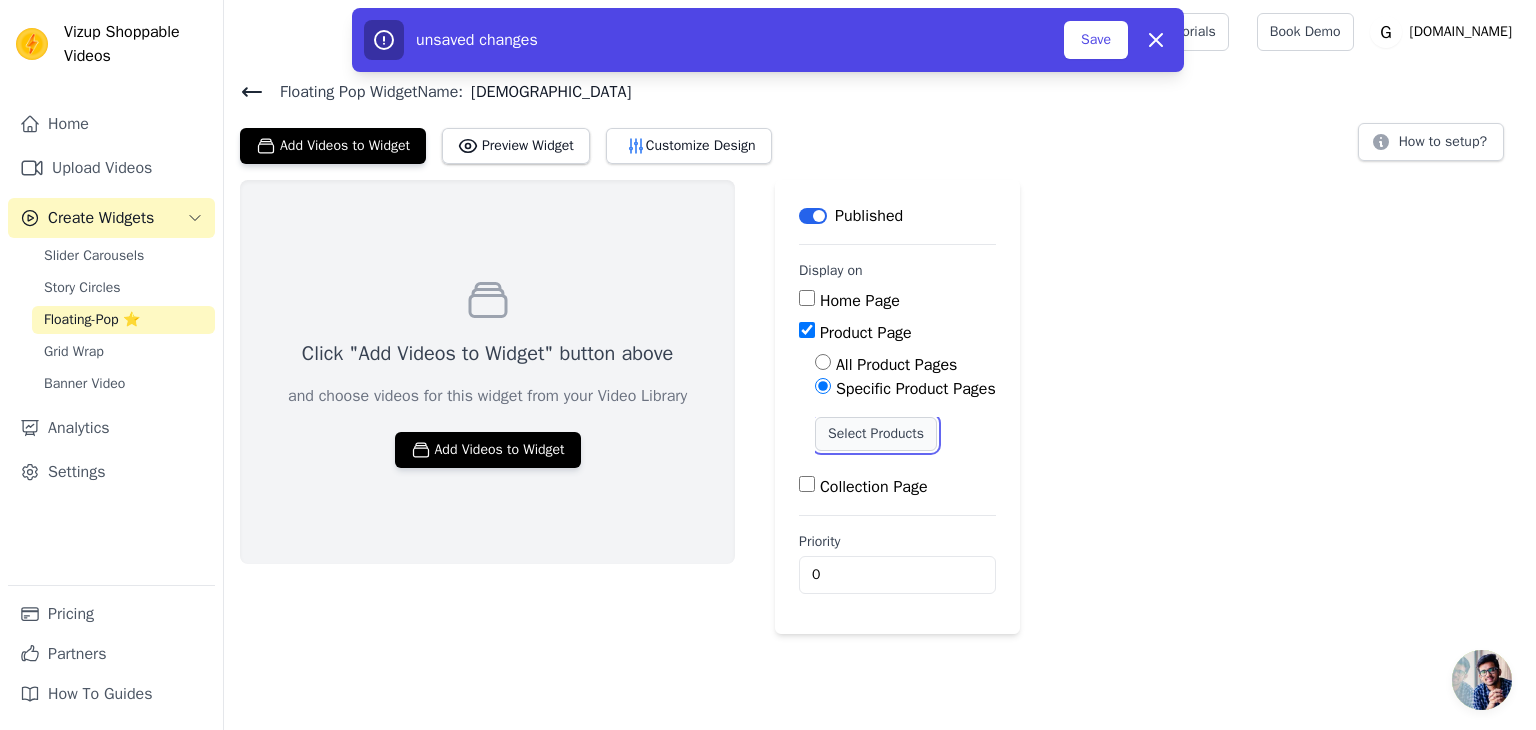 click on "Select Products" at bounding box center (876, 434) 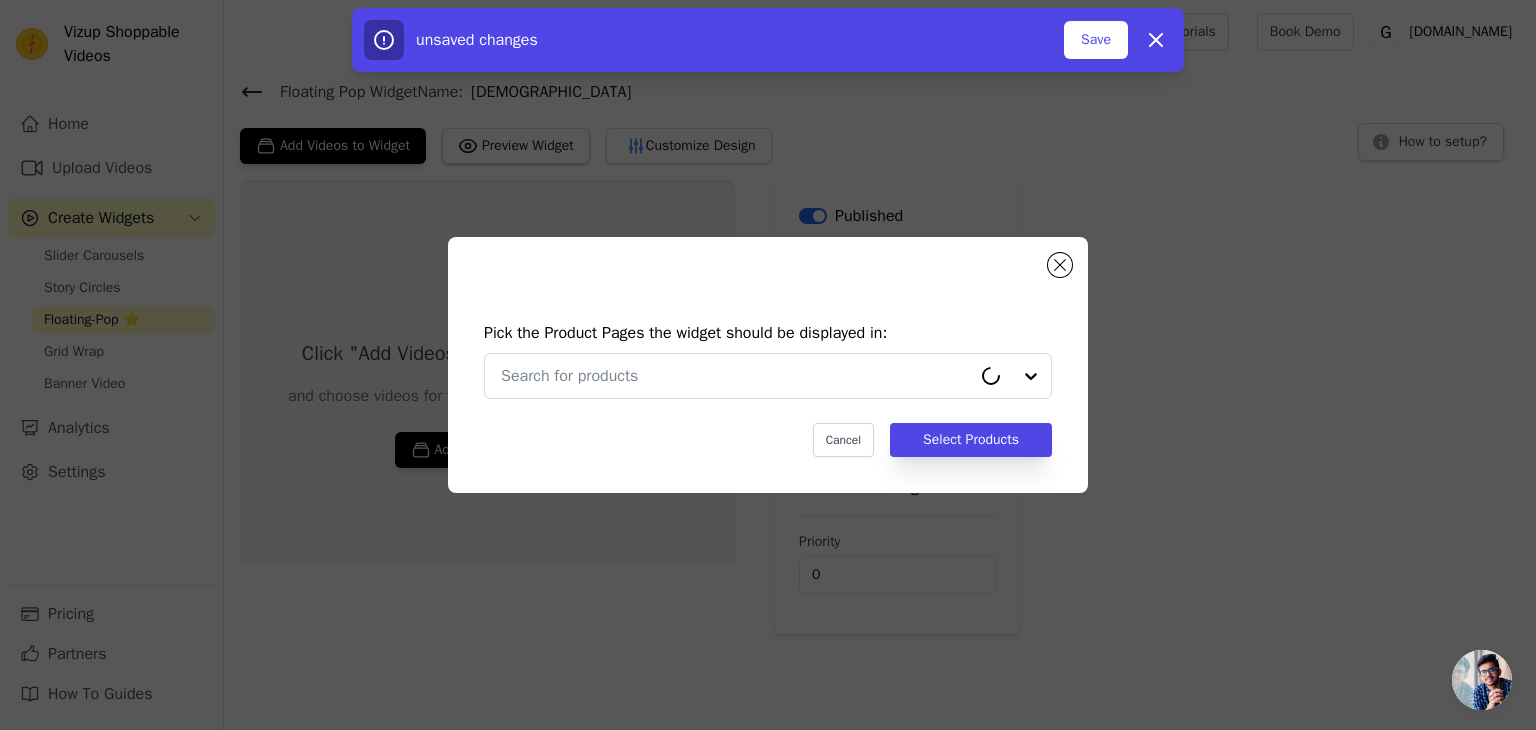 type 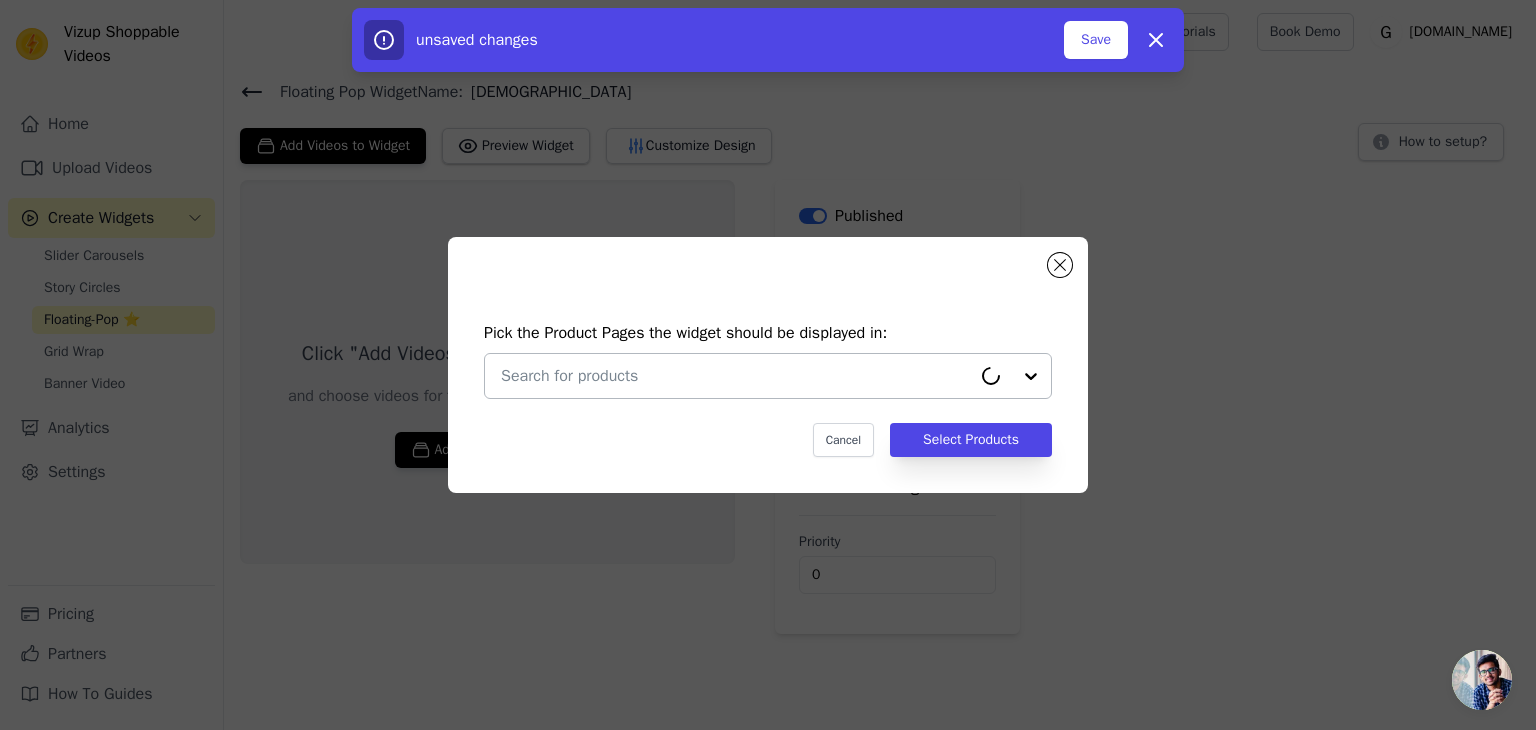 click at bounding box center [736, 376] 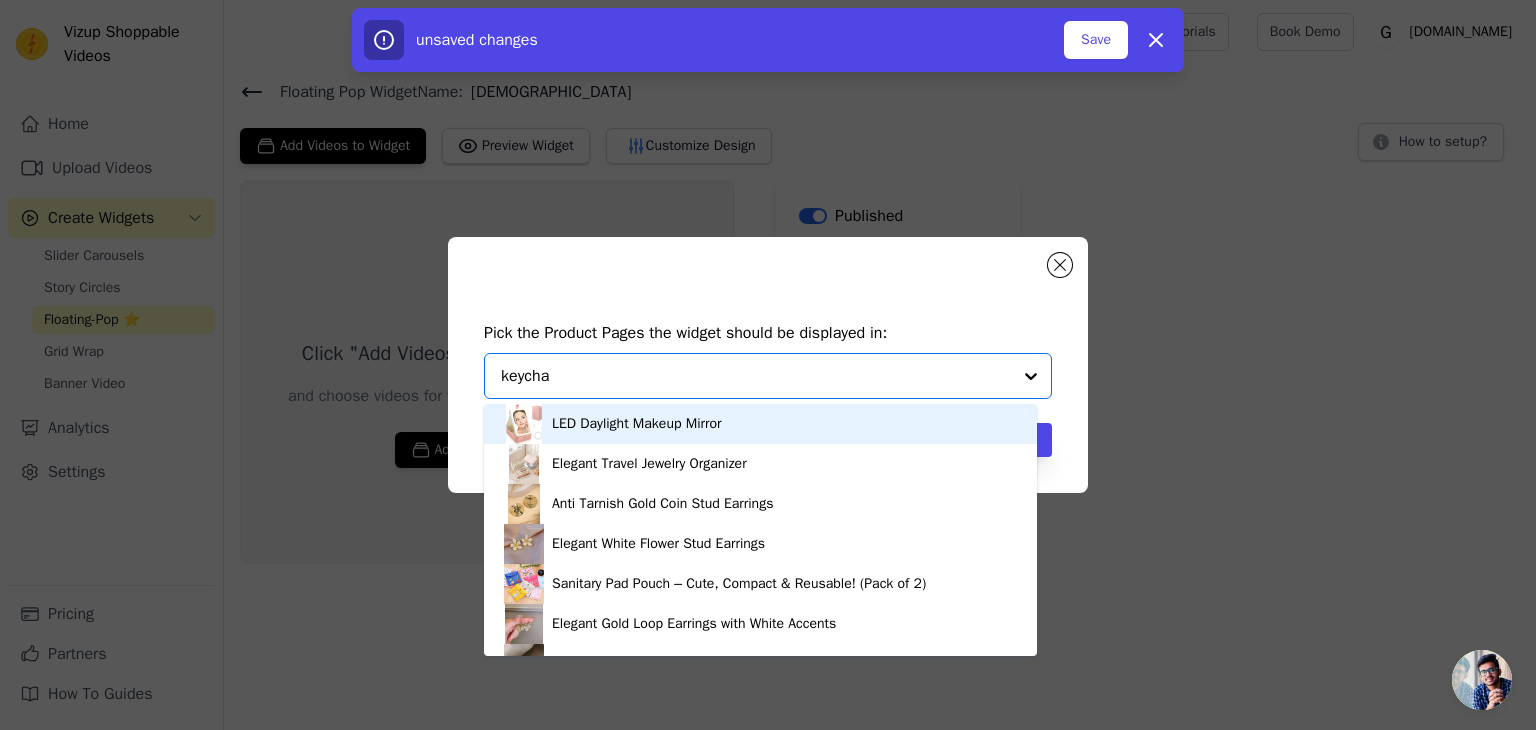type on "keychai" 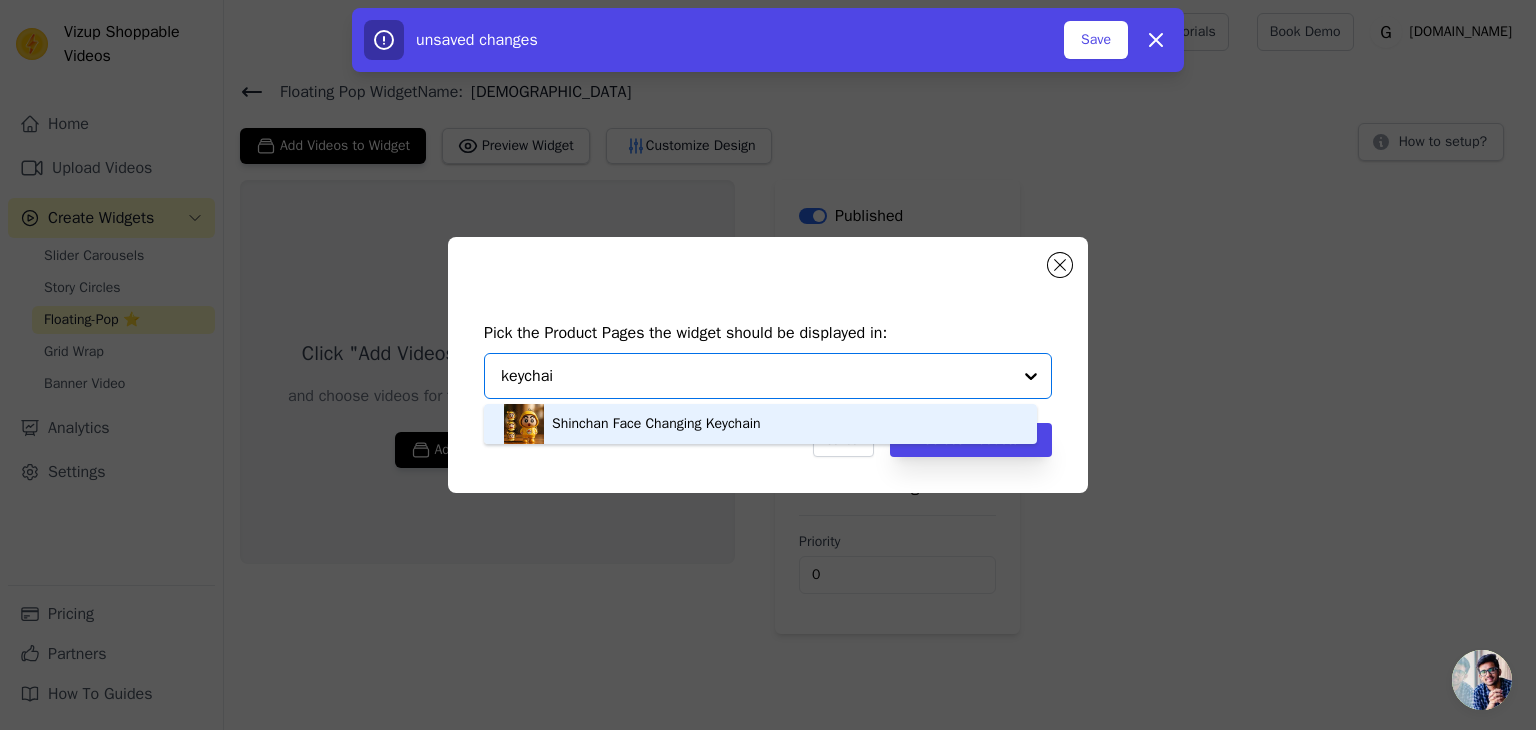 click on "Shinchan Face Changing Keychain" at bounding box center [656, 424] 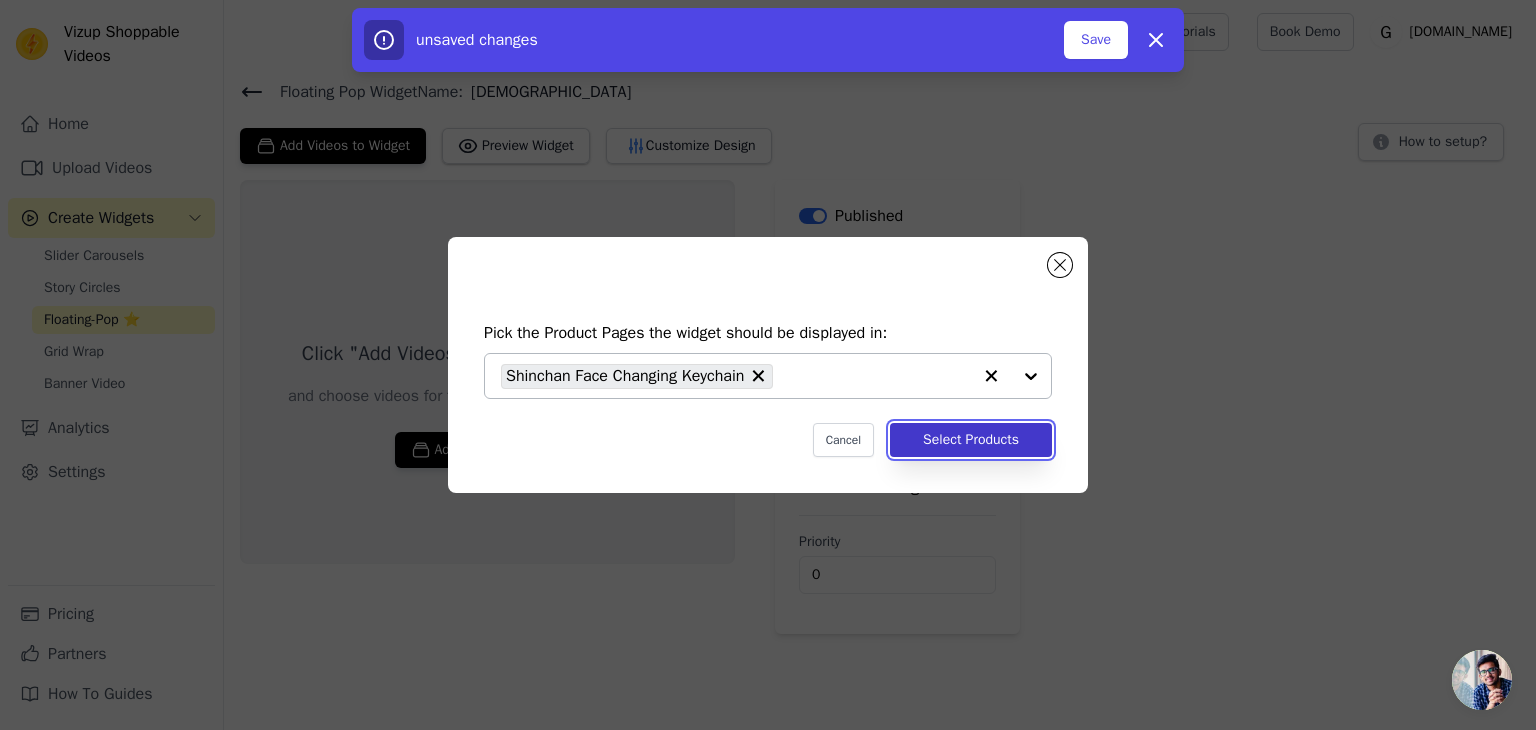 click on "Select Products" at bounding box center (971, 440) 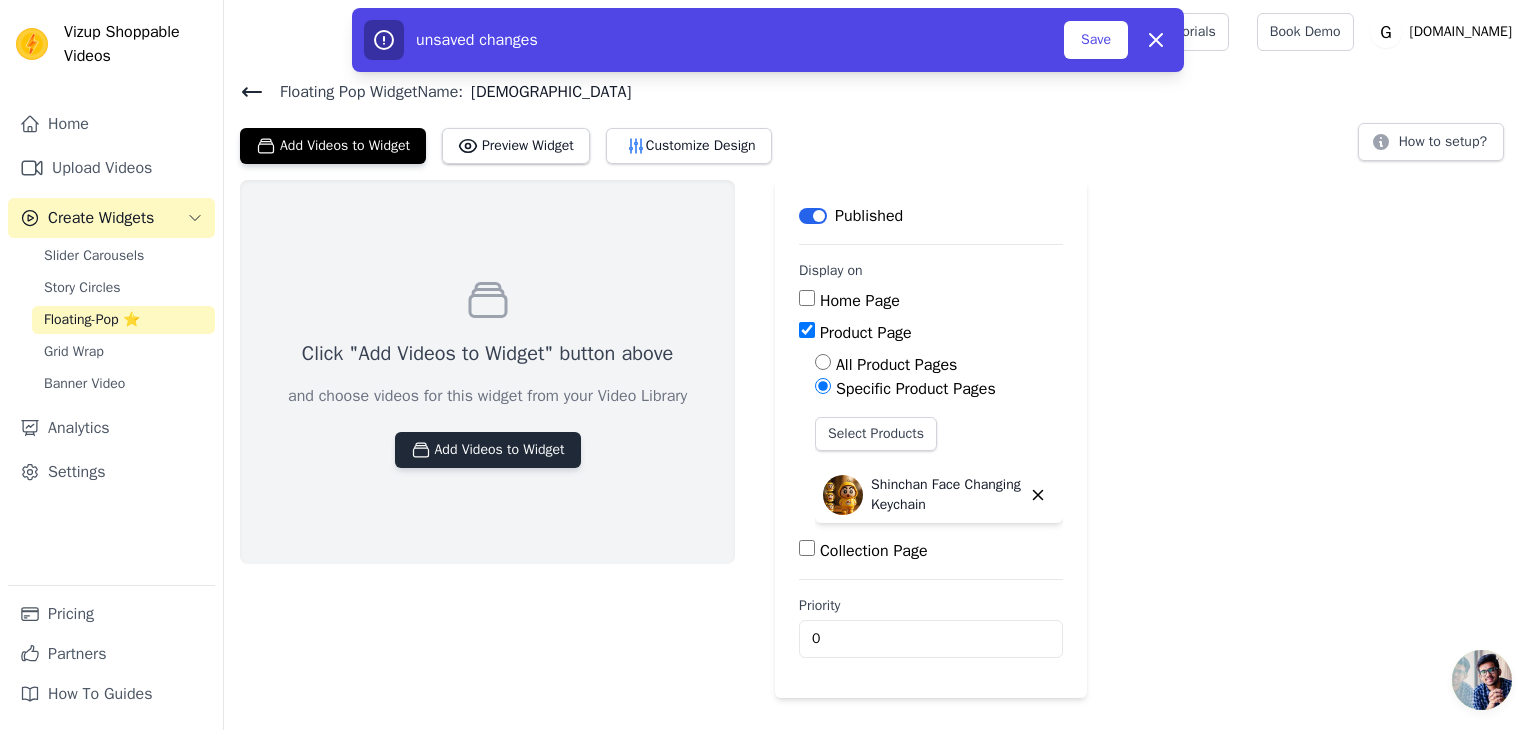 click on "Add Videos to Widget" at bounding box center (488, 450) 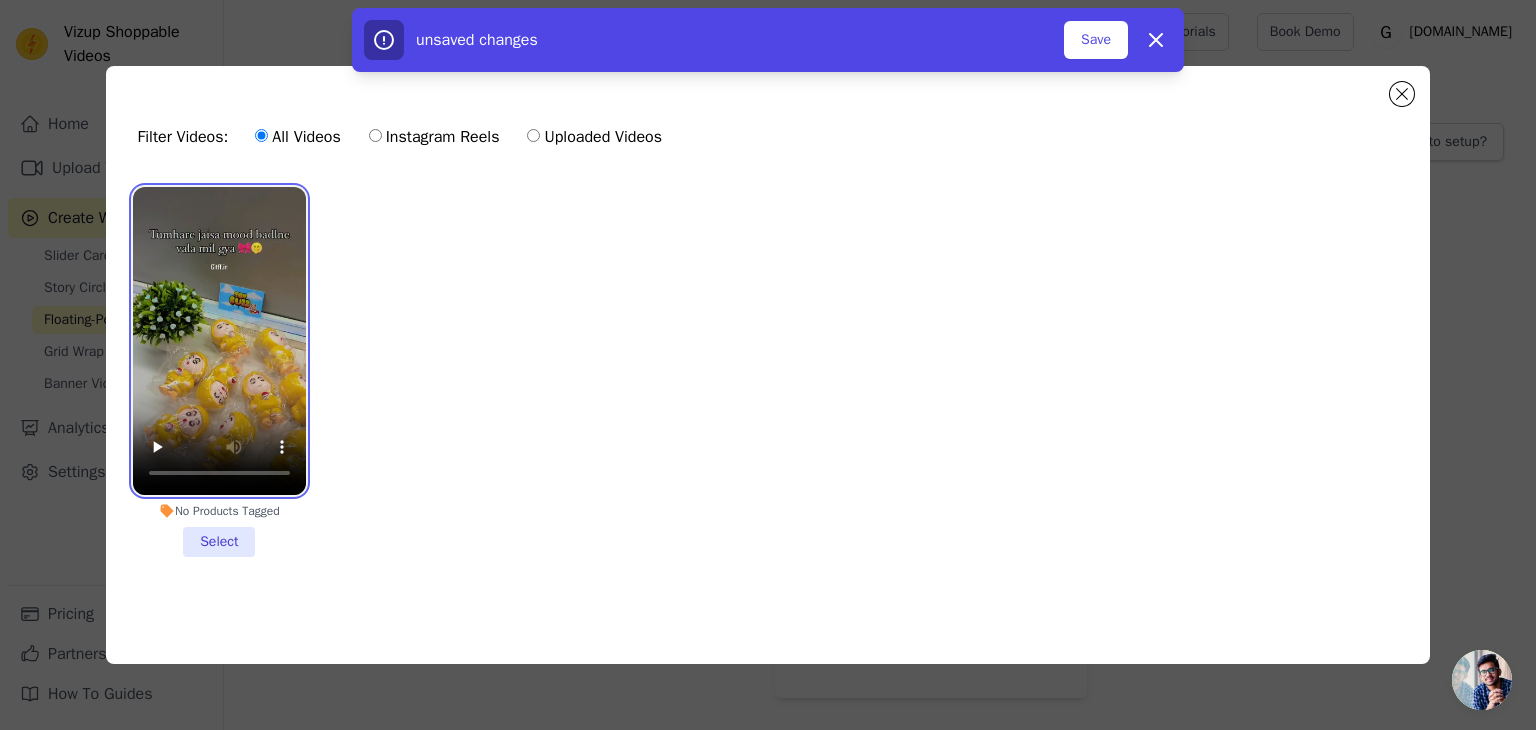 click at bounding box center [219, 341] 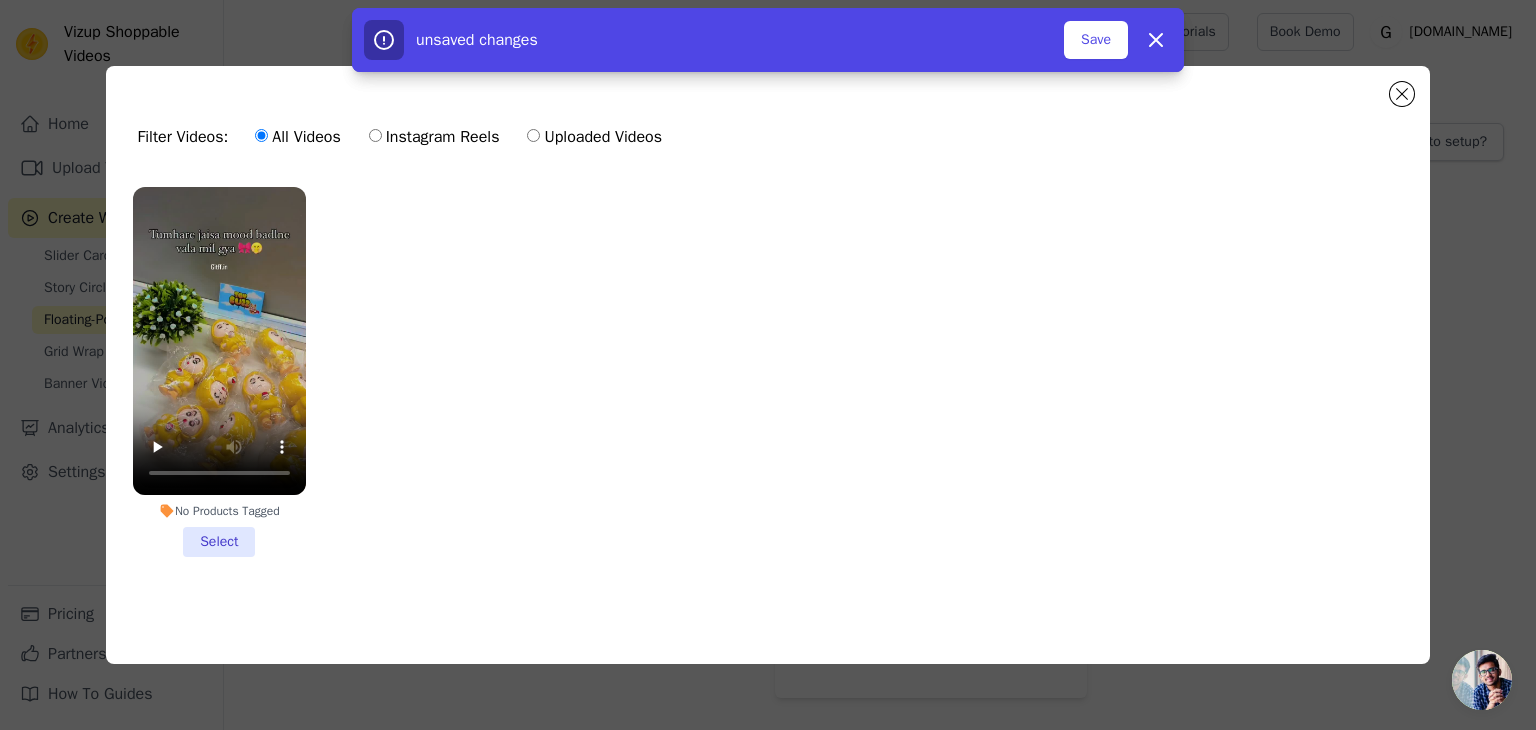 click on "No Products Tagged     Select" at bounding box center (219, 372) 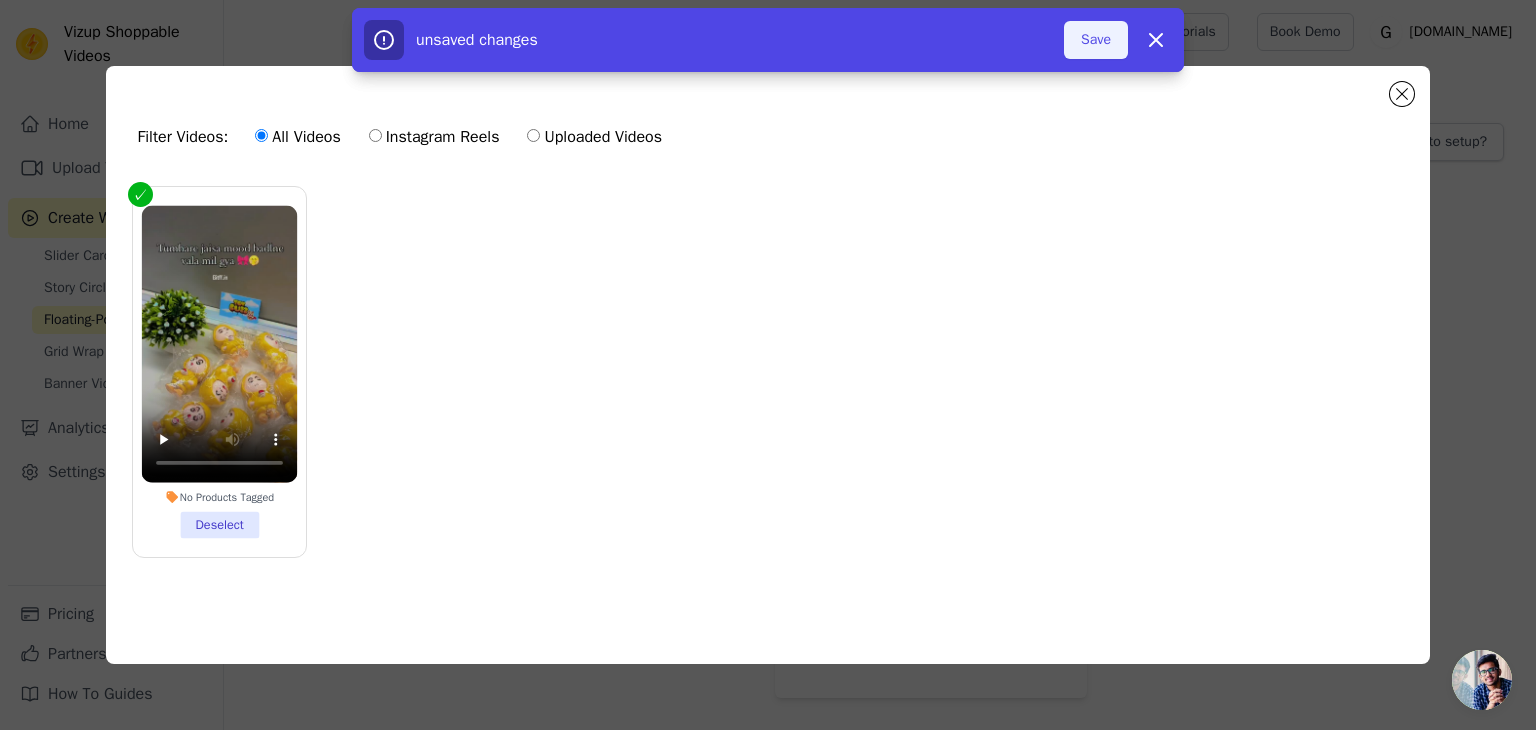 click on "Save" at bounding box center [1096, 40] 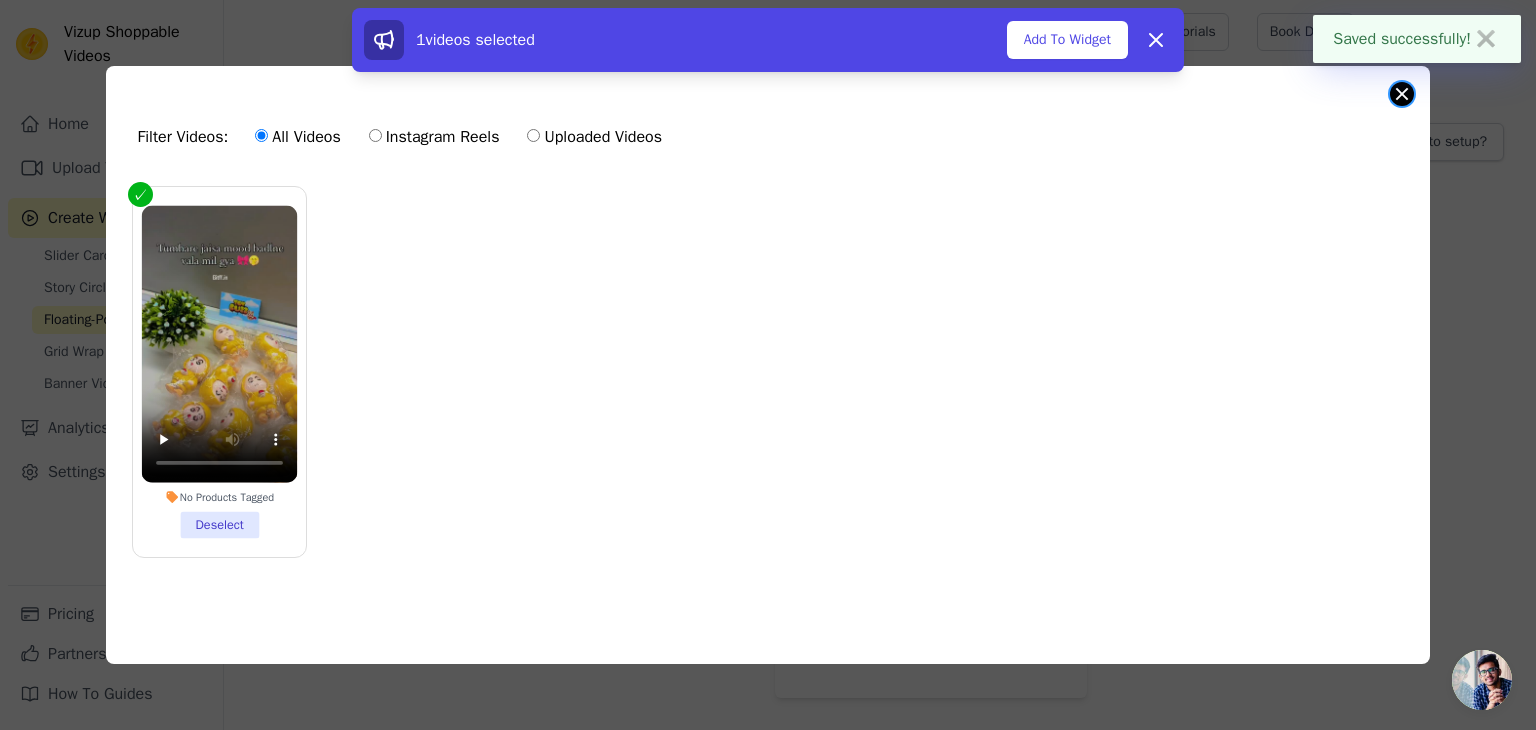 click at bounding box center [1402, 94] 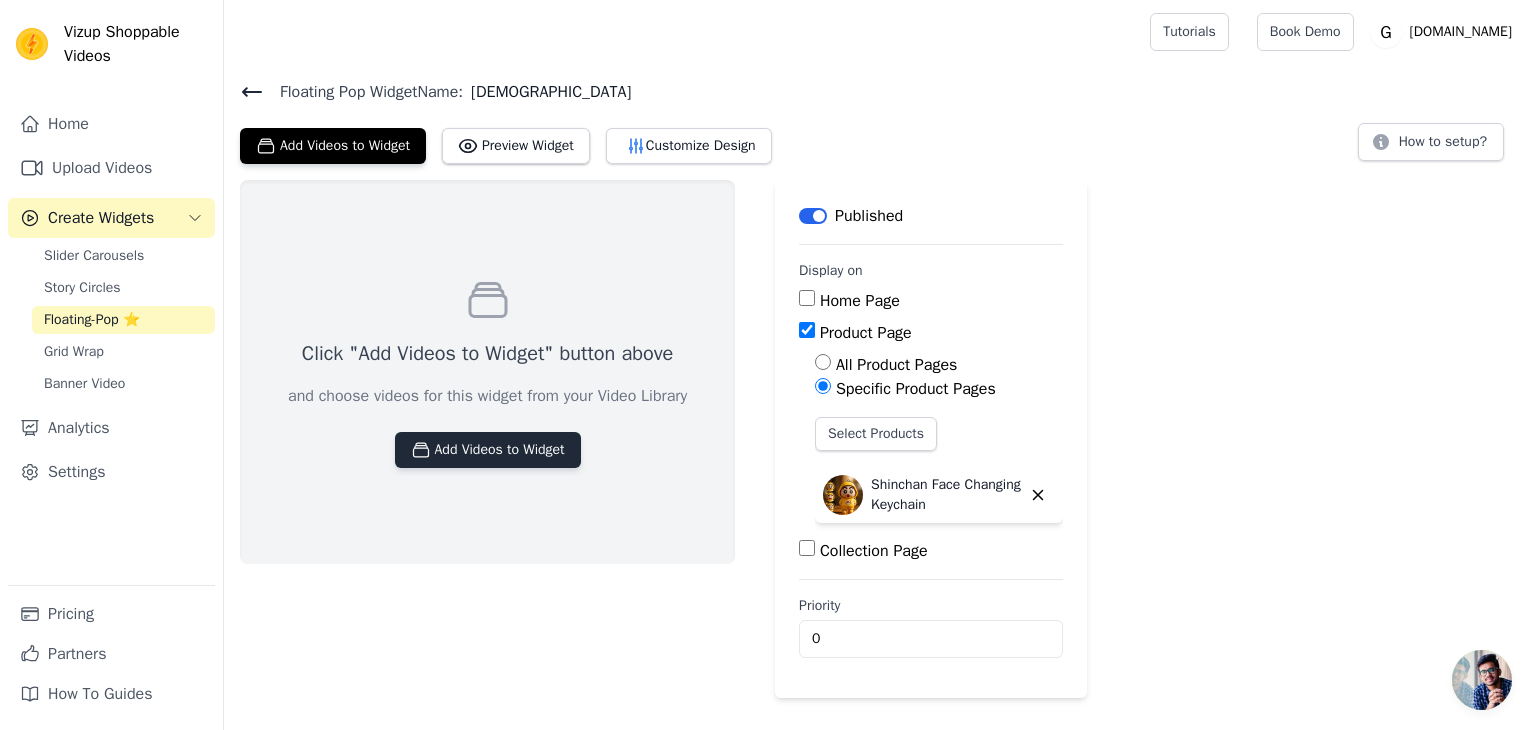 click on "Add Videos to Widget" at bounding box center [488, 450] 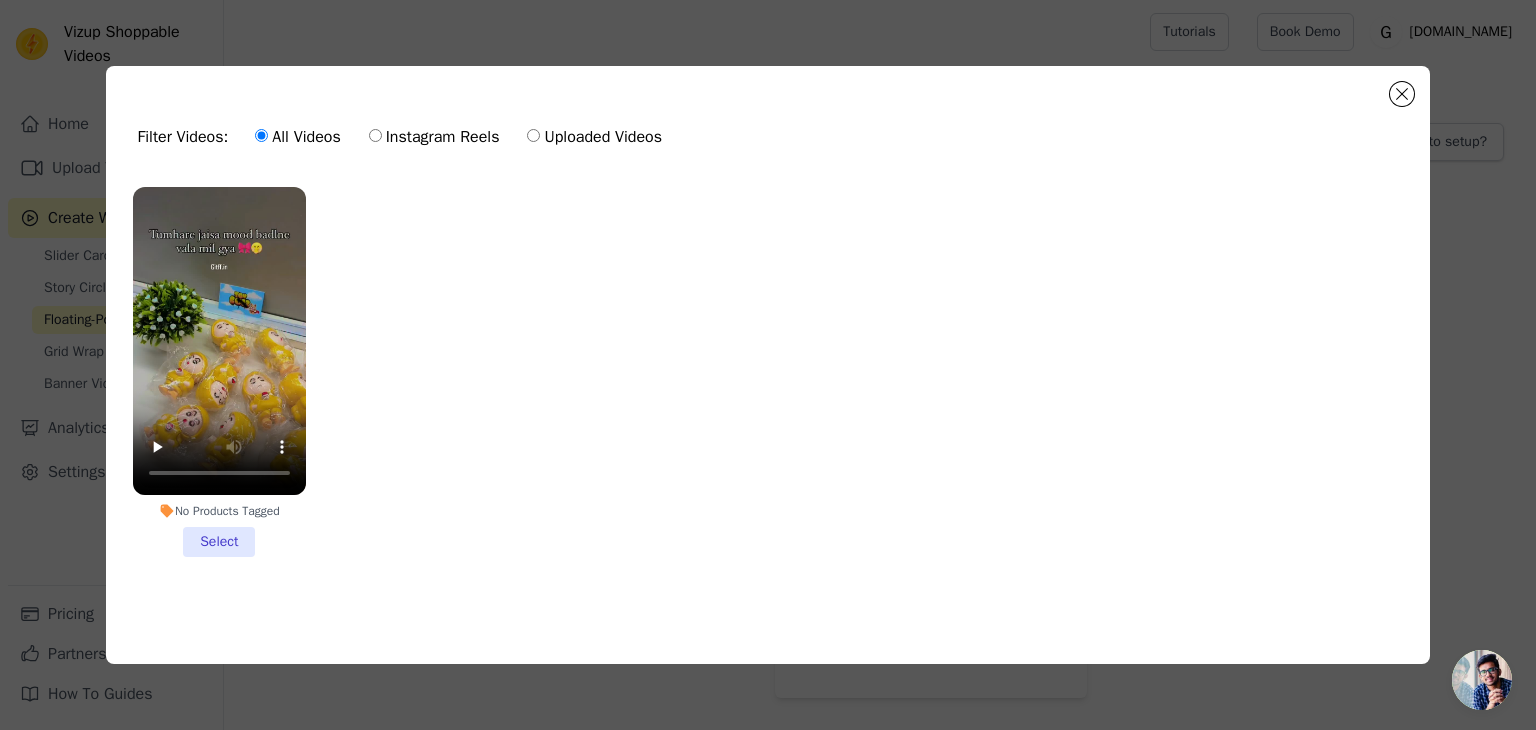 click on "No Products Tagged     Select" at bounding box center [219, 372] 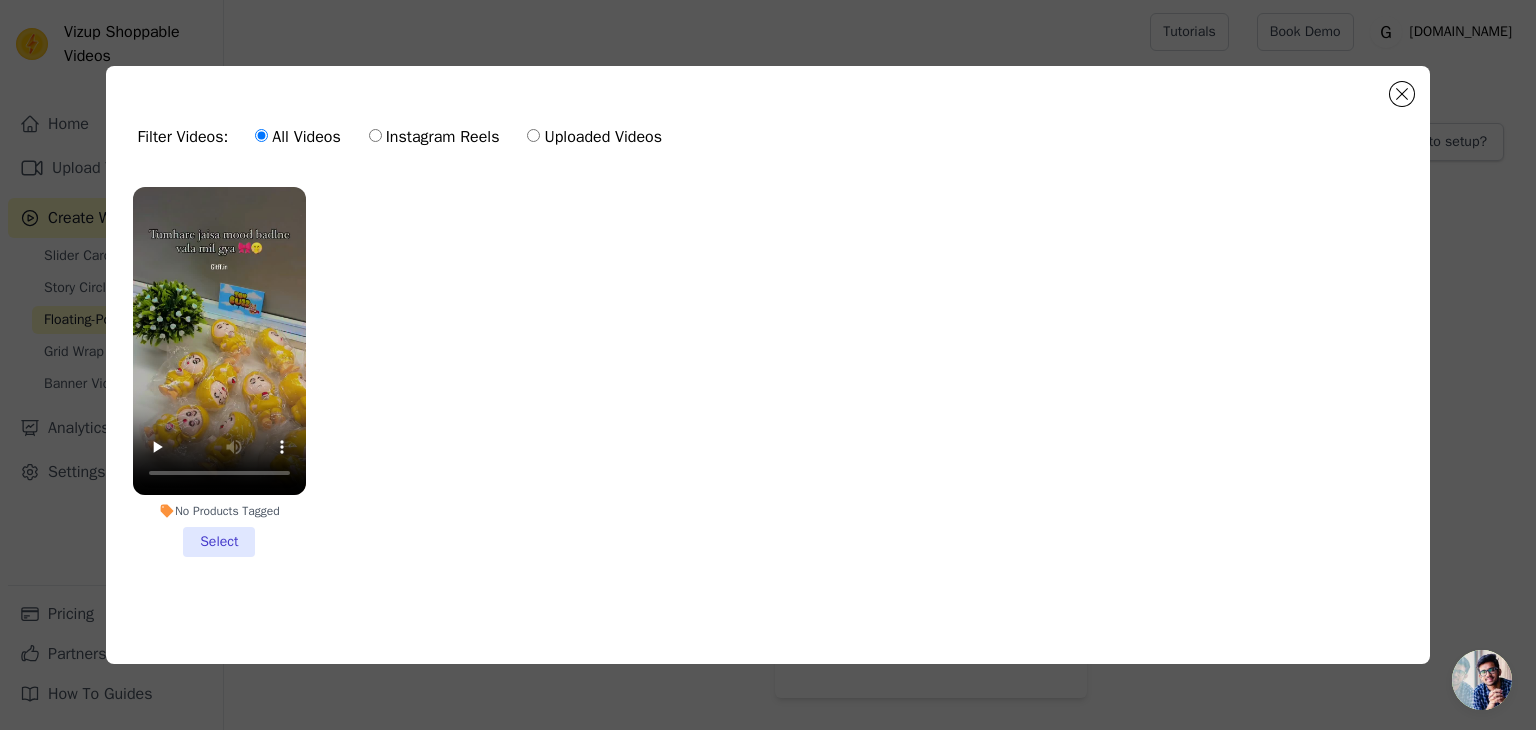 click on "No Products Tagged     Select" at bounding box center [0, 0] 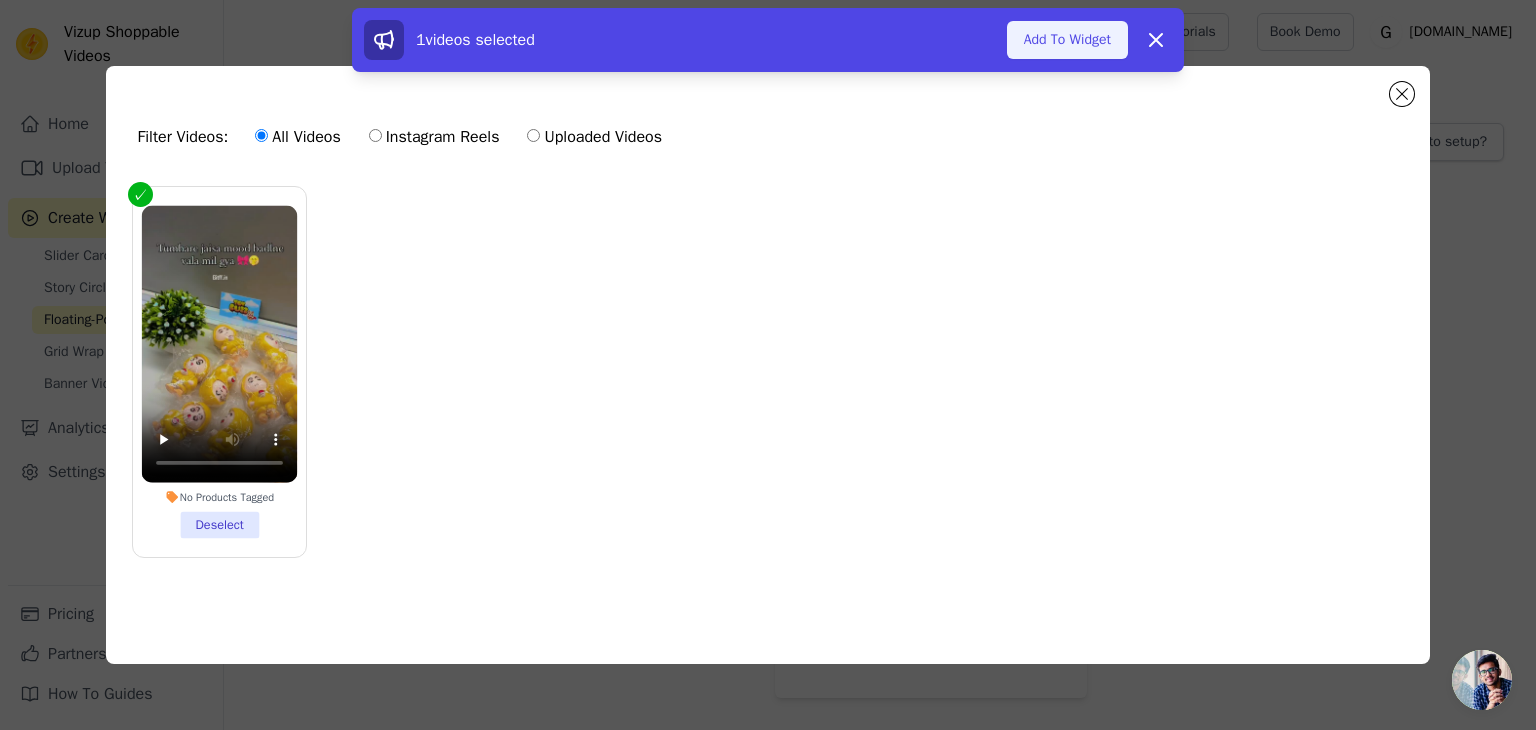 click on "Add To Widget" at bounding box center (1067, 40) 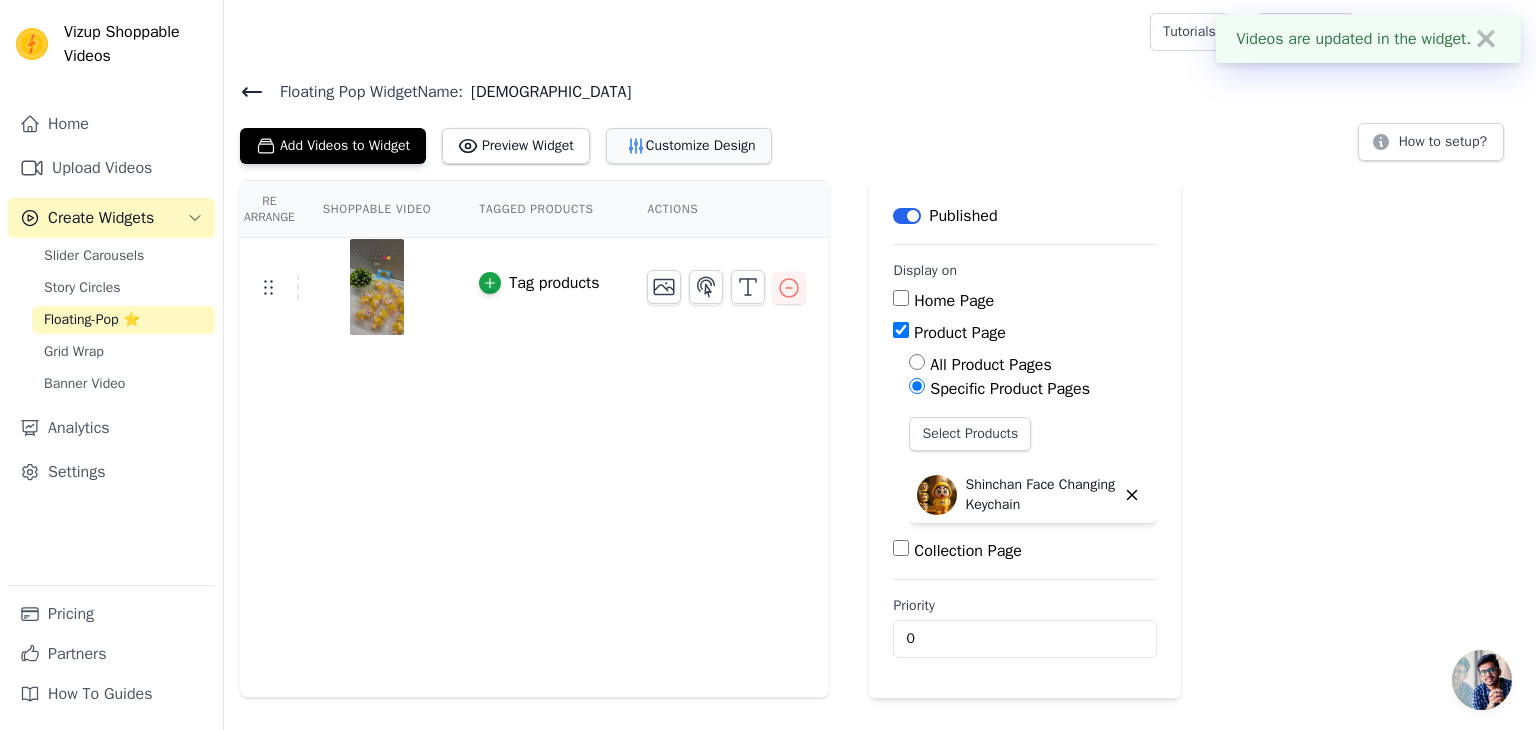 click on "Customize Design" at bounding box center (689, 146) 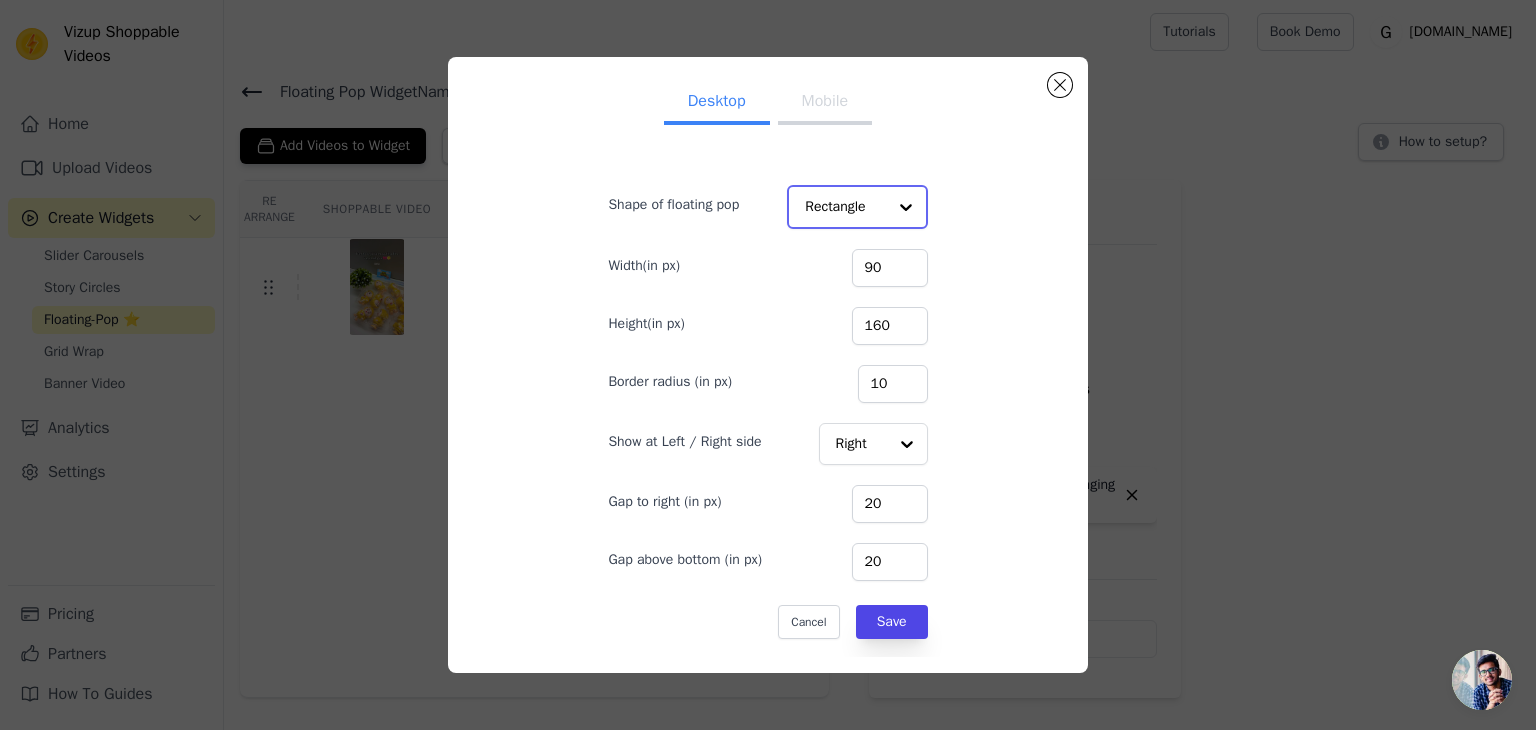 click at bounding box center (906, 207) 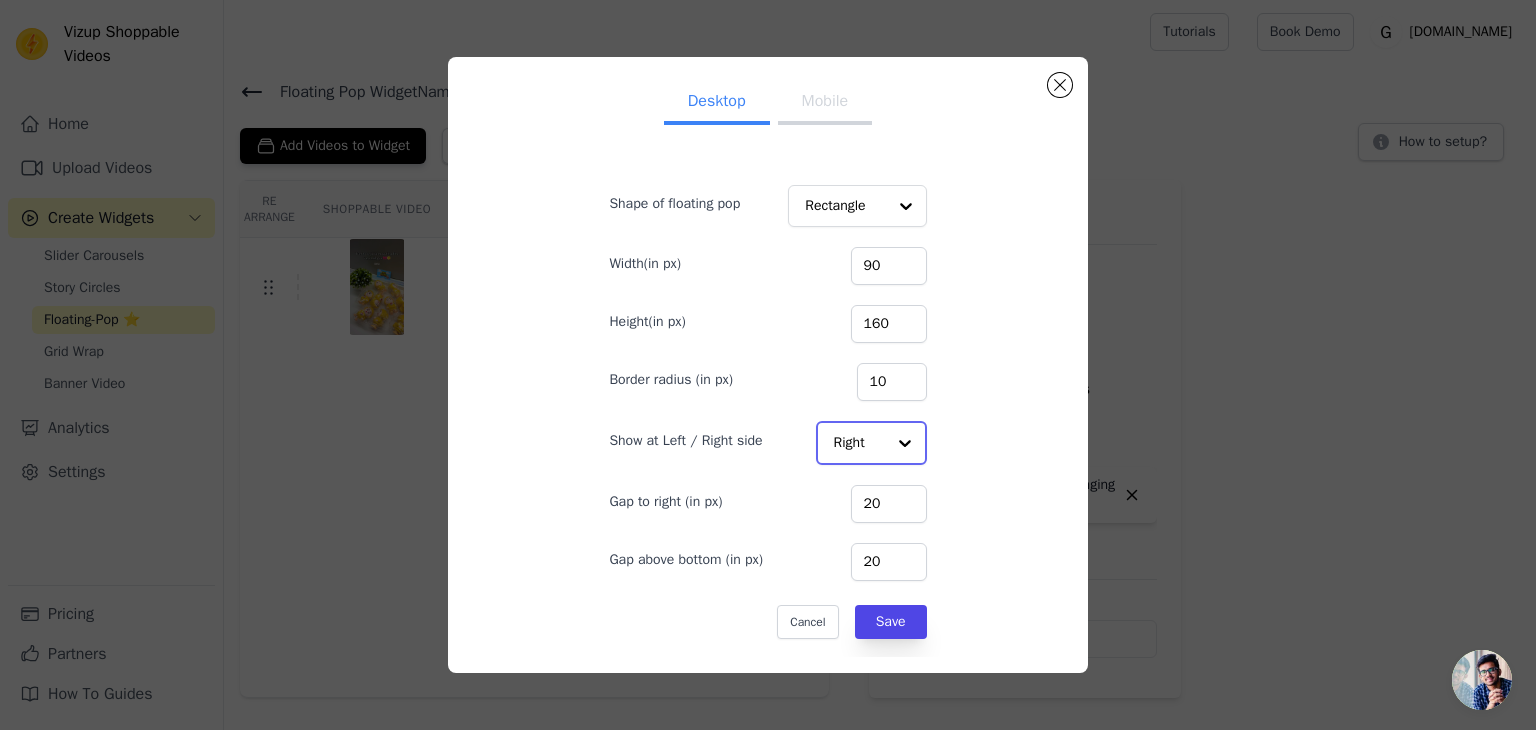 click at bounding box center [905, 443] 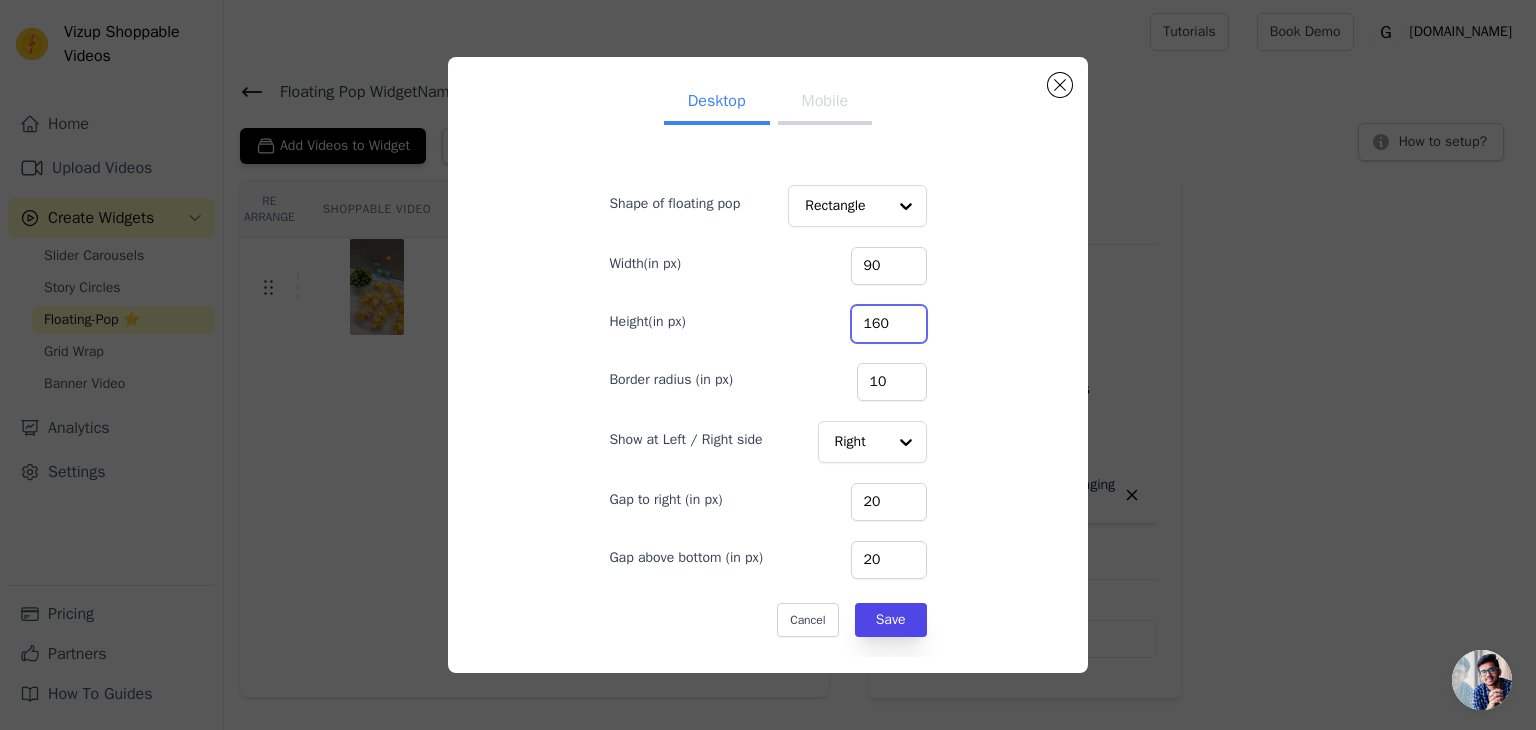click on "Desktop Mobile   Shape of floating pop         Rectangle               Width(in px)   90   Height(in px)   160   Border radius (in px)   10   Show at Left / Right side         Right               Gap to right (in px)   20   Gap above bottom (in px)   20   Cancel     Save" 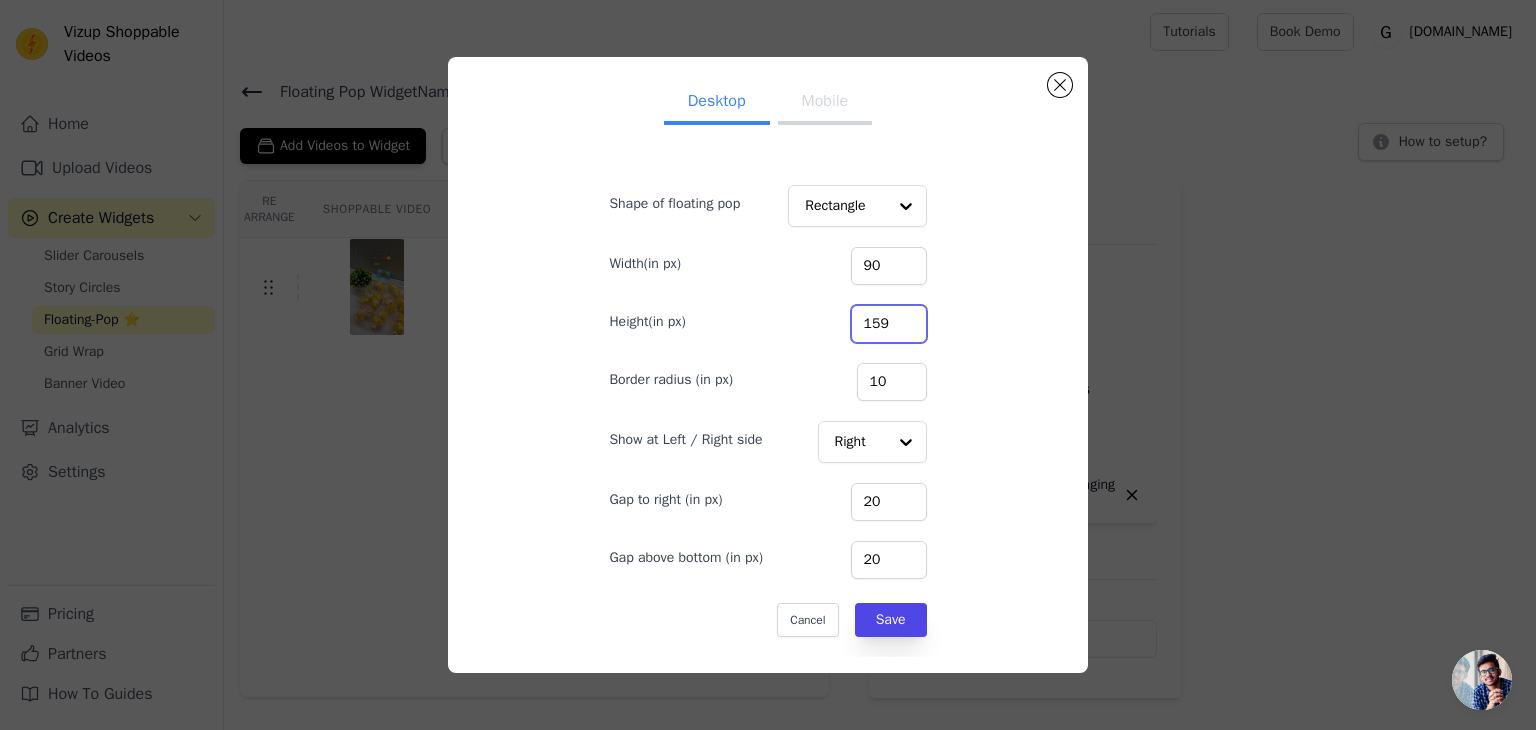 click on "159" at bounding box center [889, 324] 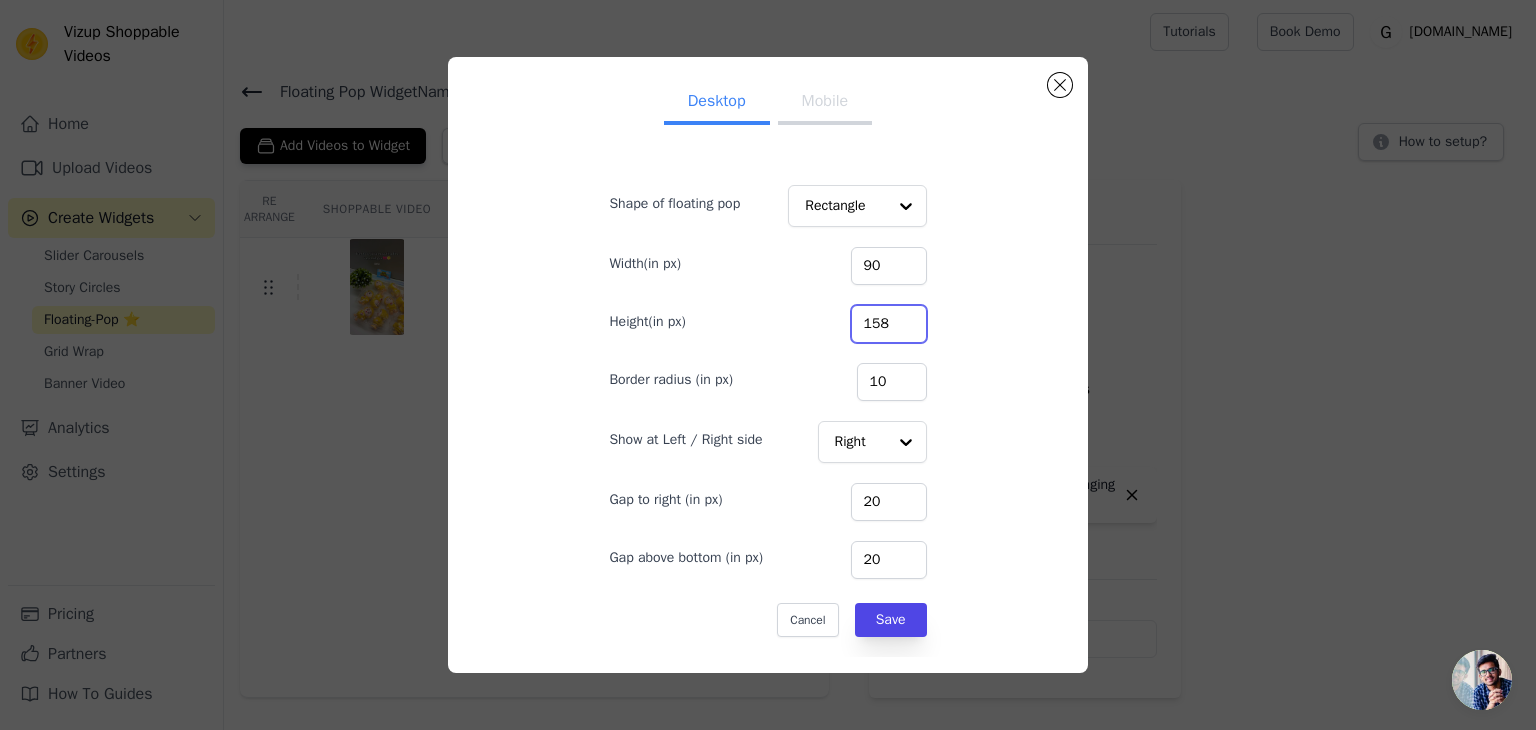 click on "158" at bounding box center [889, 324] 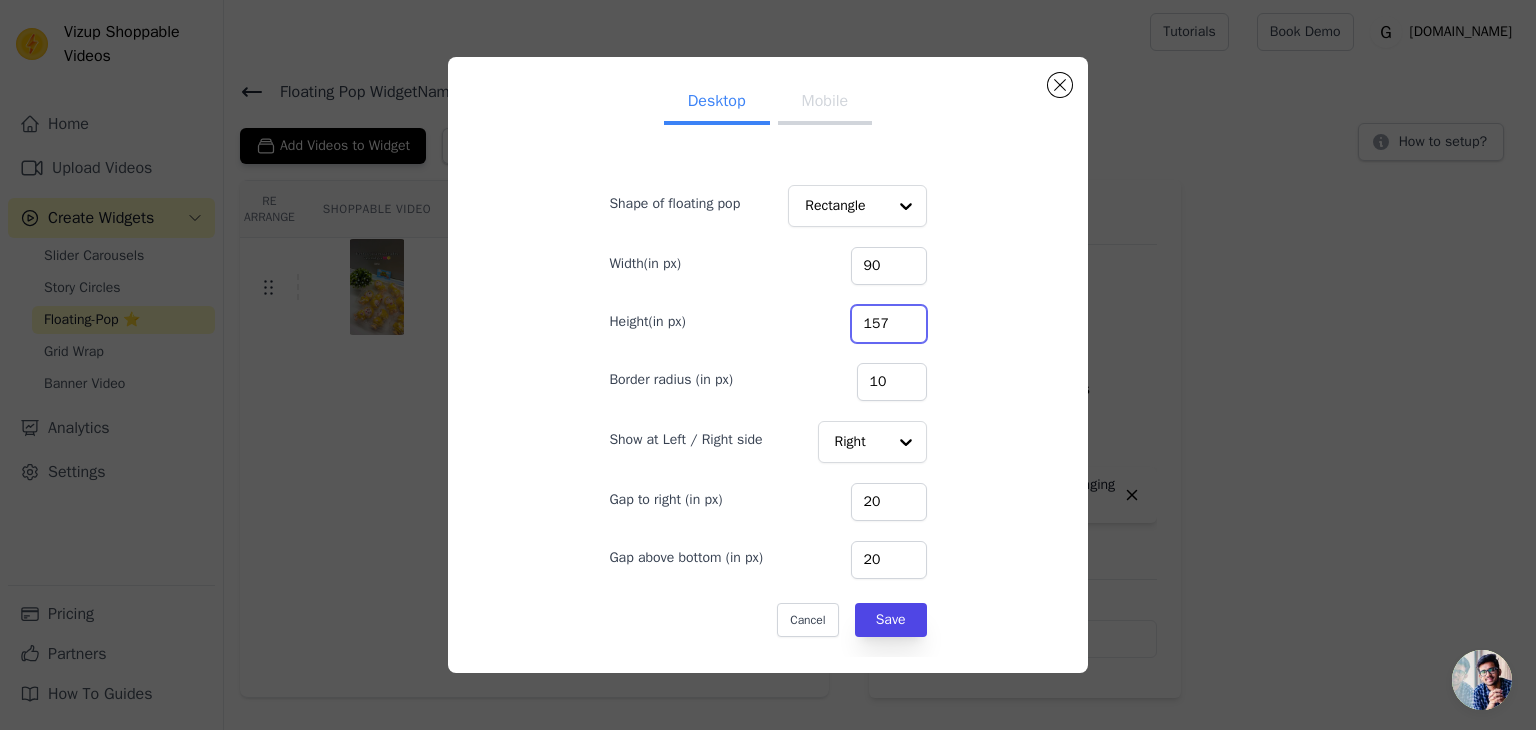 click on "157" at bounding box center [889, 324] 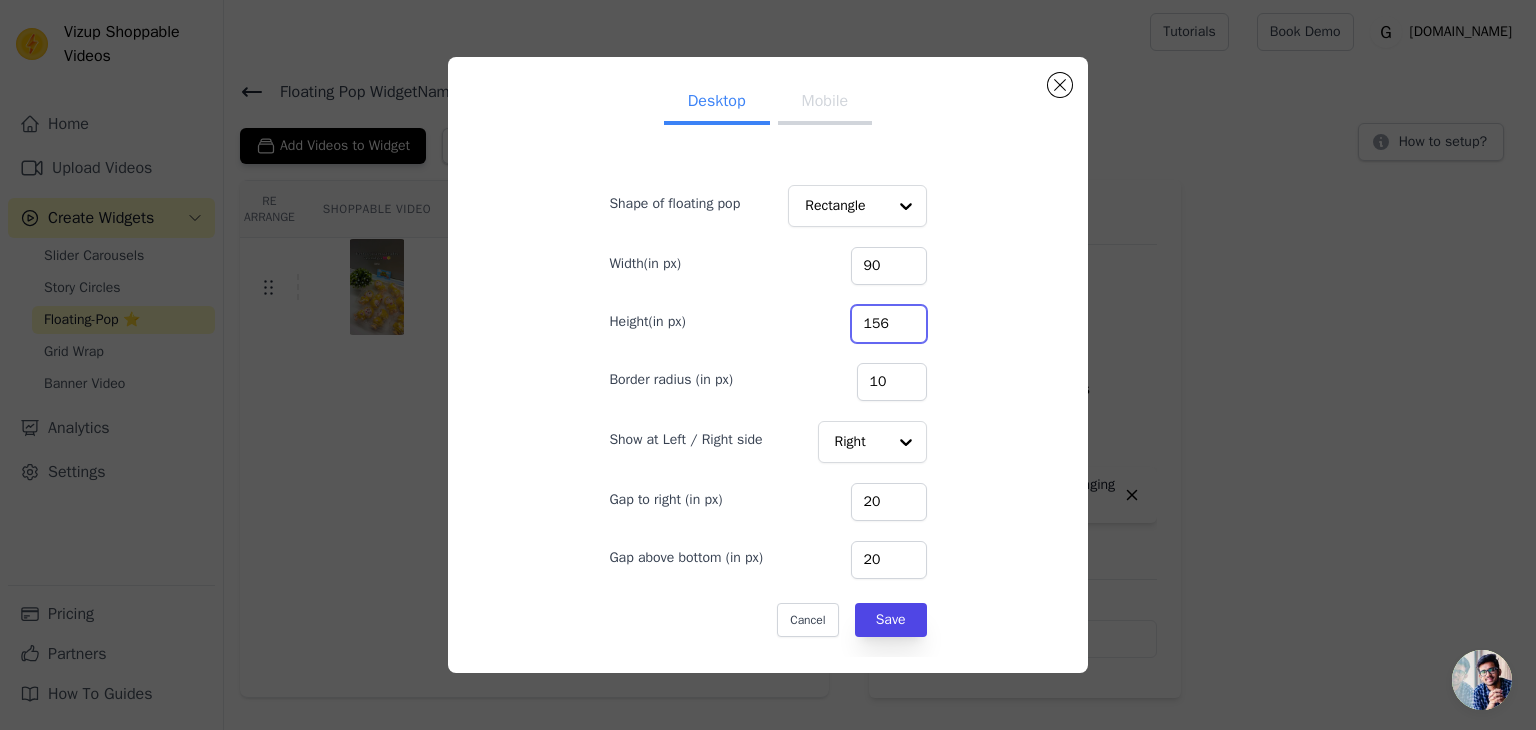 click on "156" at bounding box center (889, 324) 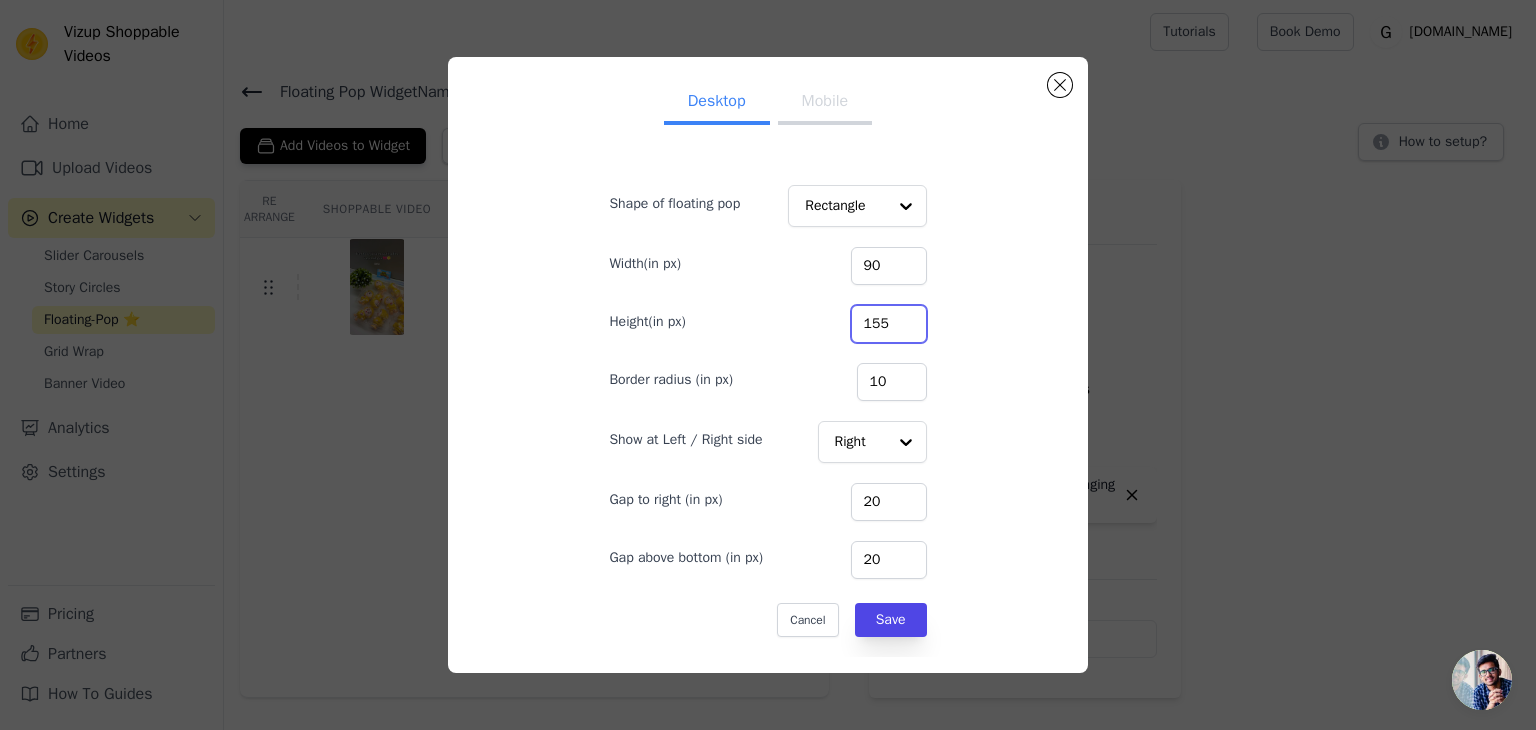 click on "155" at bounding box center (889, 324) 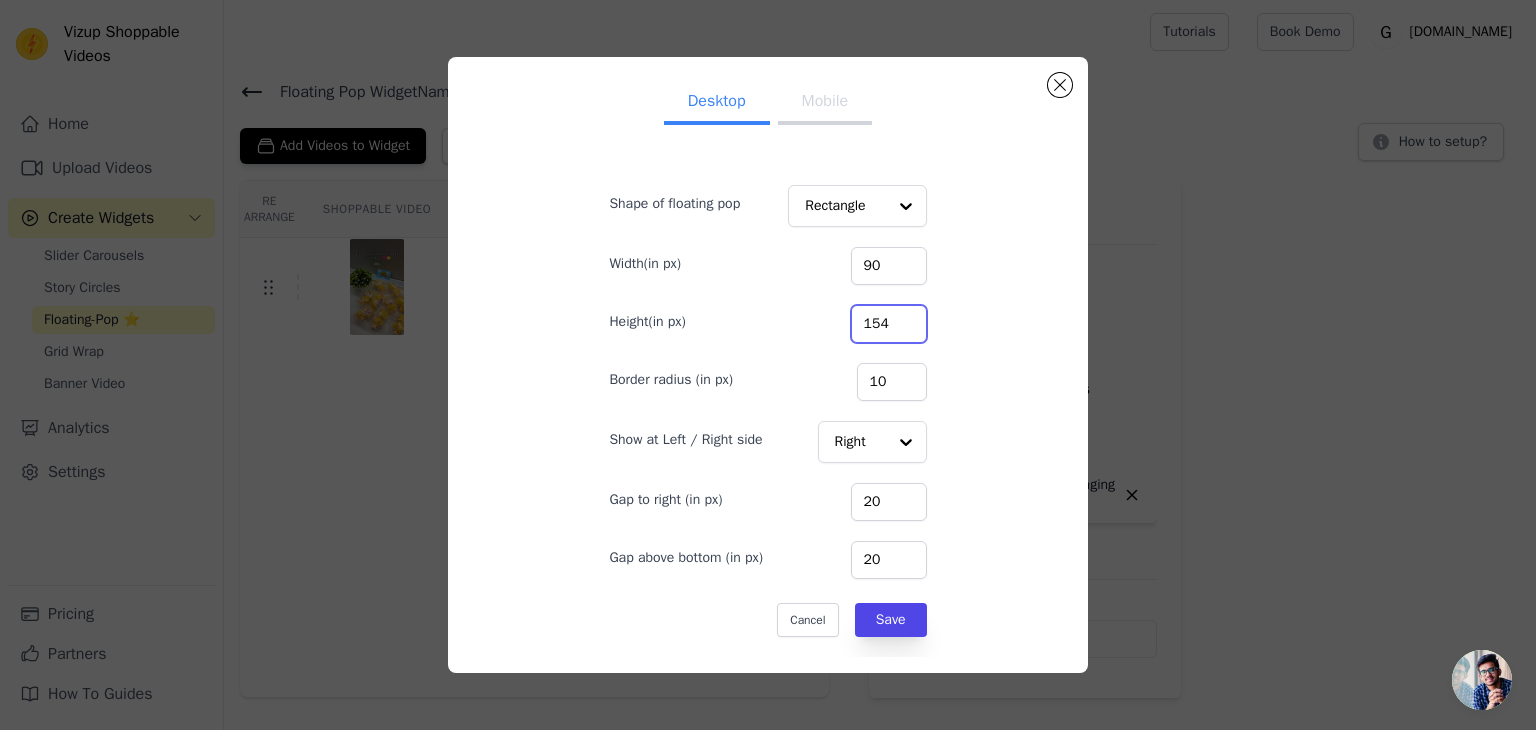 click on "154" at bounding box center (889, 324) 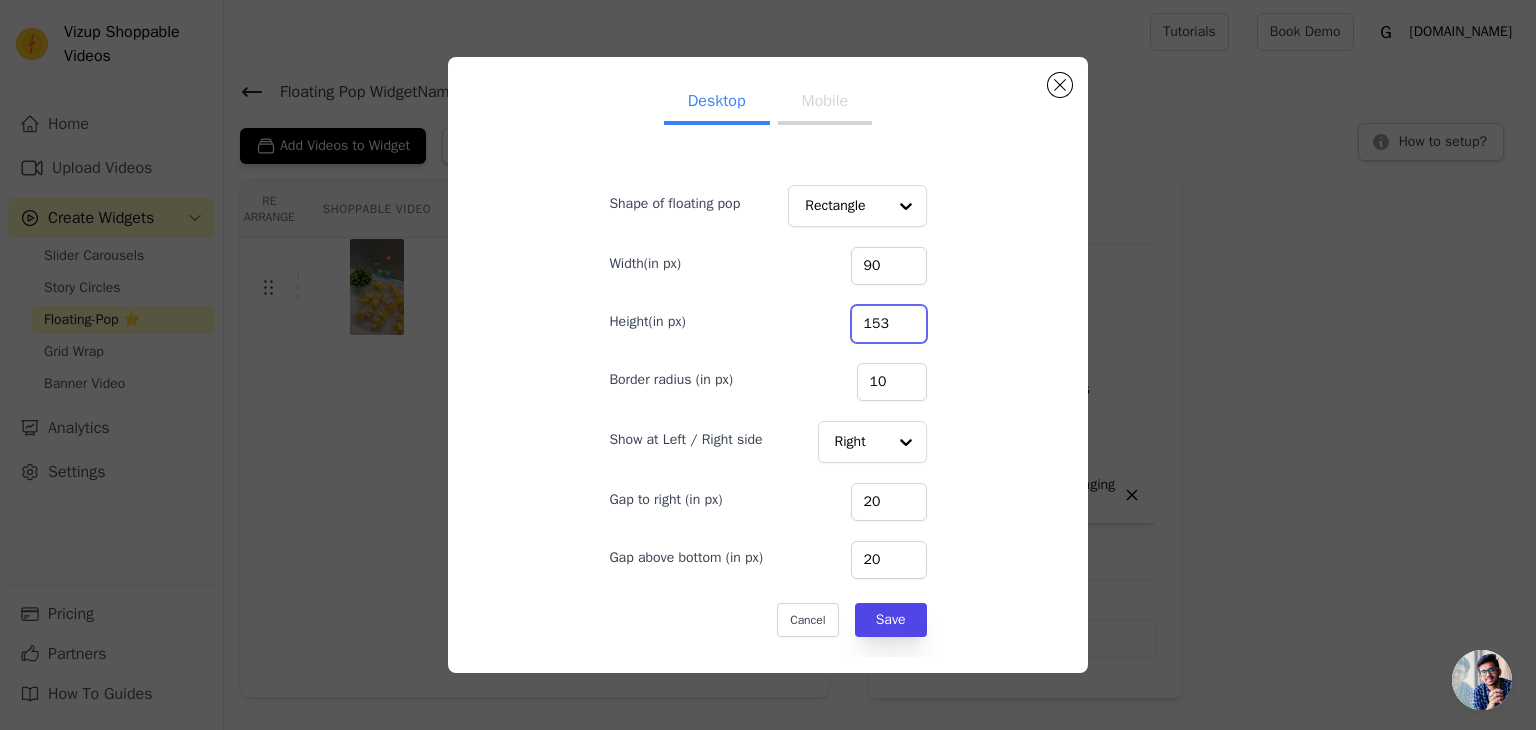 click on "153" at bounding box center [889, 324] 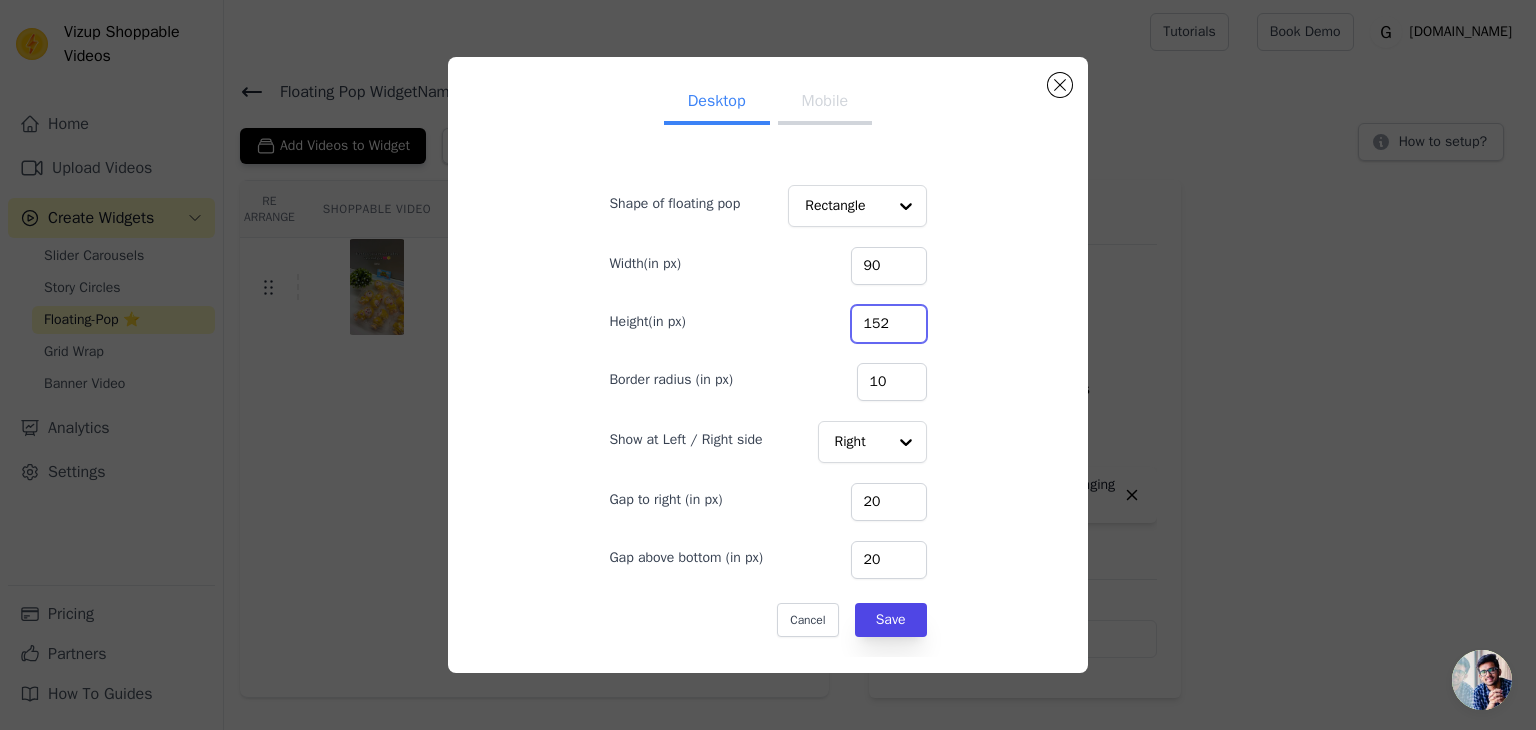 click on "152" at bounding box center [889, 324] 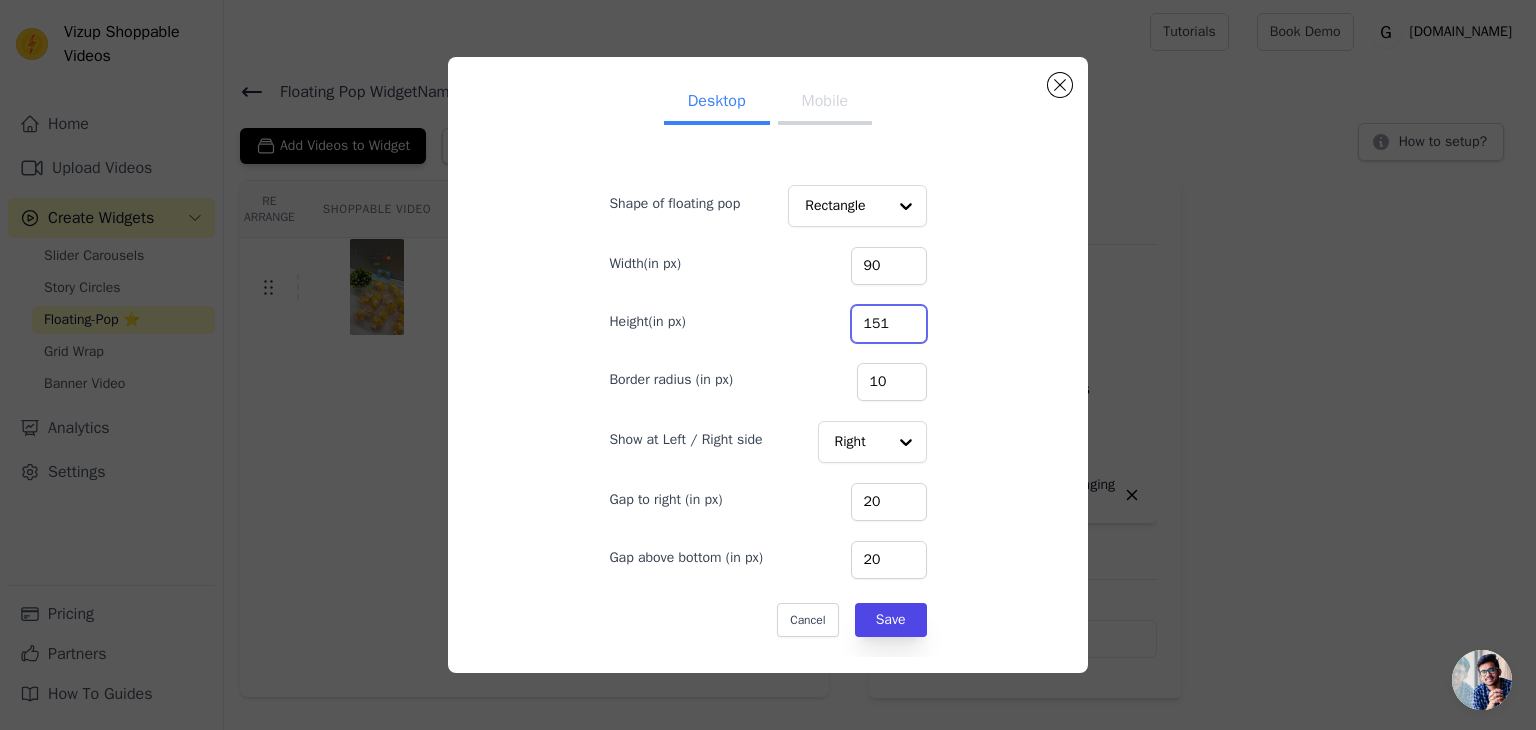 click on "151" at bounding box center (889, 324) 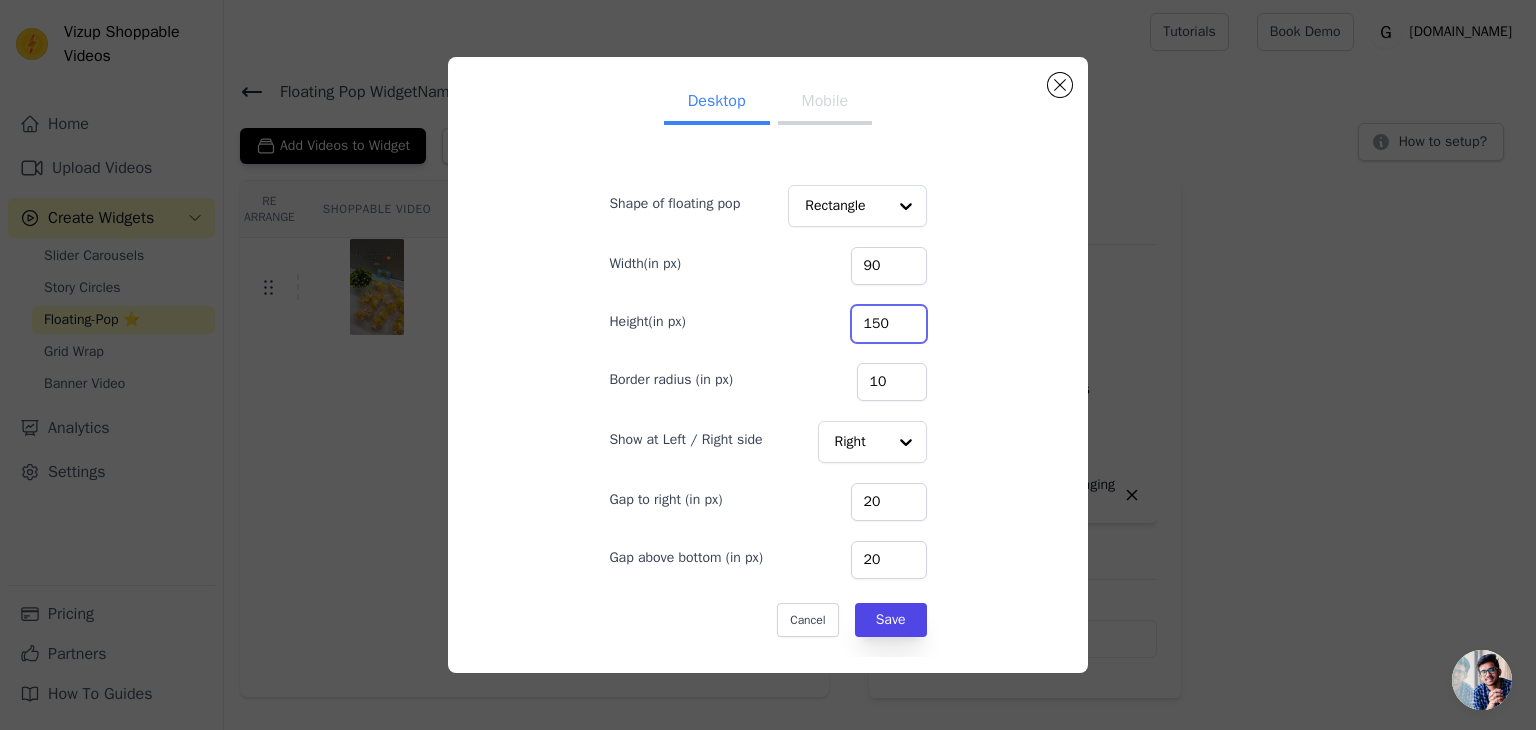 click on "150" at bounding box center (889, 324) 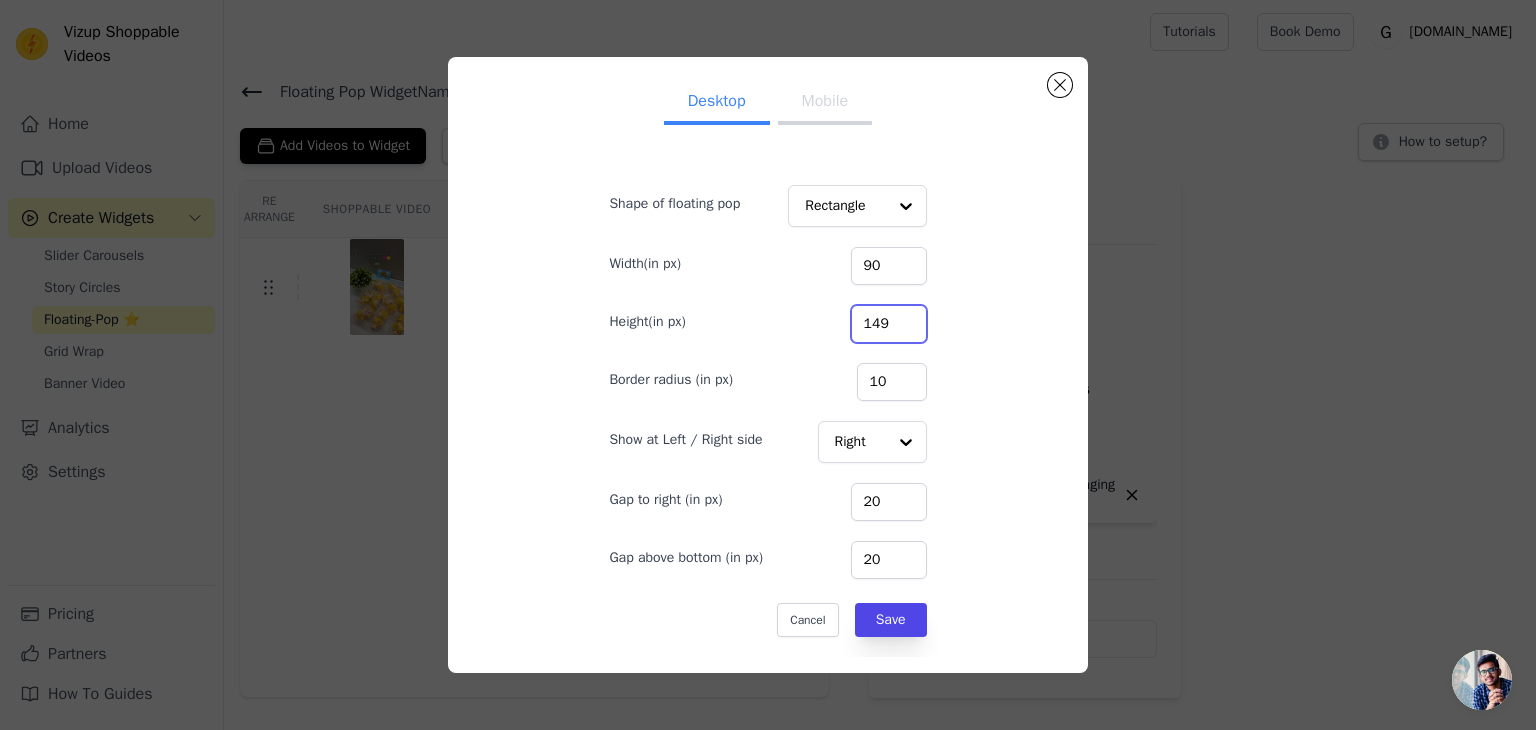 click on "149" at bounding box center [889, 324] 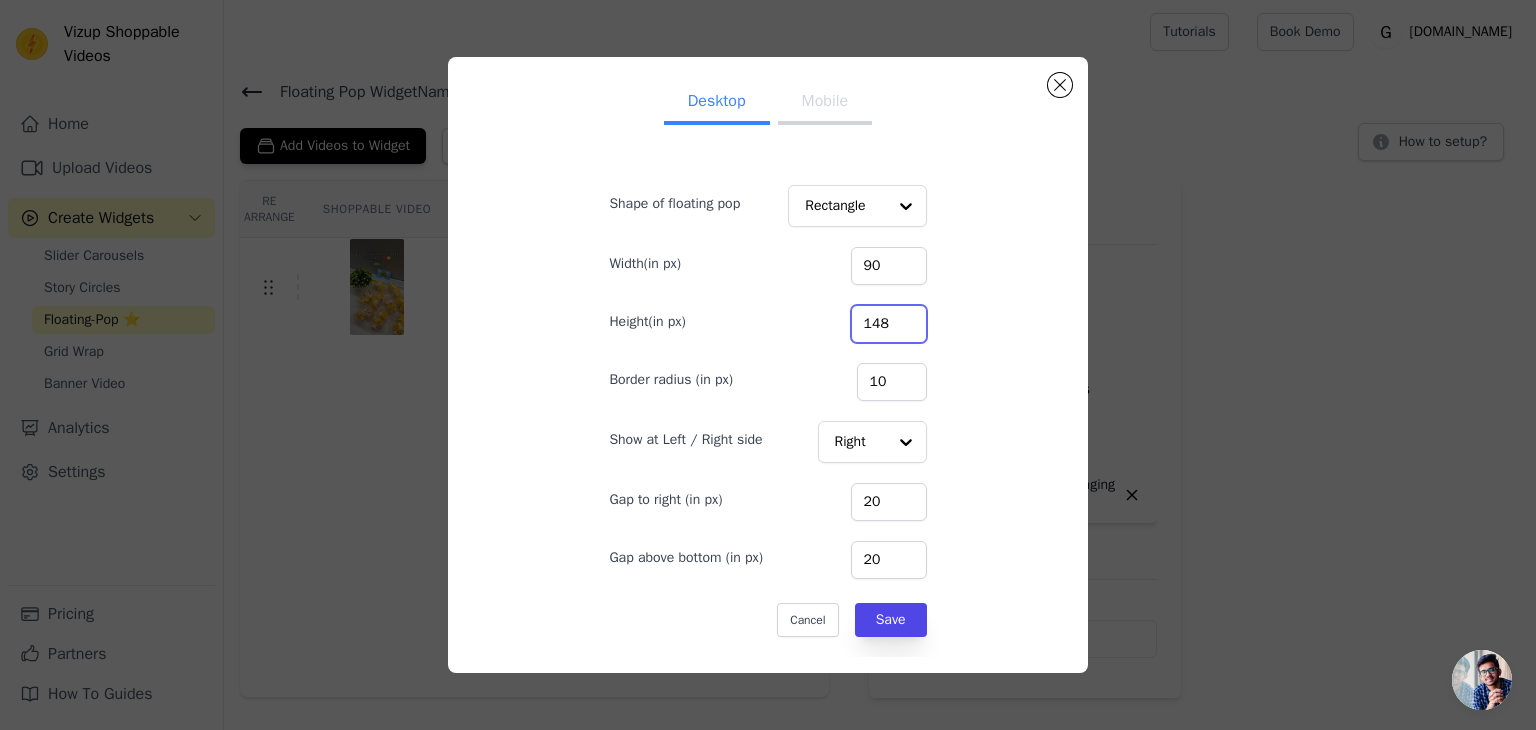 click on "148" at bounding box center (889, 324) 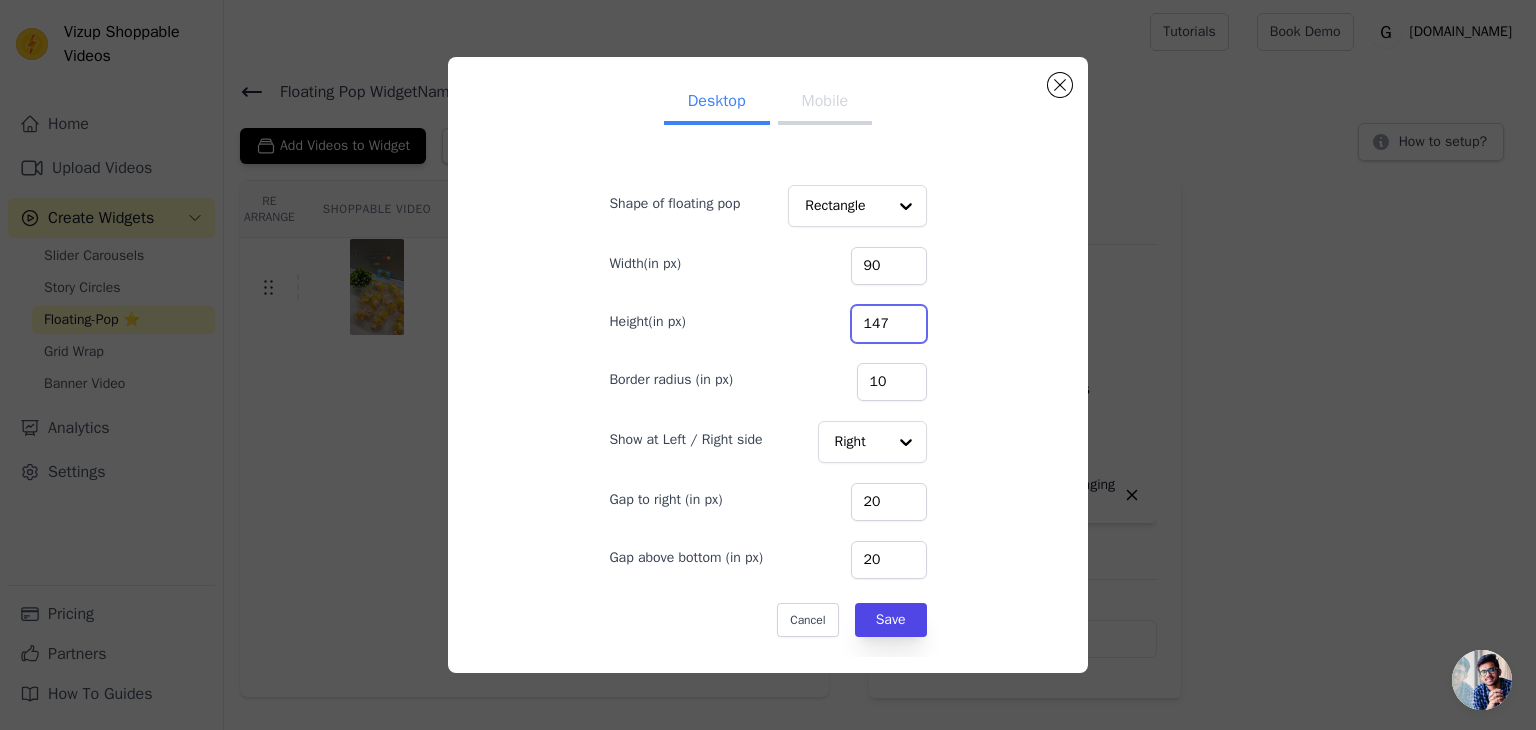 click on "147" at bounding box center [889, 324] 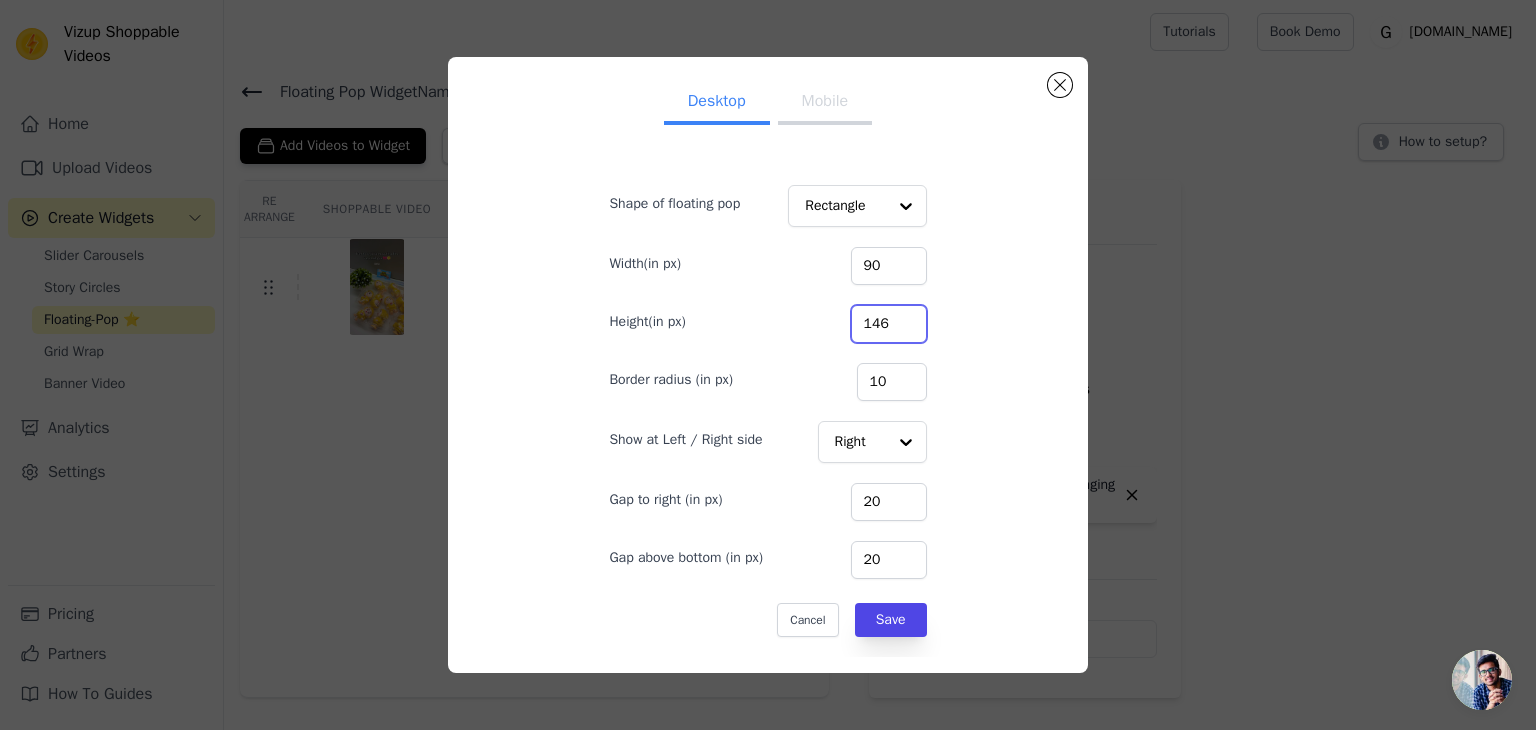 click on "146" at bounding box center (889, 324) 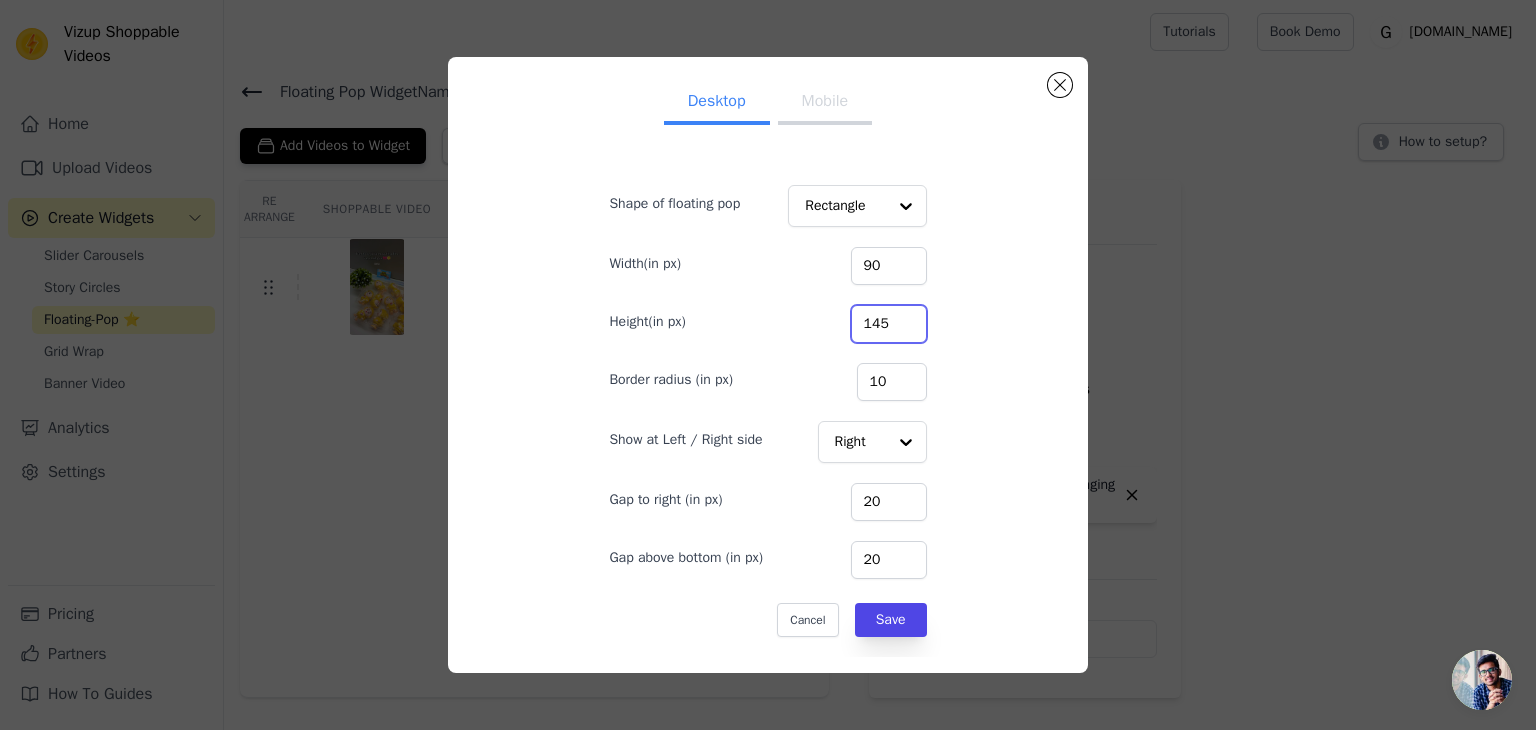 click on "145" at bounding box center (889, 324) 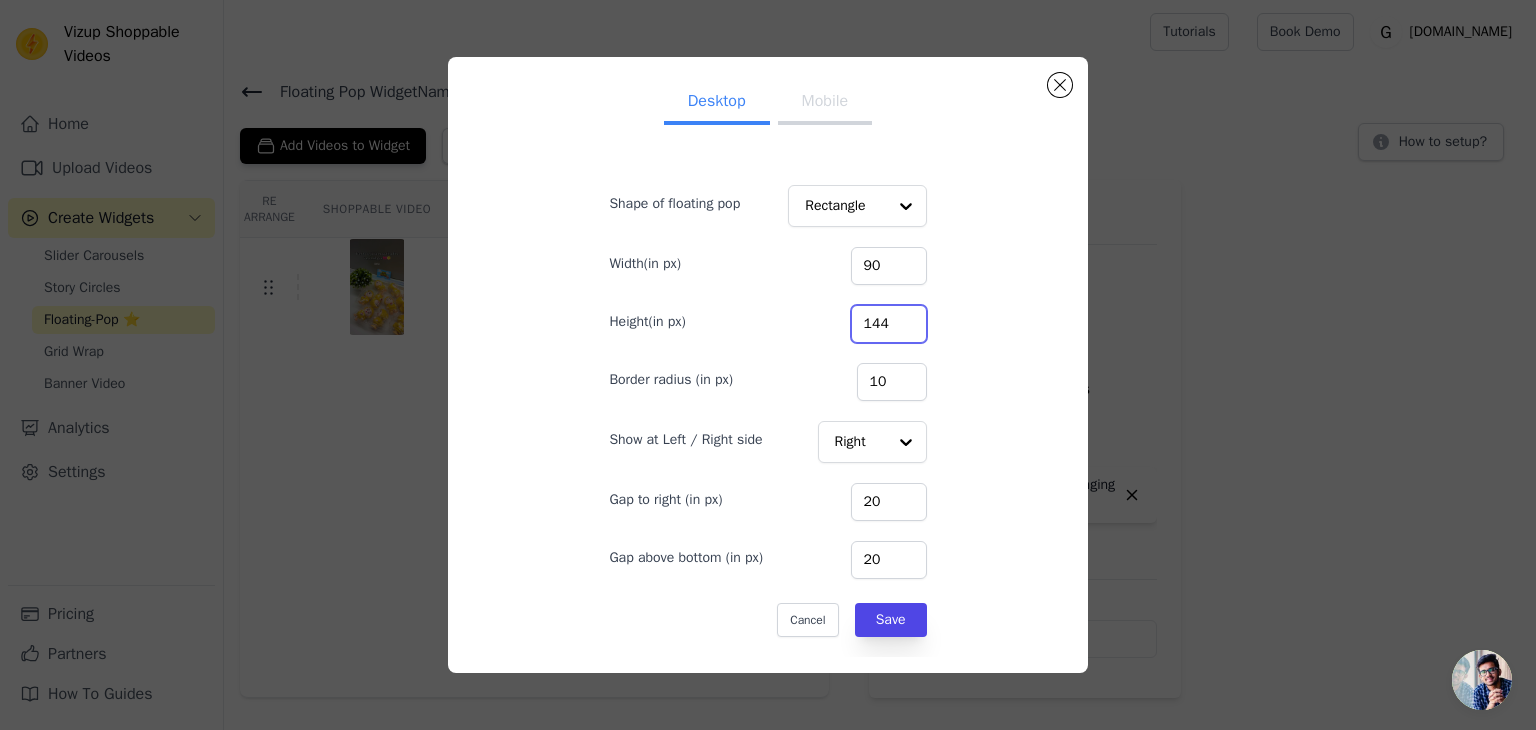 click on "144" at bounding box center (889, 324) 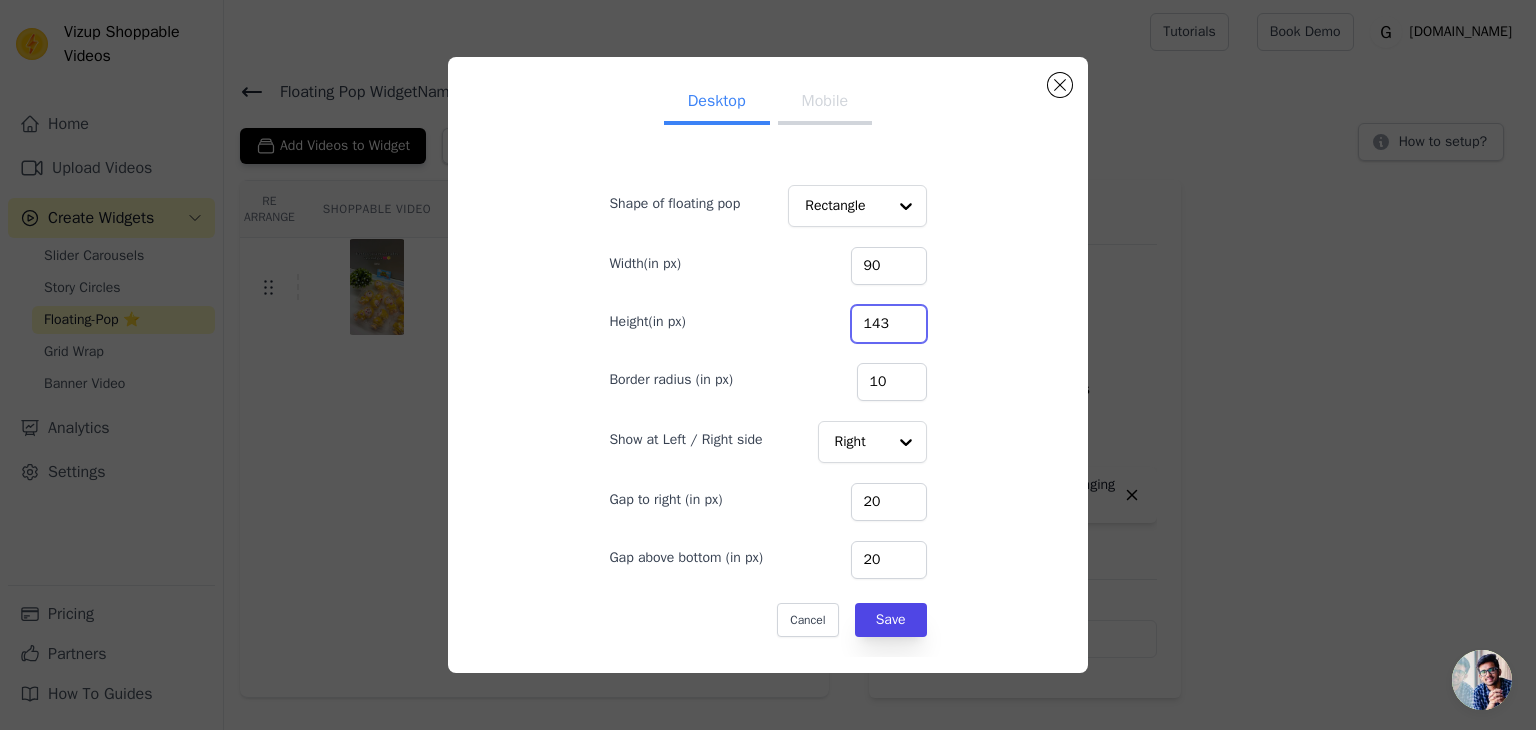 click on "143" at bounding box center (889, 324) 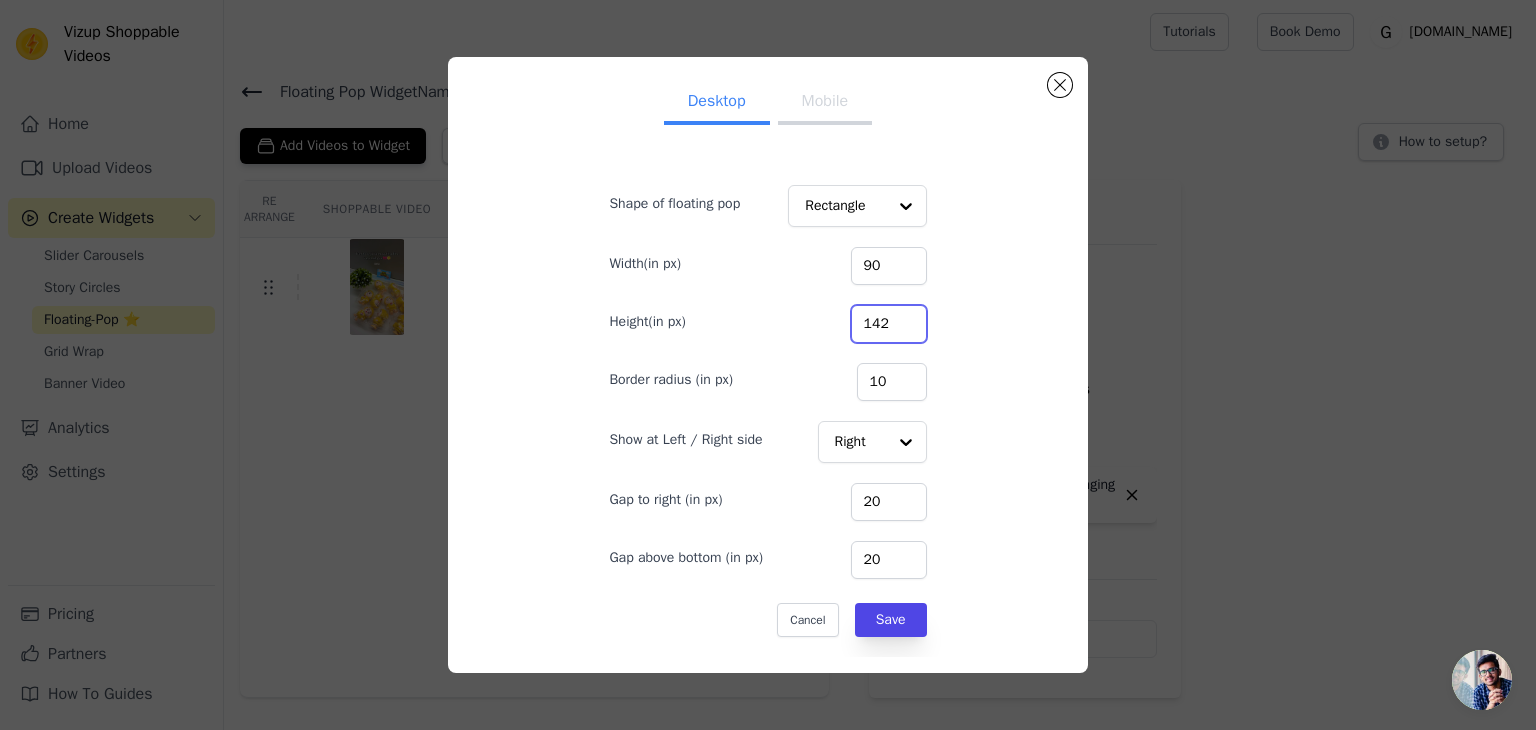 click on "142" at bounding box center [889, 324] 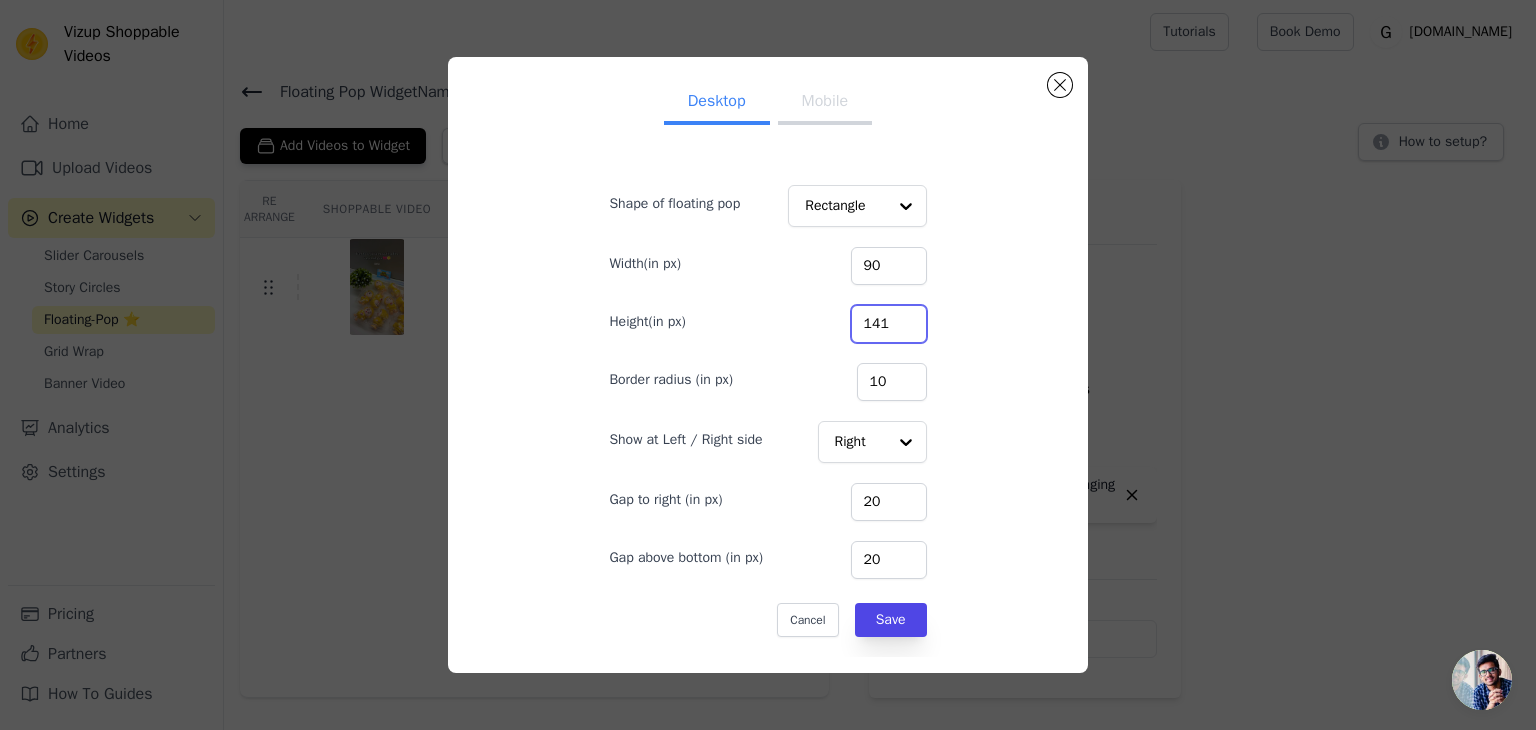 click on "141" at bounding box center (889, 324) 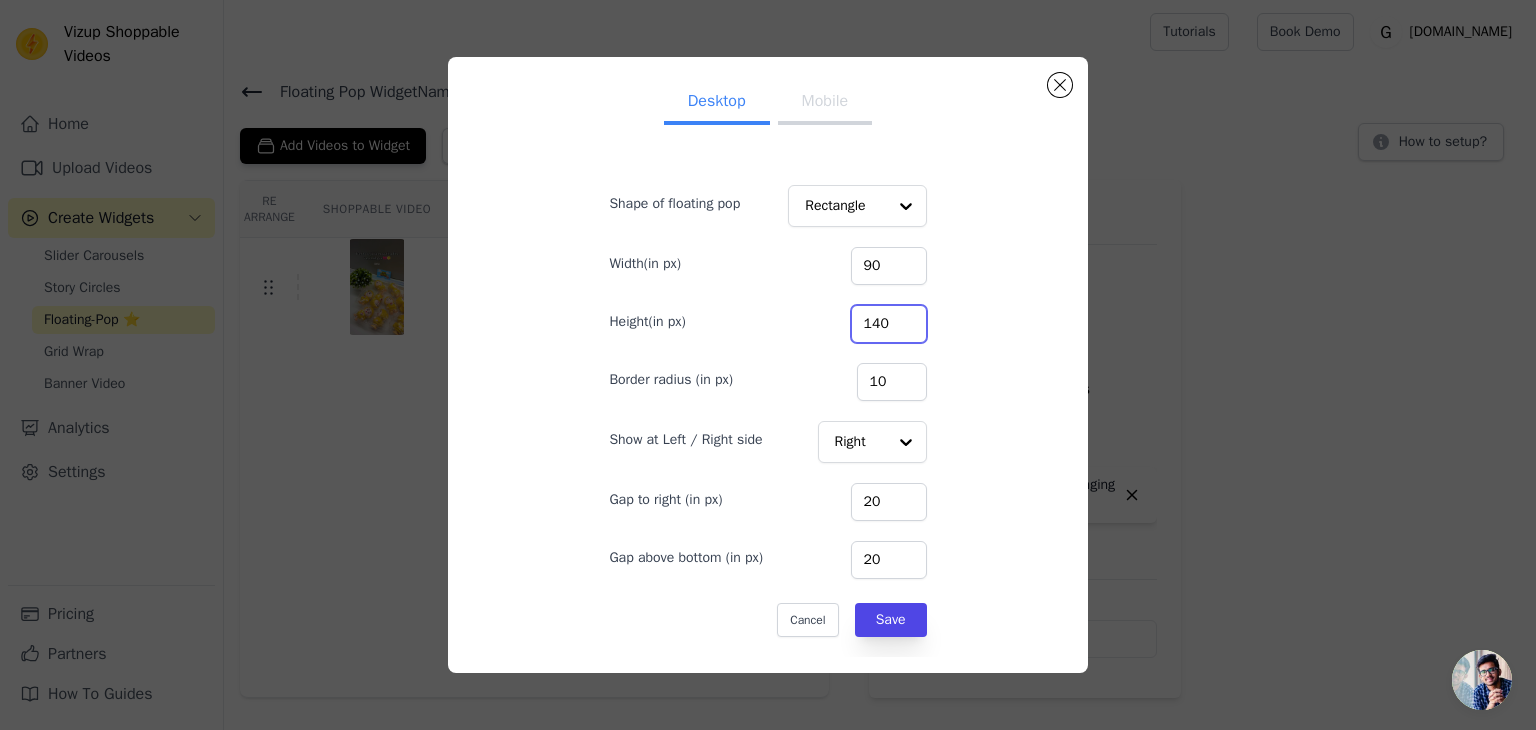 click on "140" at bounding box center (889, 324) 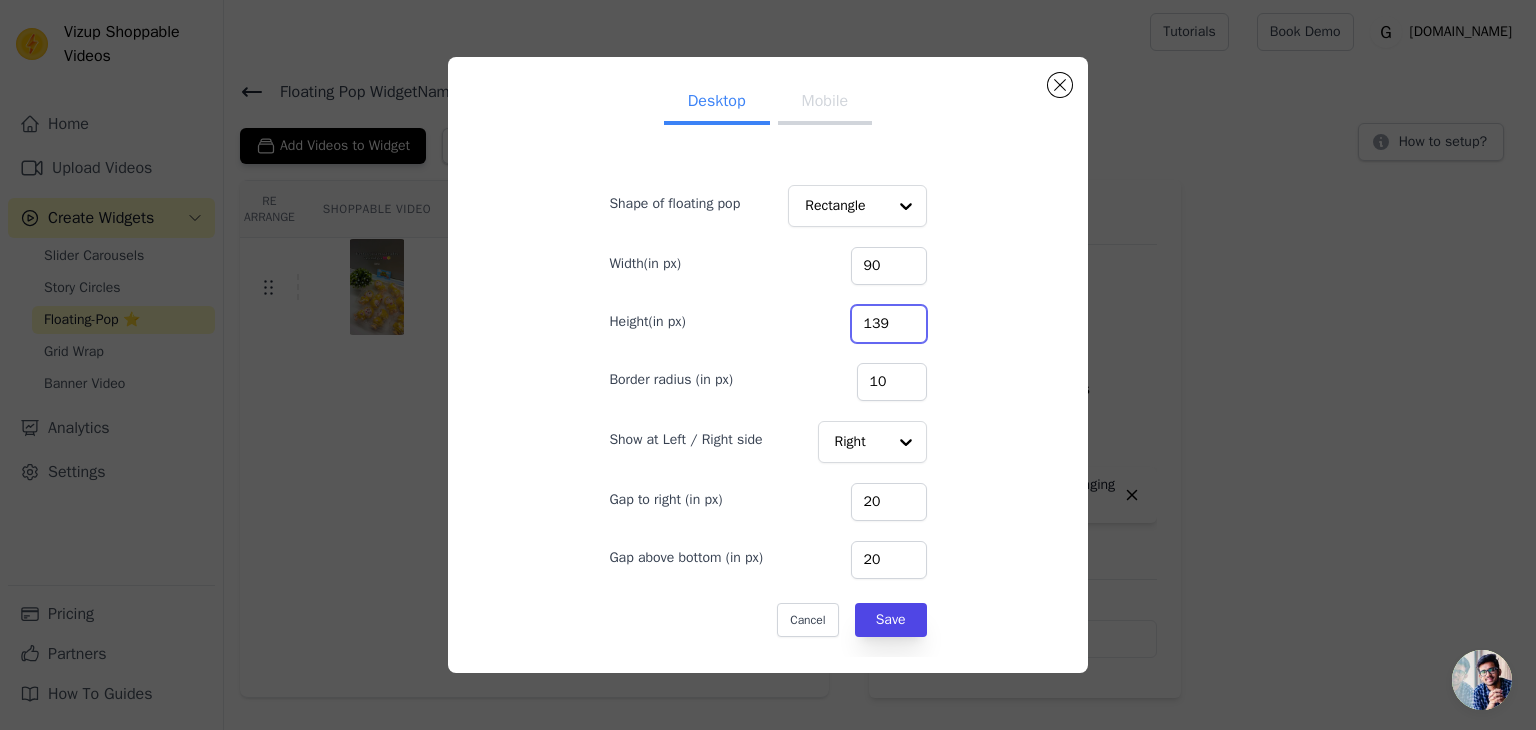 click on "139" at bounding box center (889, 324) 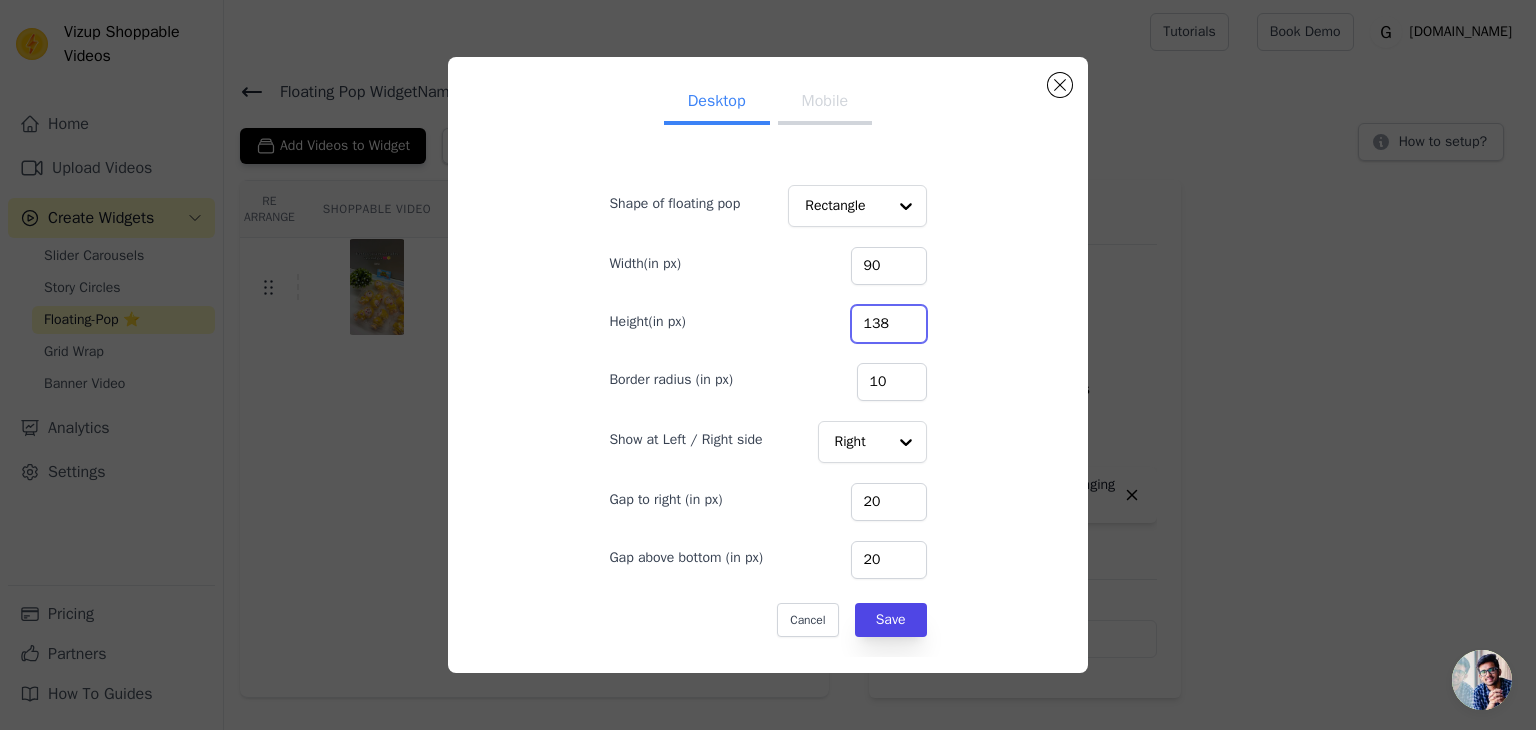 click on "138" at bounding box center (889, 324) 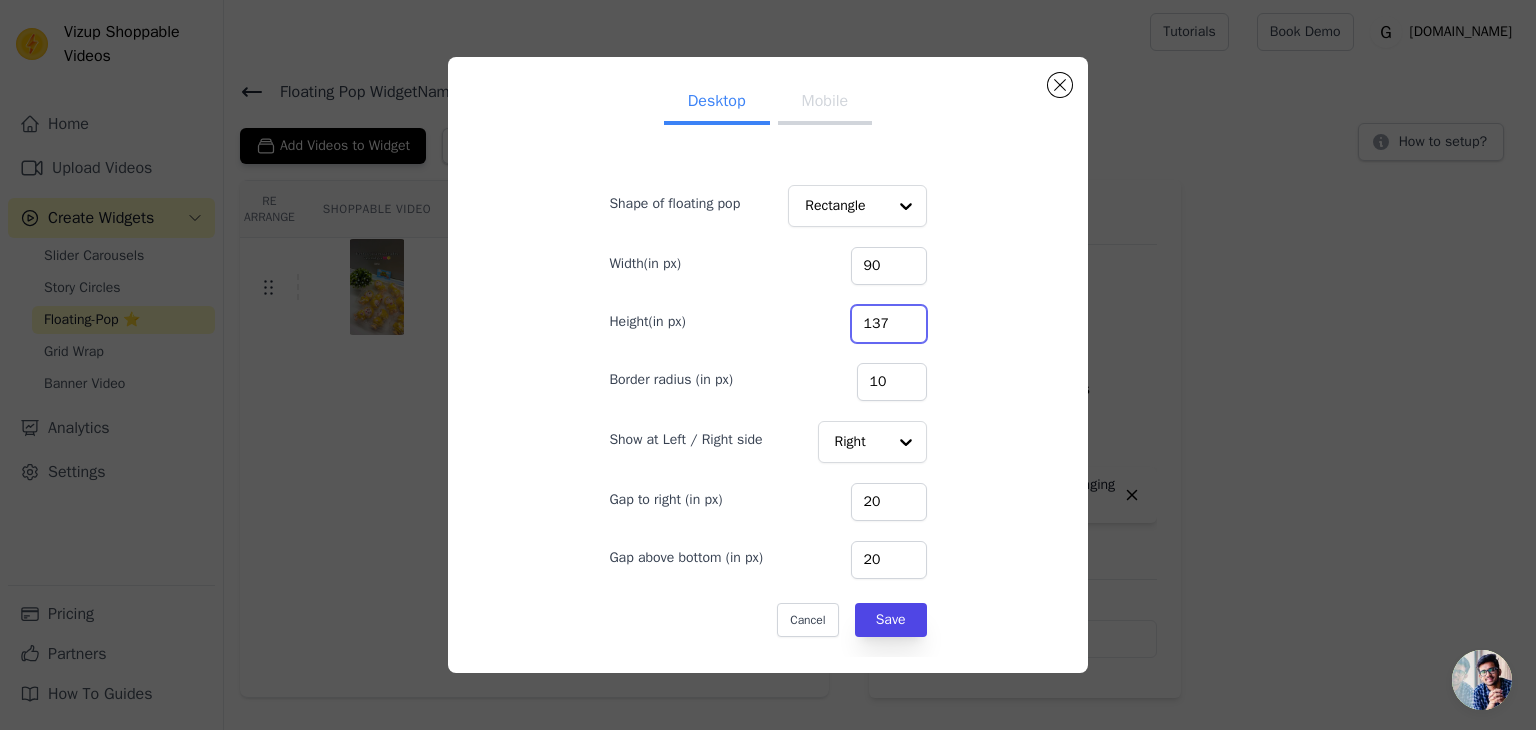 click on "137" at bounding box center [889, 324] 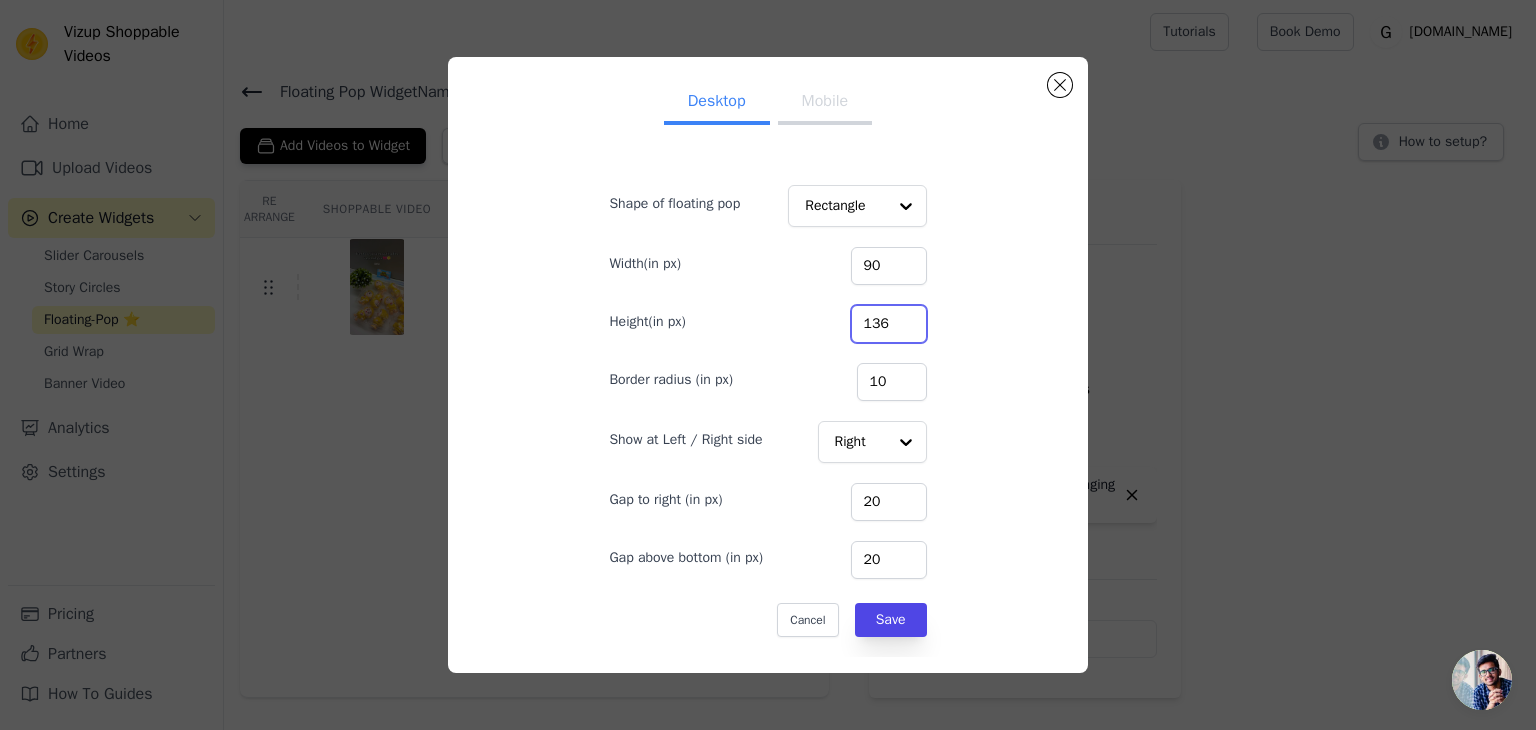 click on "136" at bounding box center [889, 324] 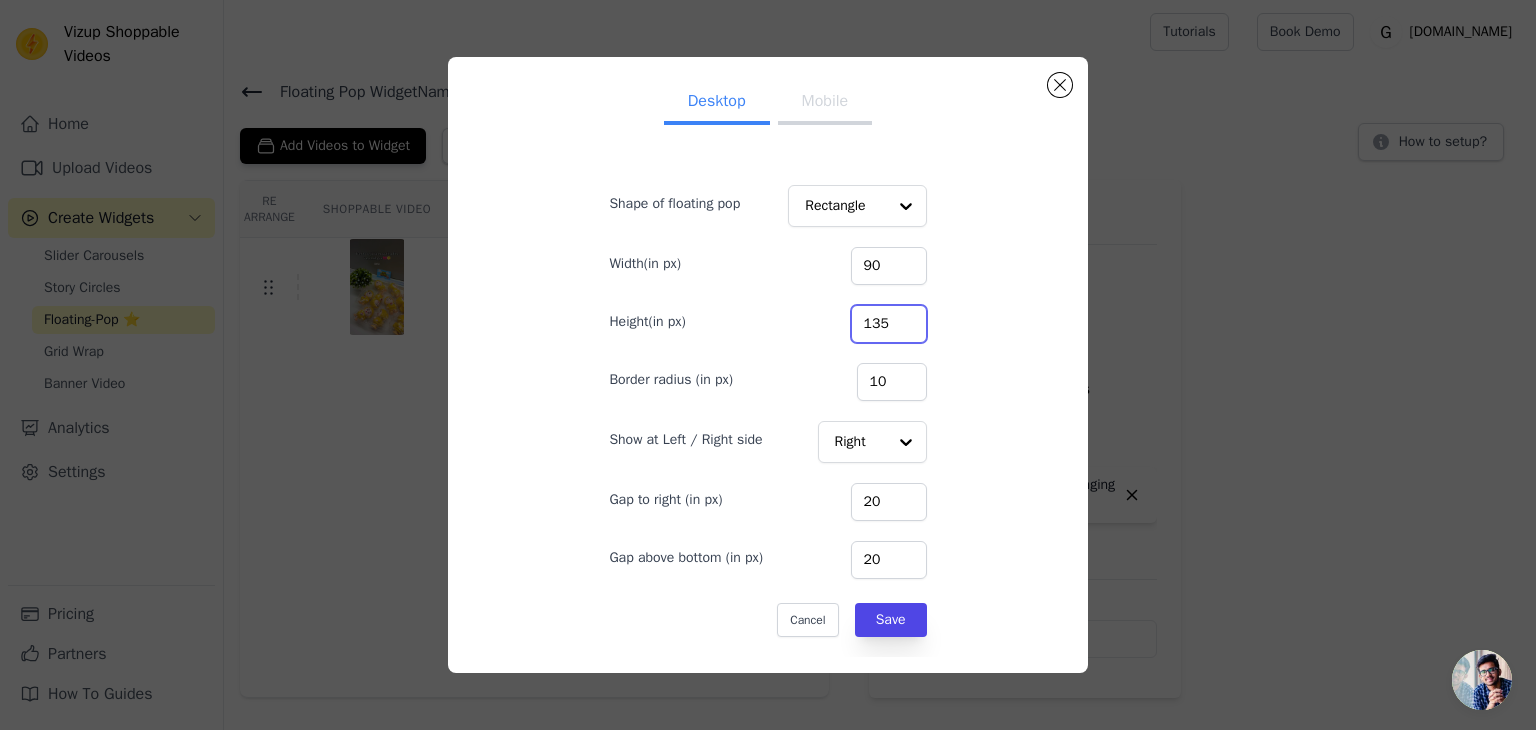 click on "135" at bounding box center [889, 324] 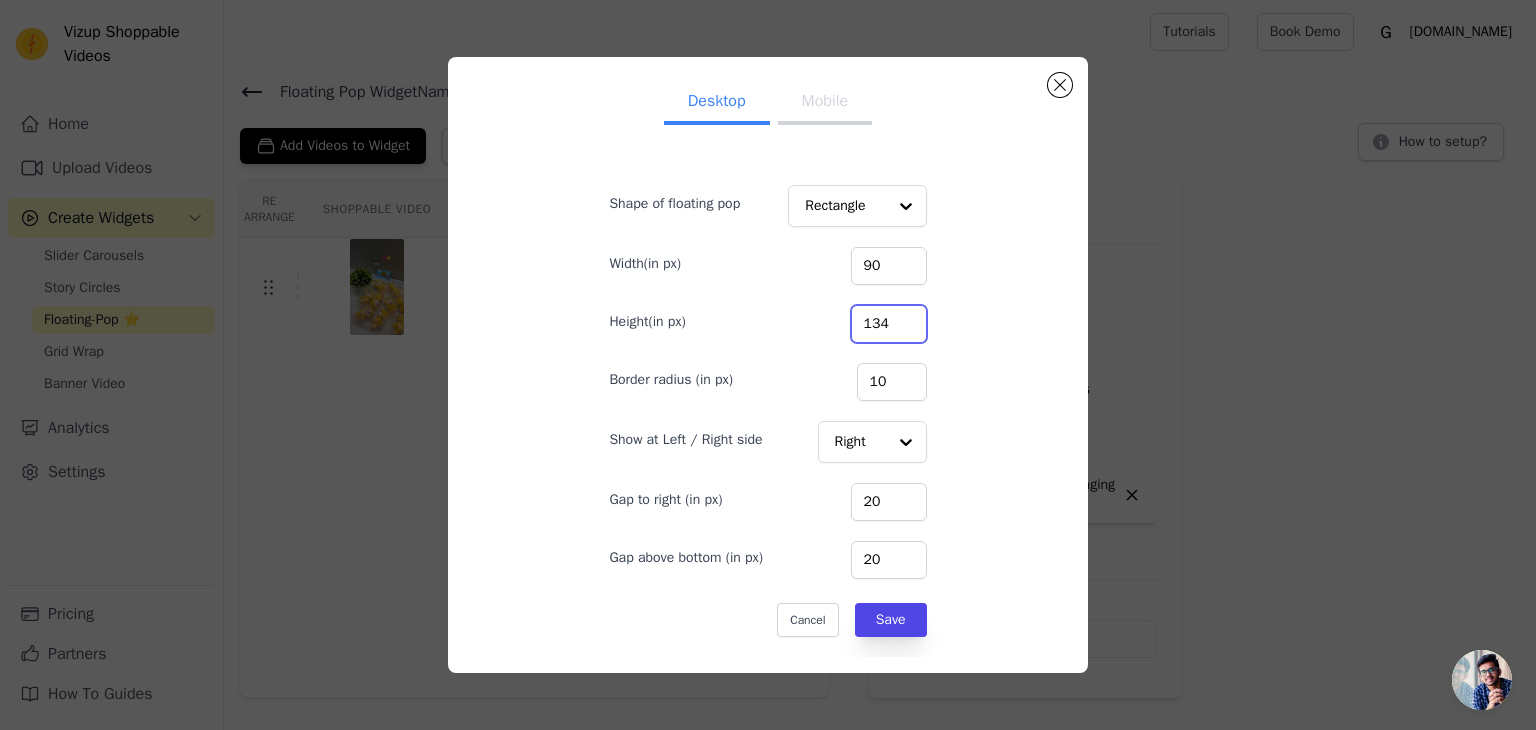 click on "134" at bounding box center [889, 324] 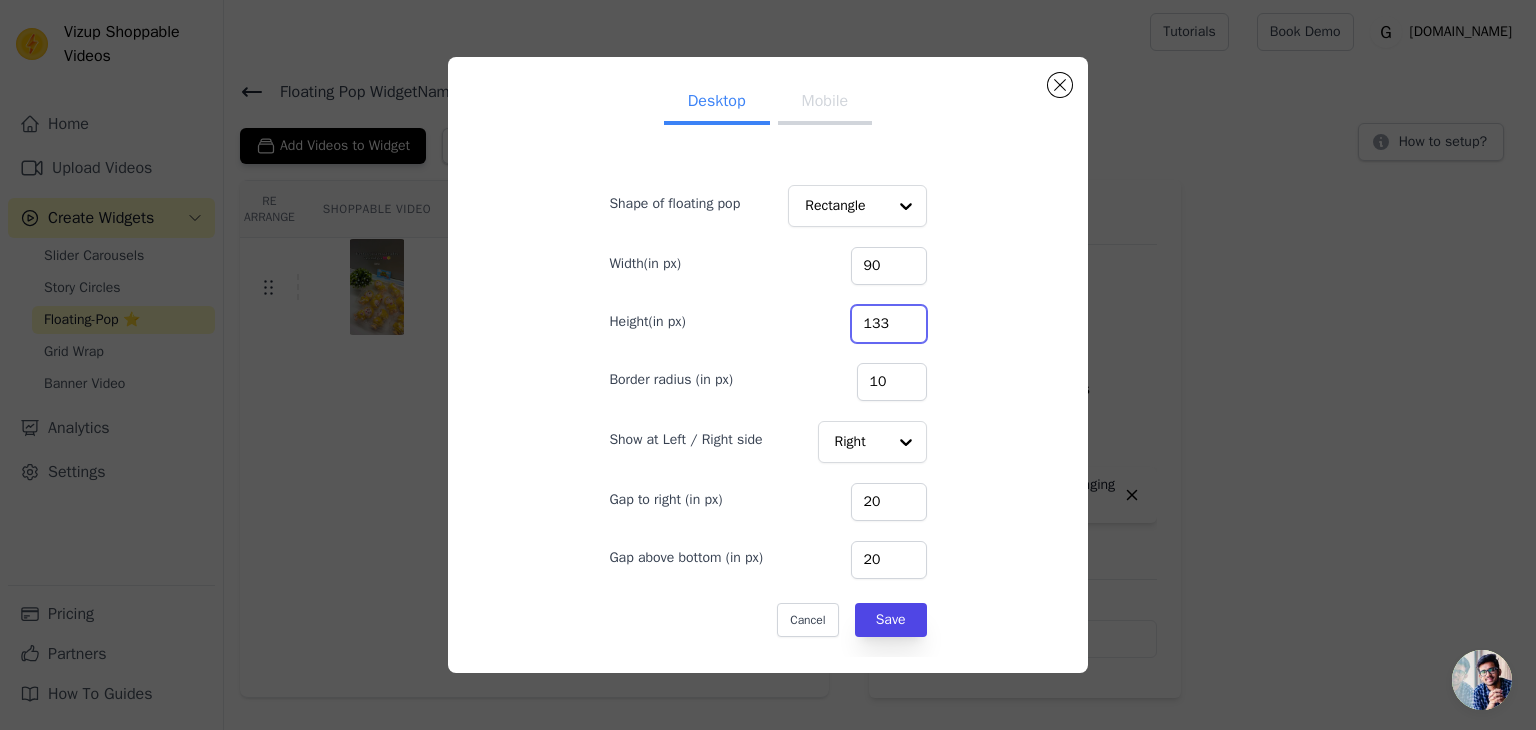 click on "133" at bounding box center (889, 324) 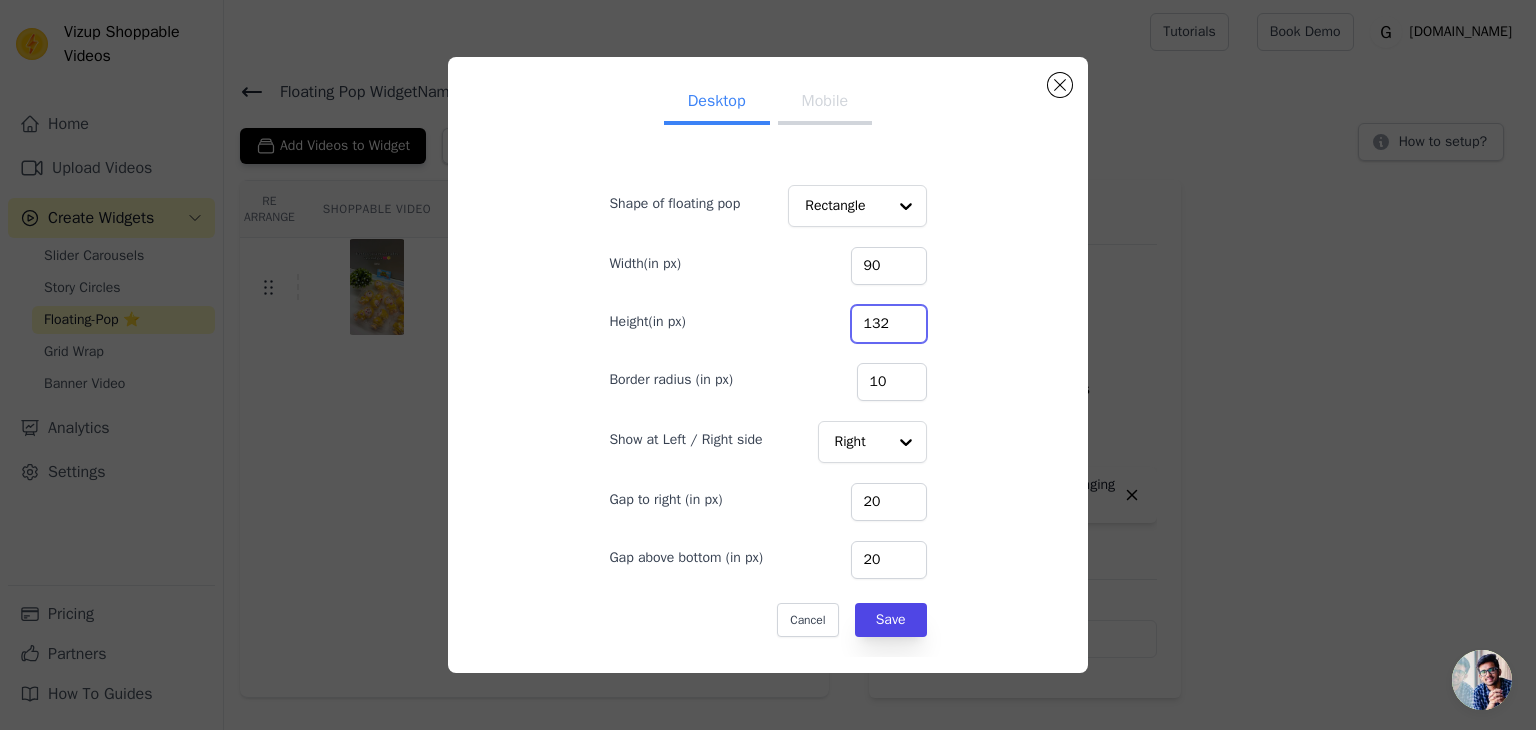 click on "132" at bounding box center (889, 324) 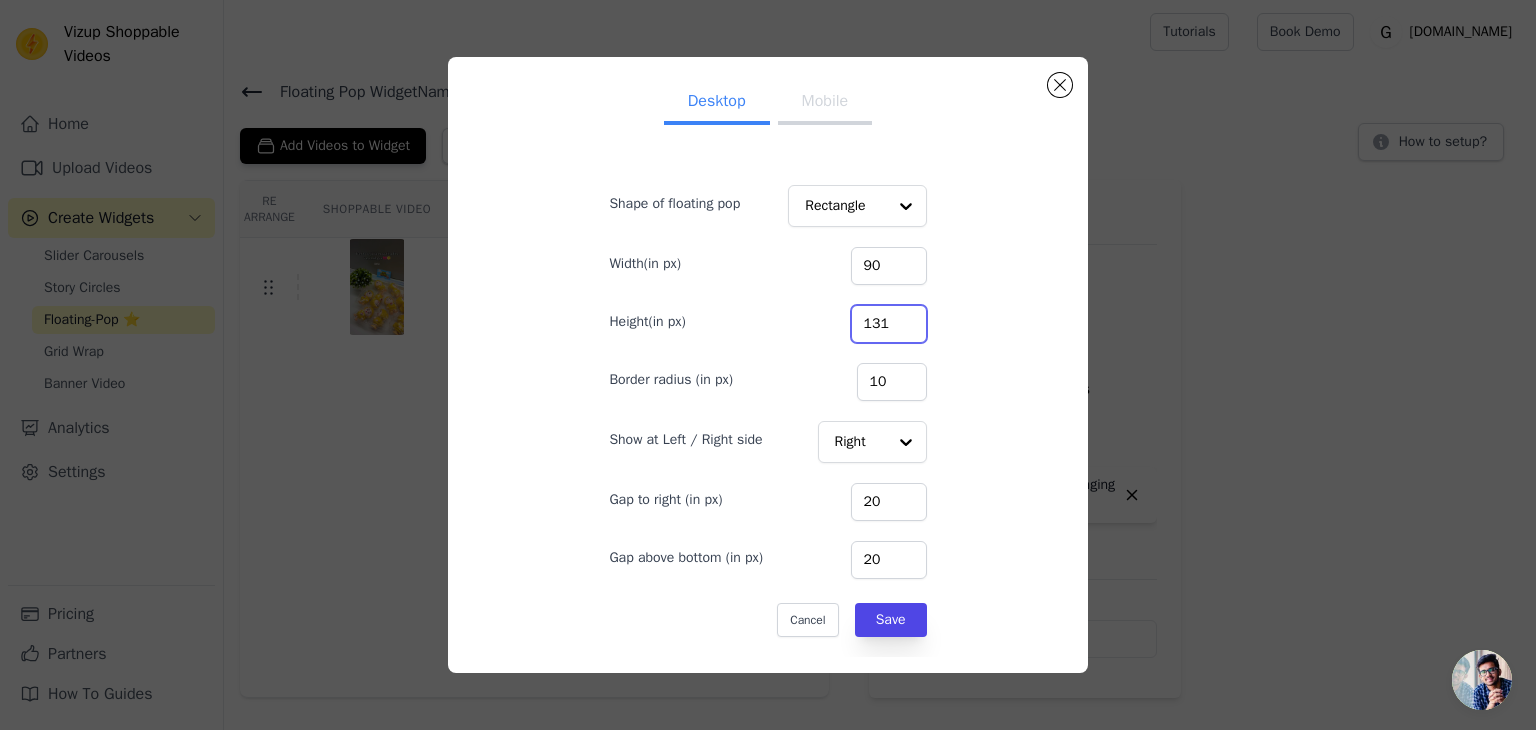 click on "131" at bounding box center (889, 324) 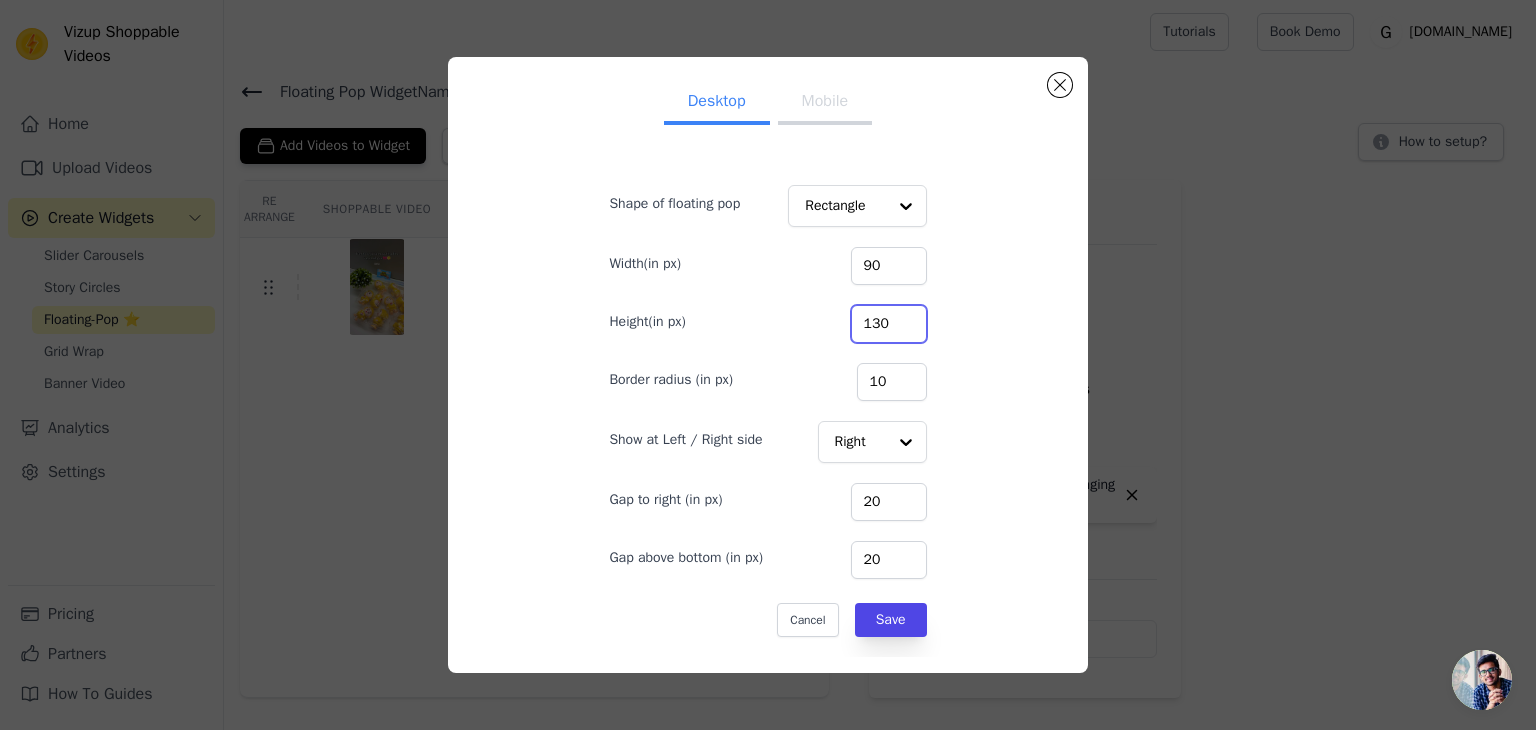 type on "130" 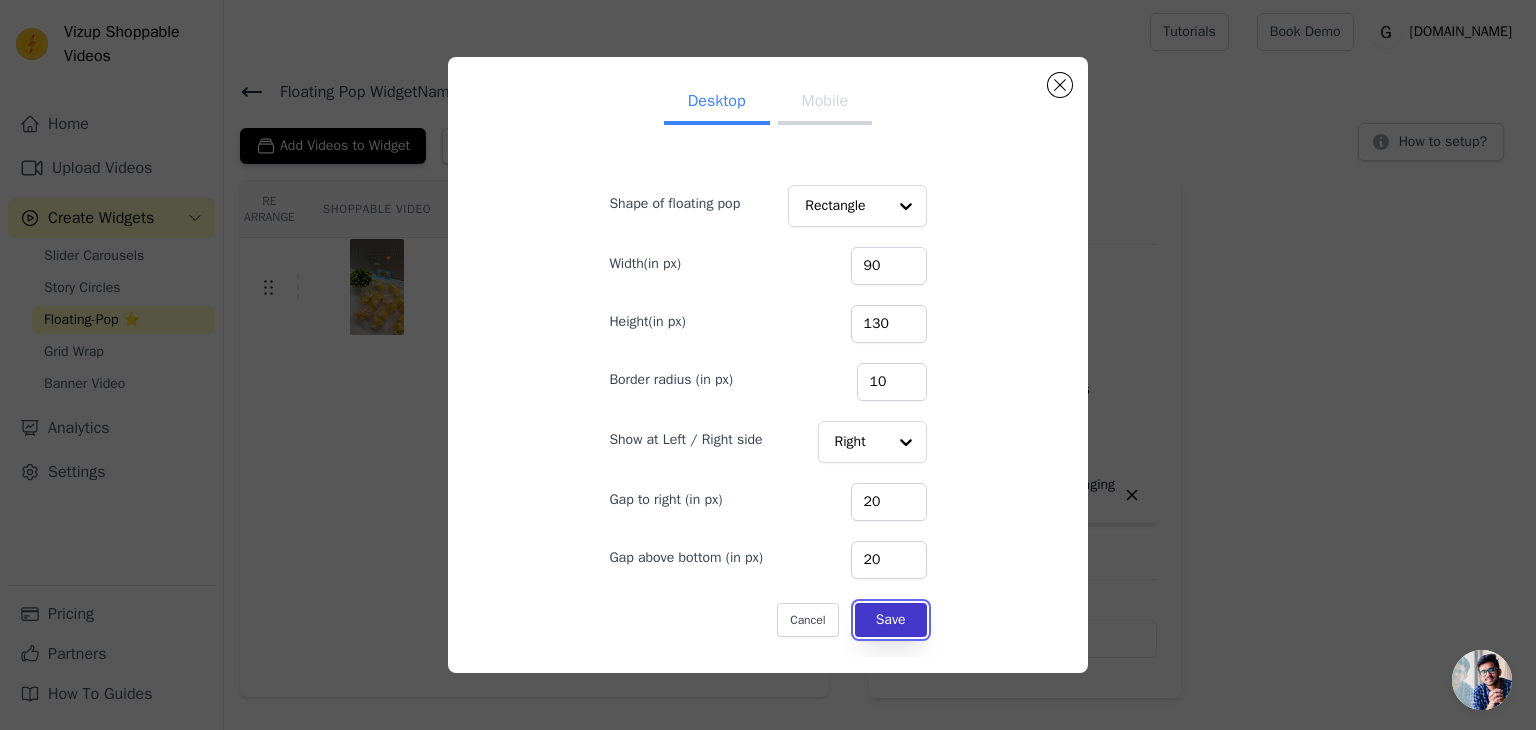 click on "Save" at bounding box center (891, 620) 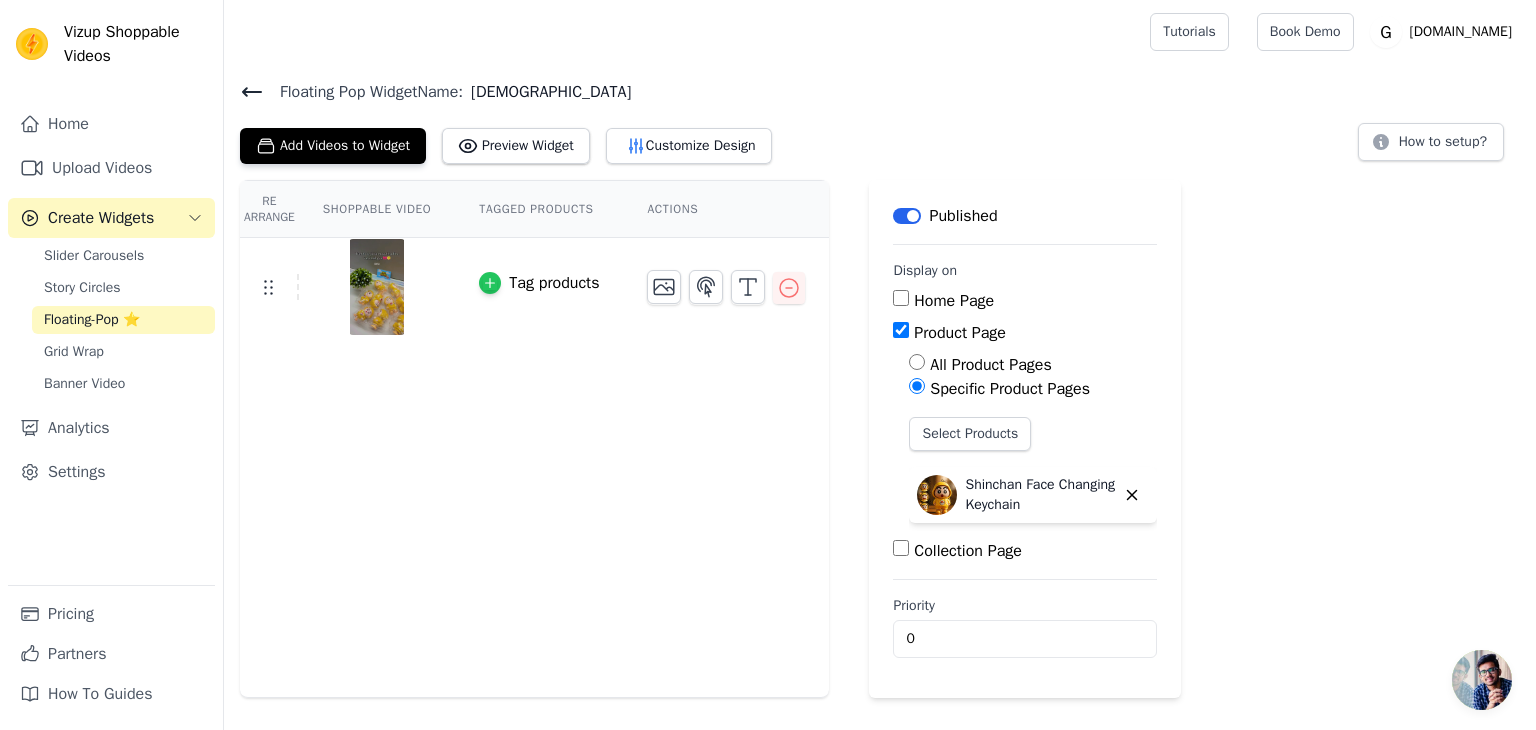 click at bounding box center [490, 283] 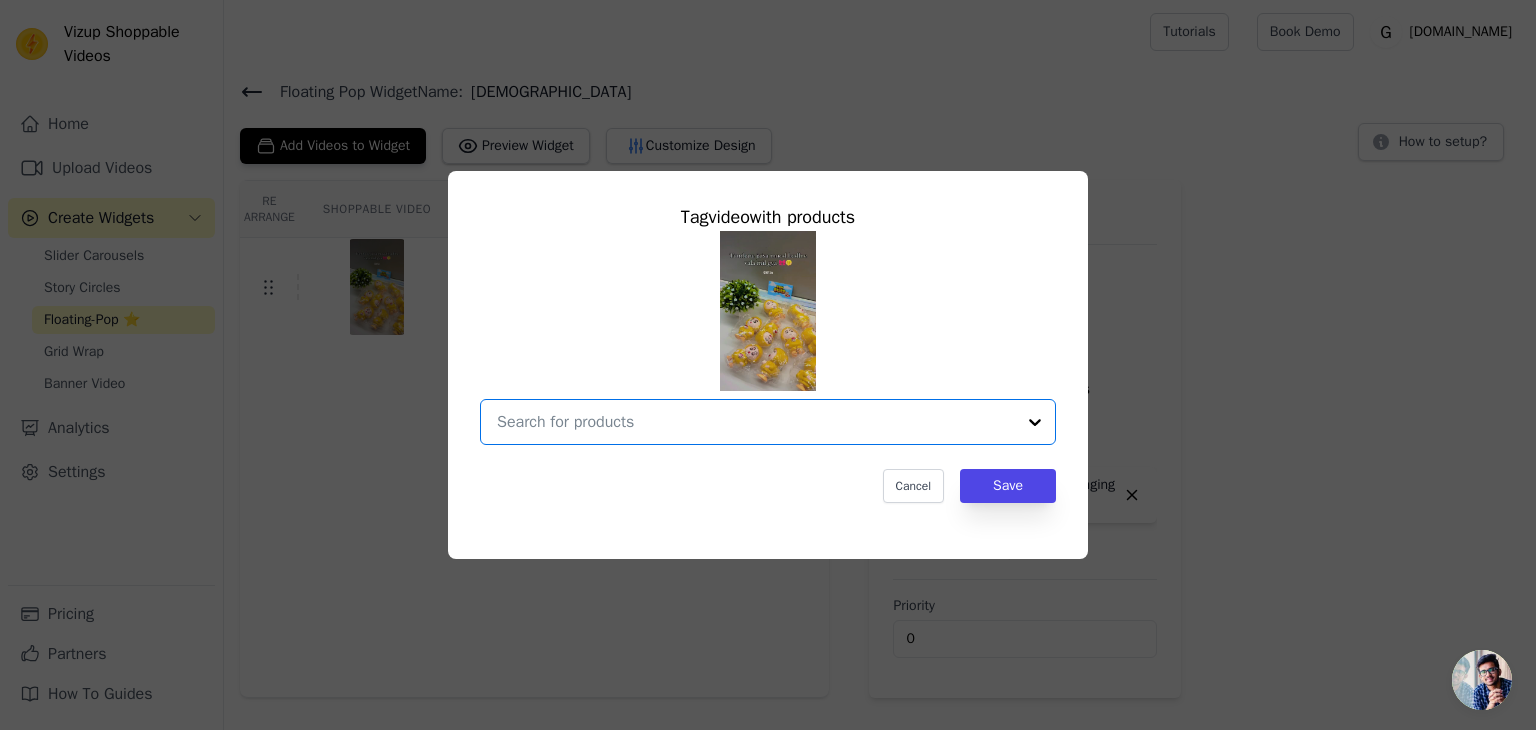 click at bounding box center [756, 422] 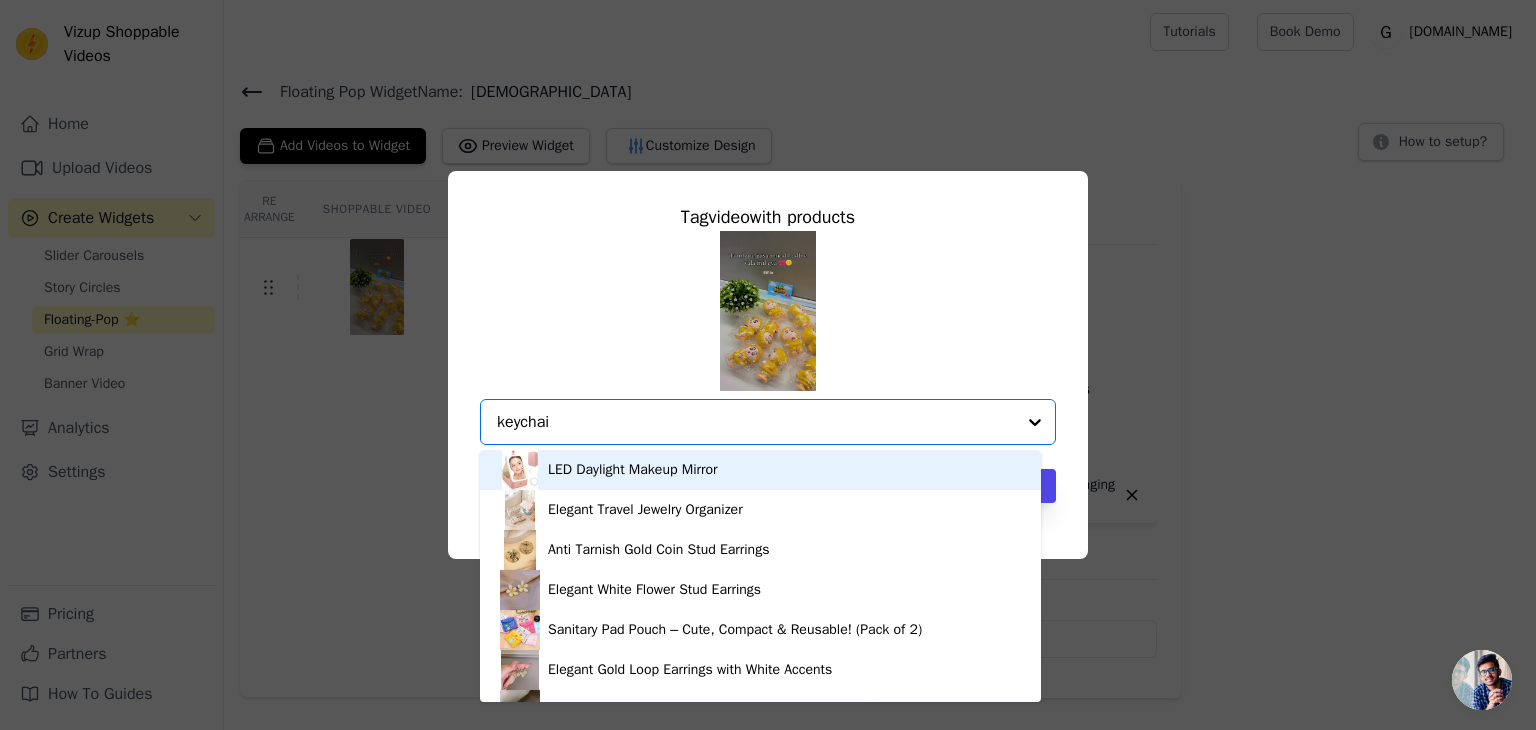 type on "keychain" 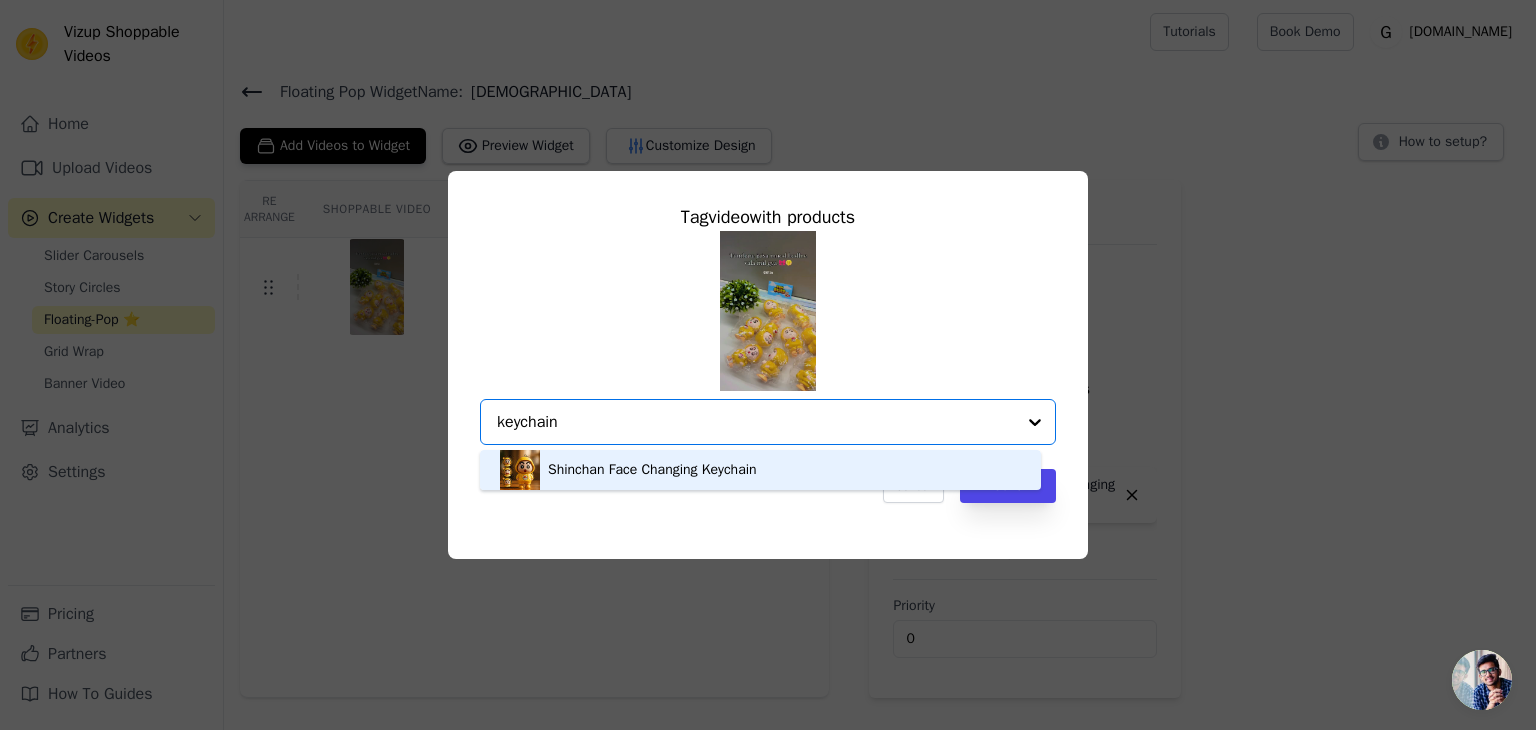 click on "Shinchan Face Changing Keychain" at bounding box center [652, 470] 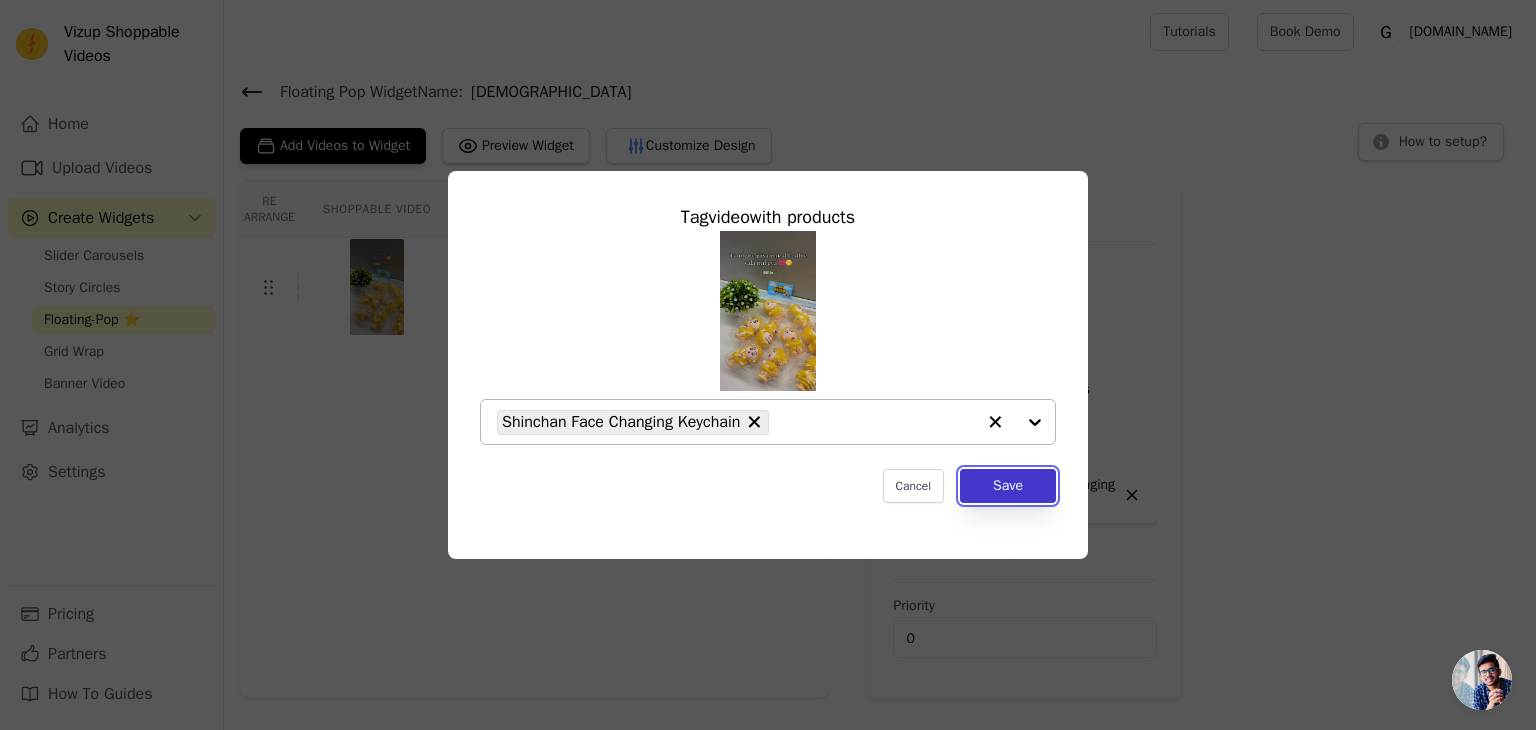 click on "Save" at bounding box center [1008, 486] 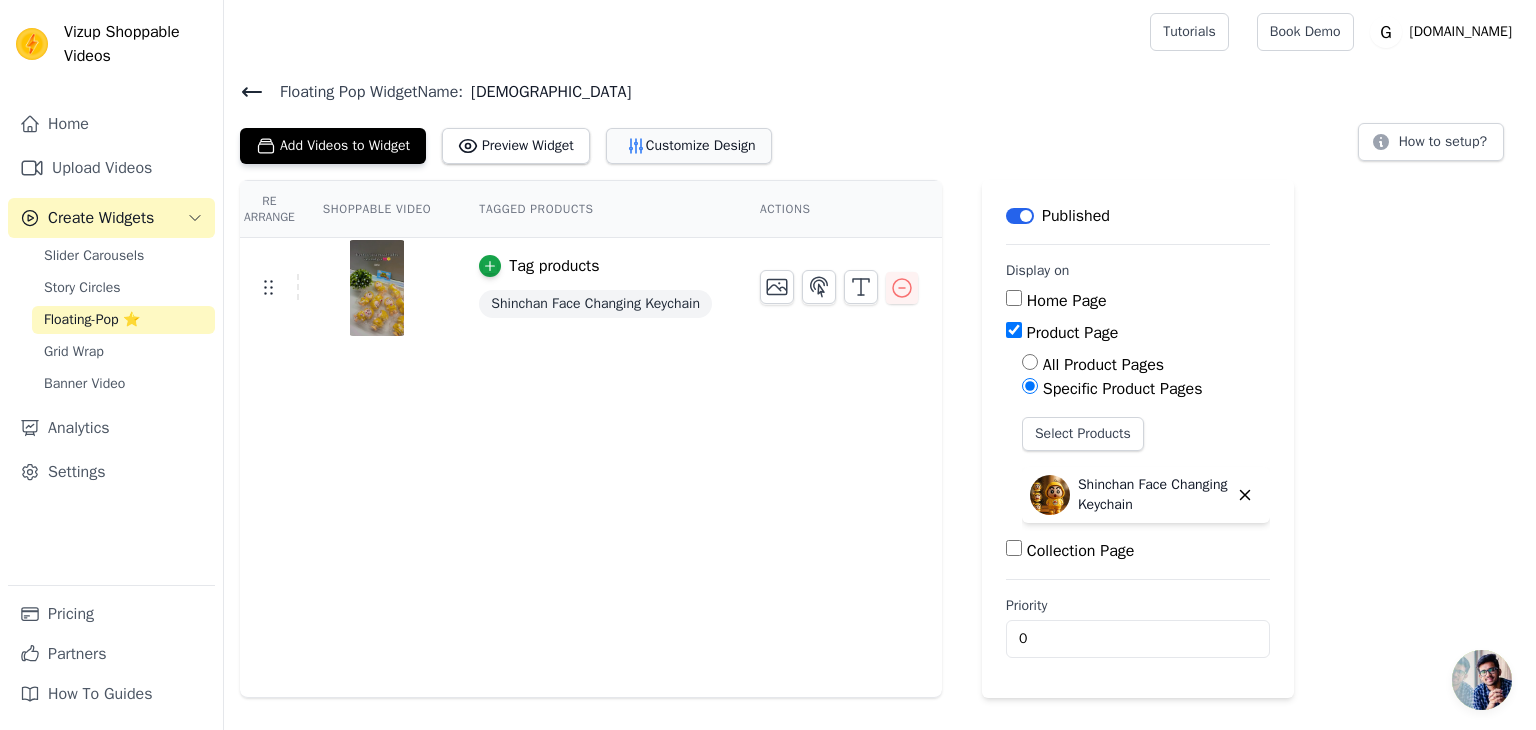 click on "Customize Design" at bounding box center [689, 146] 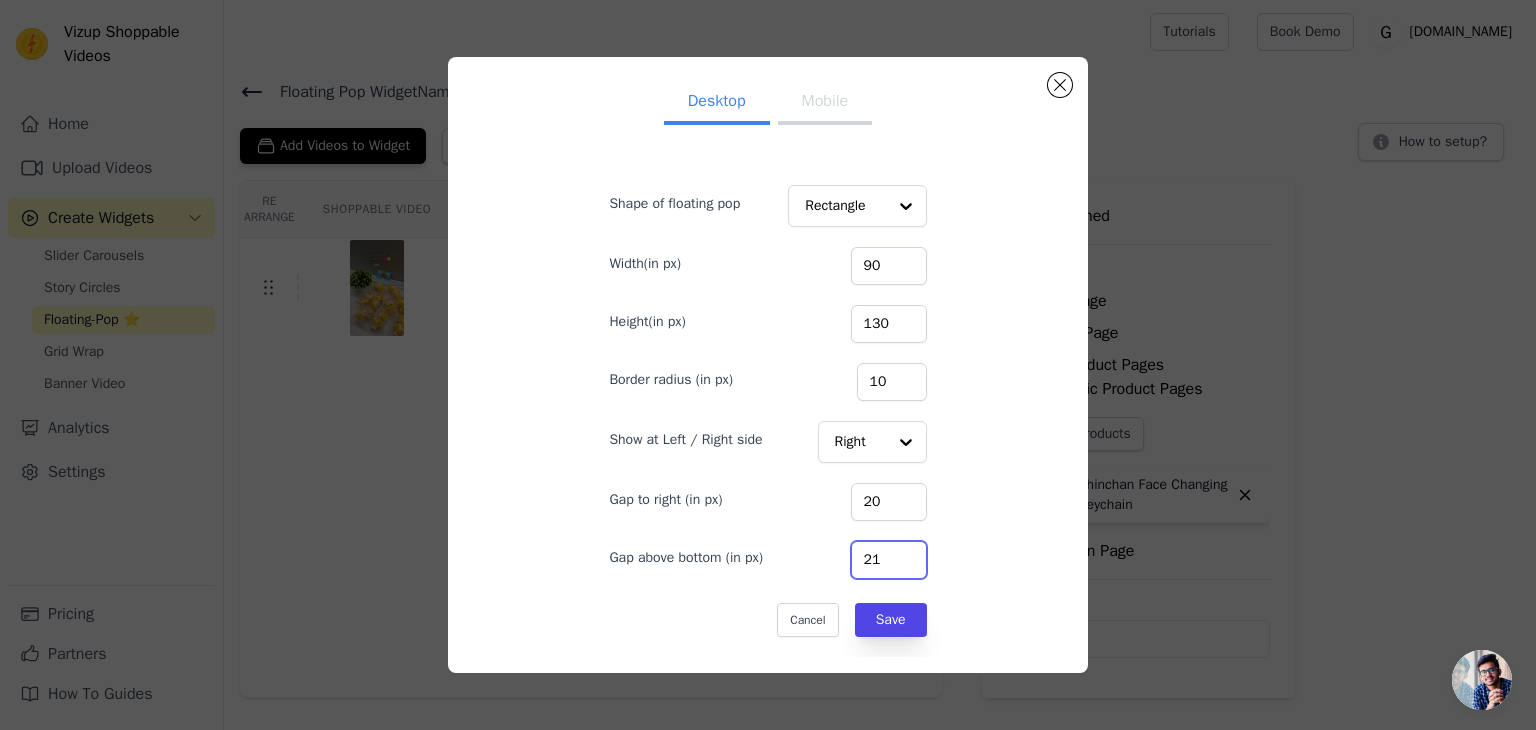 click on "21" at bounding box center [889, 560] 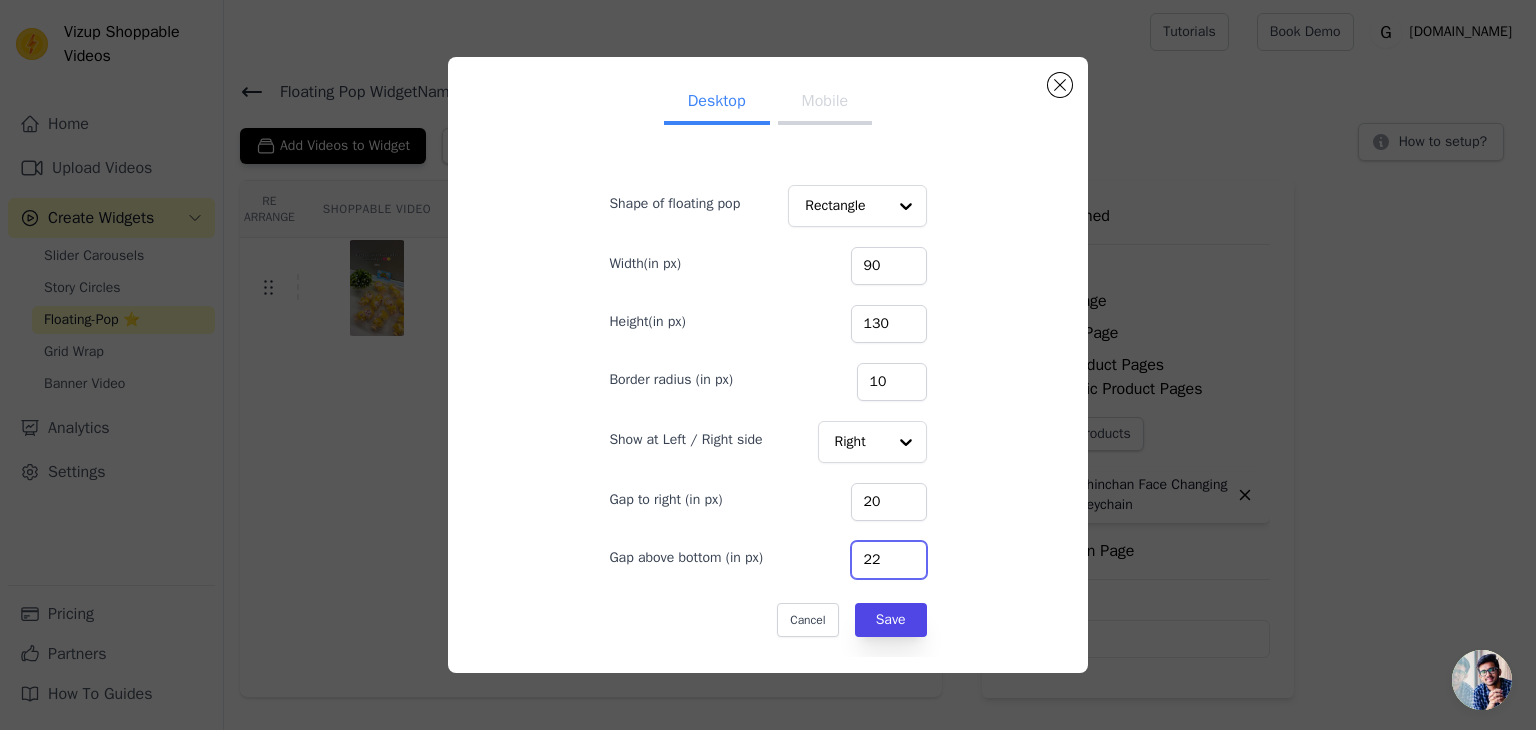 click on "22" at bounding box center (889, 560) 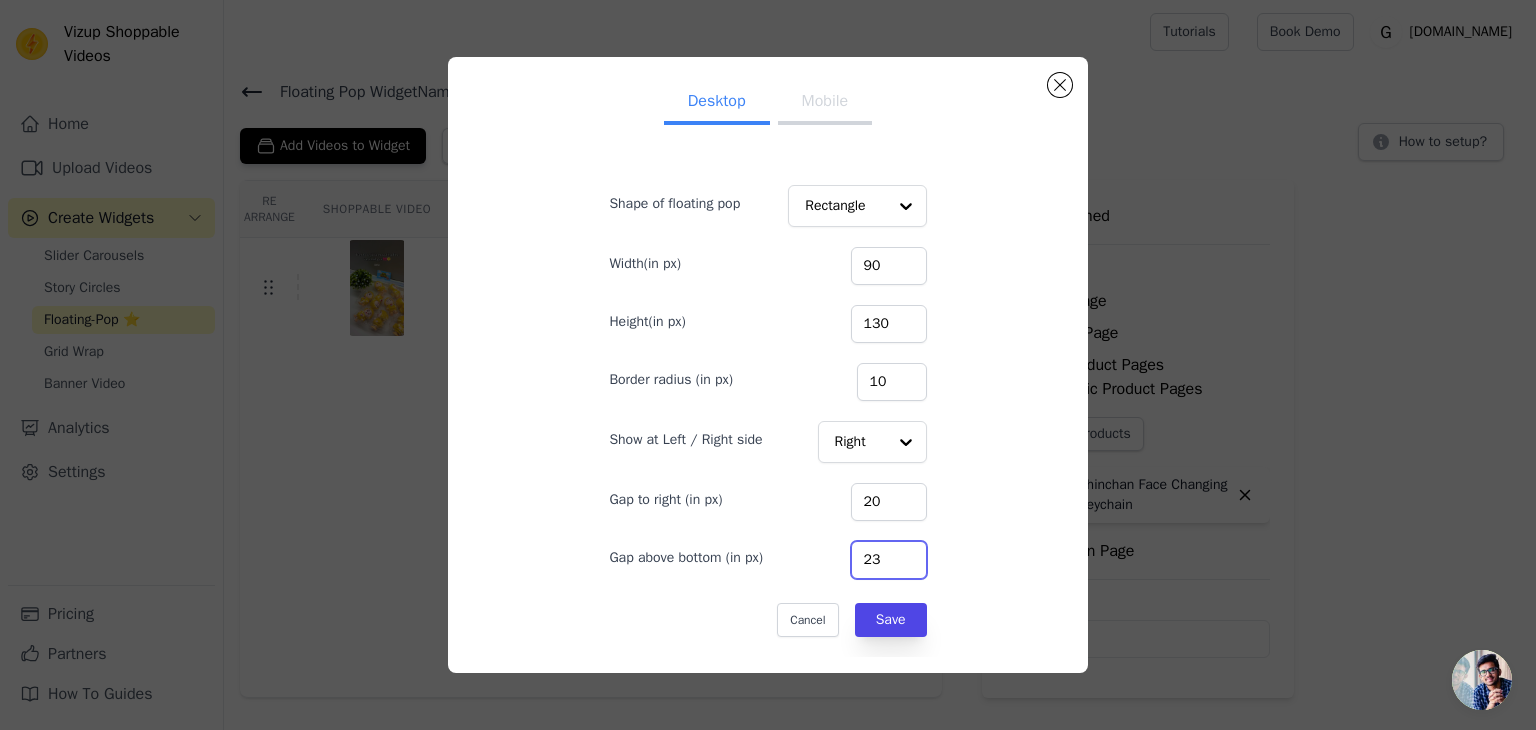 click on "23" at bounding box center (889, 560) 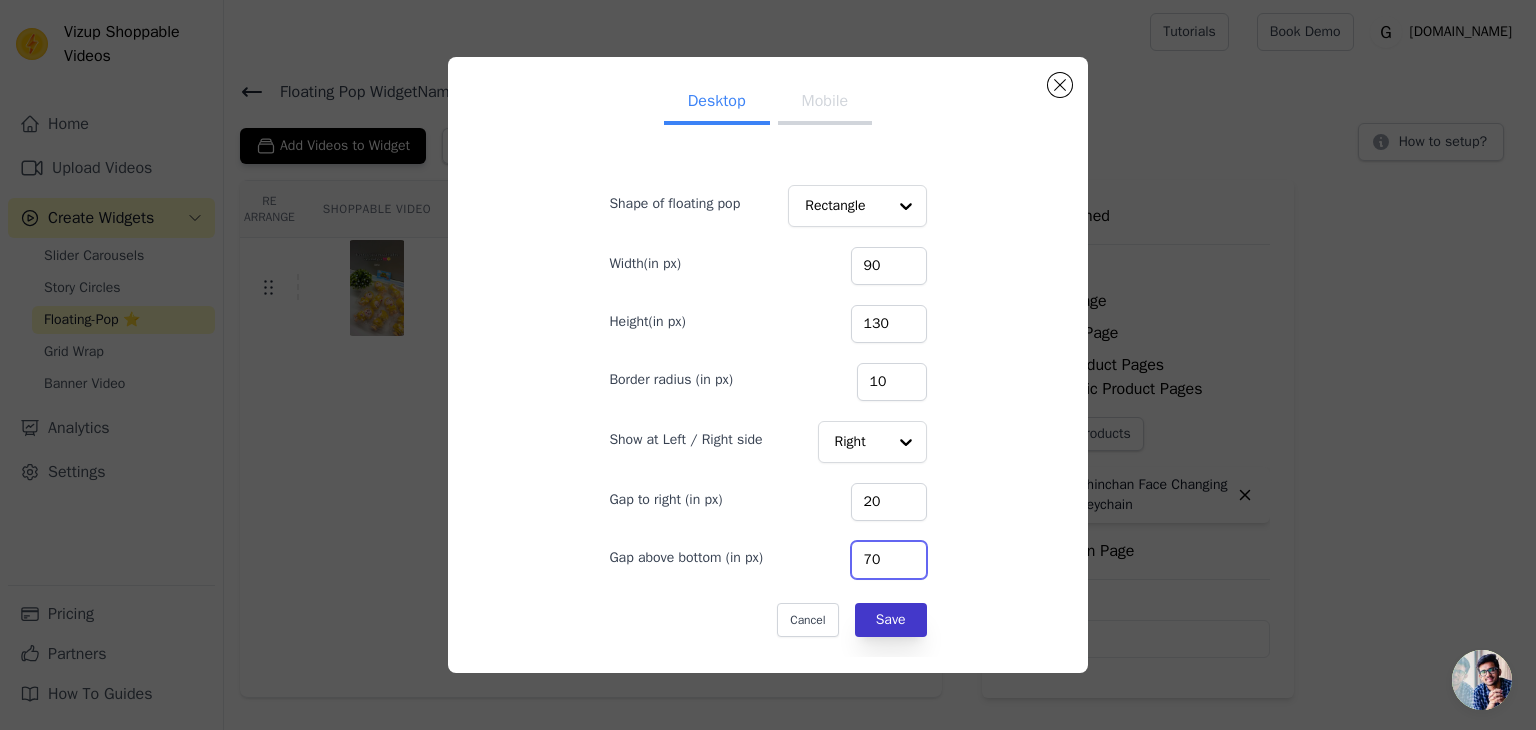 type on "70" 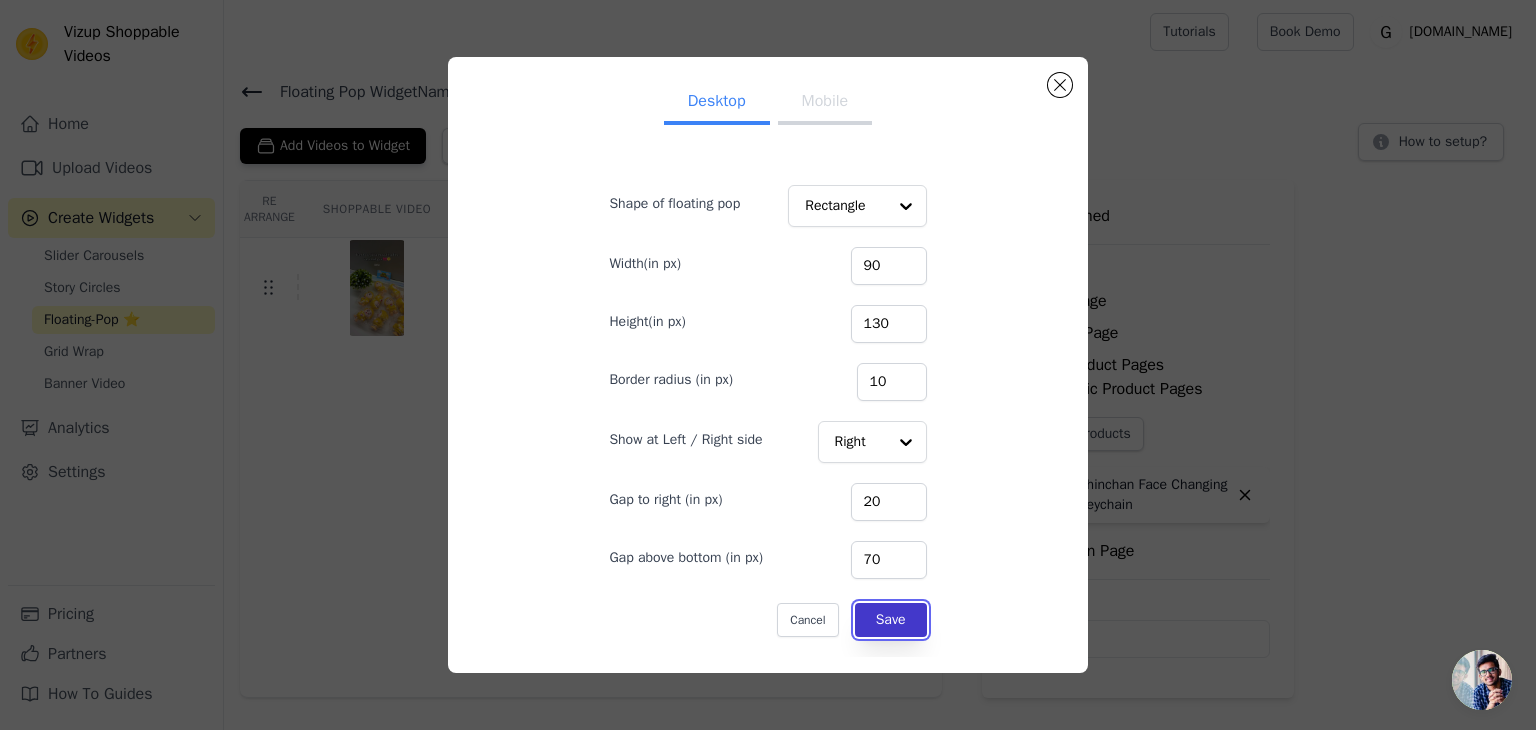 click on "Save" at bounding box center [891, 620] 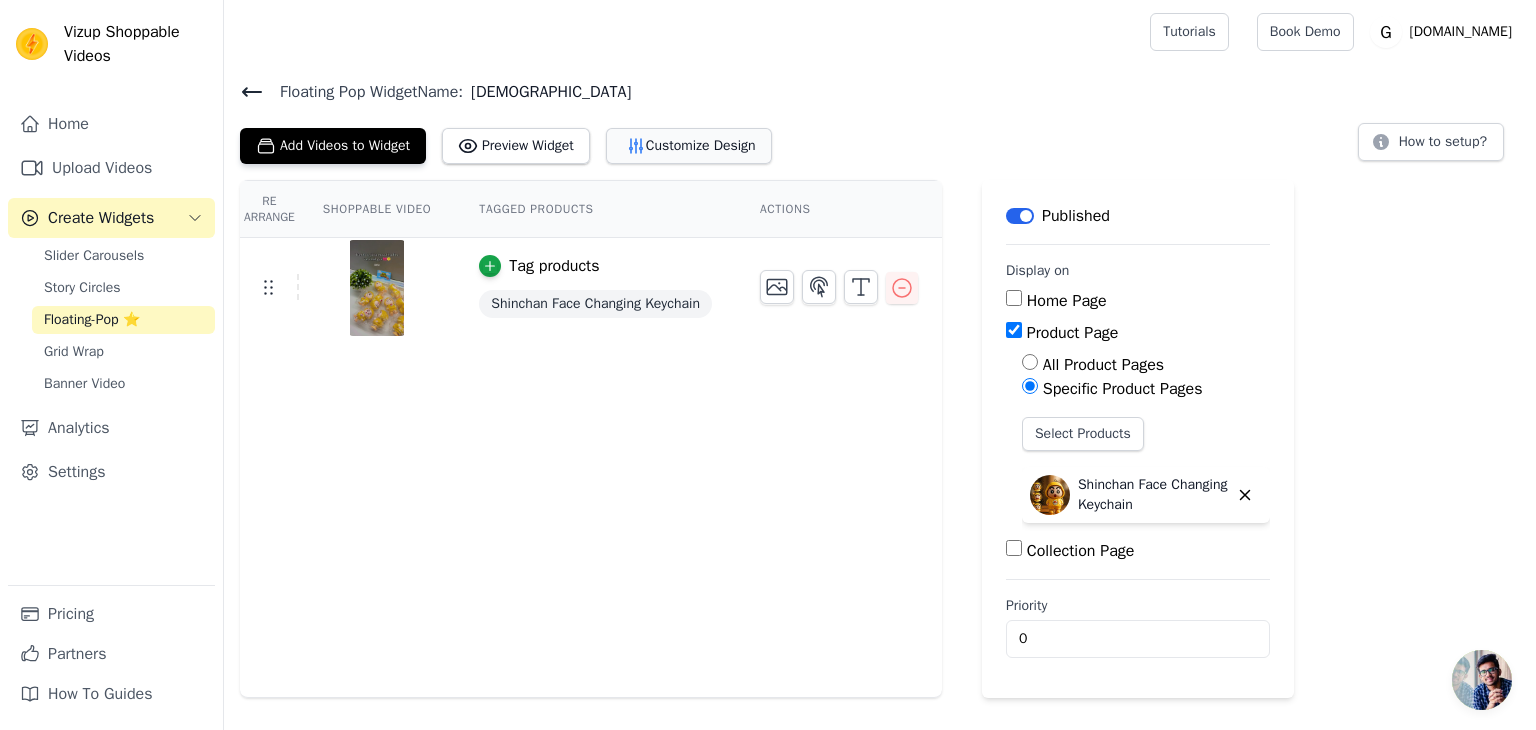 click on "Customize Design" at bounding box center (689, 146) 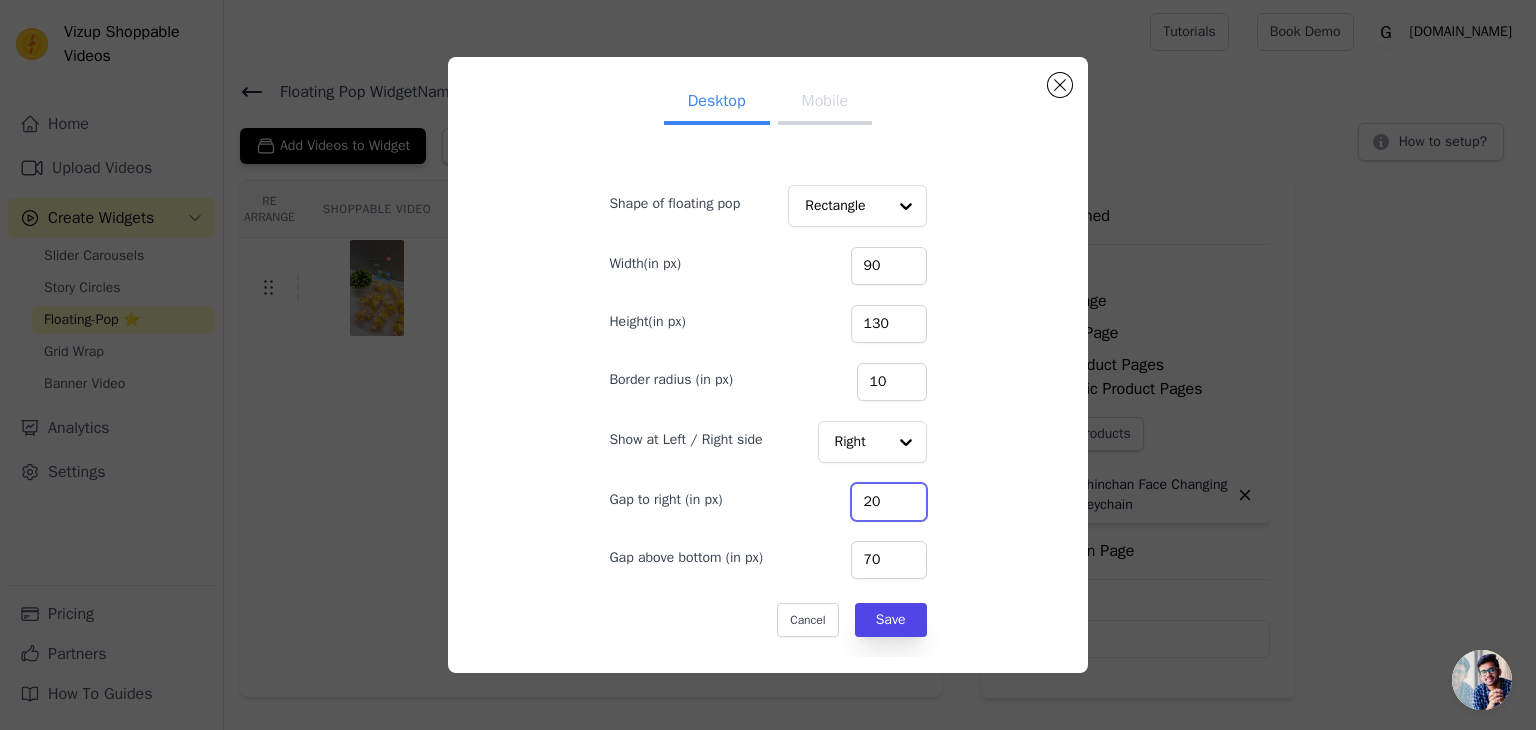 click on "20" at bounding box center (889, 502) 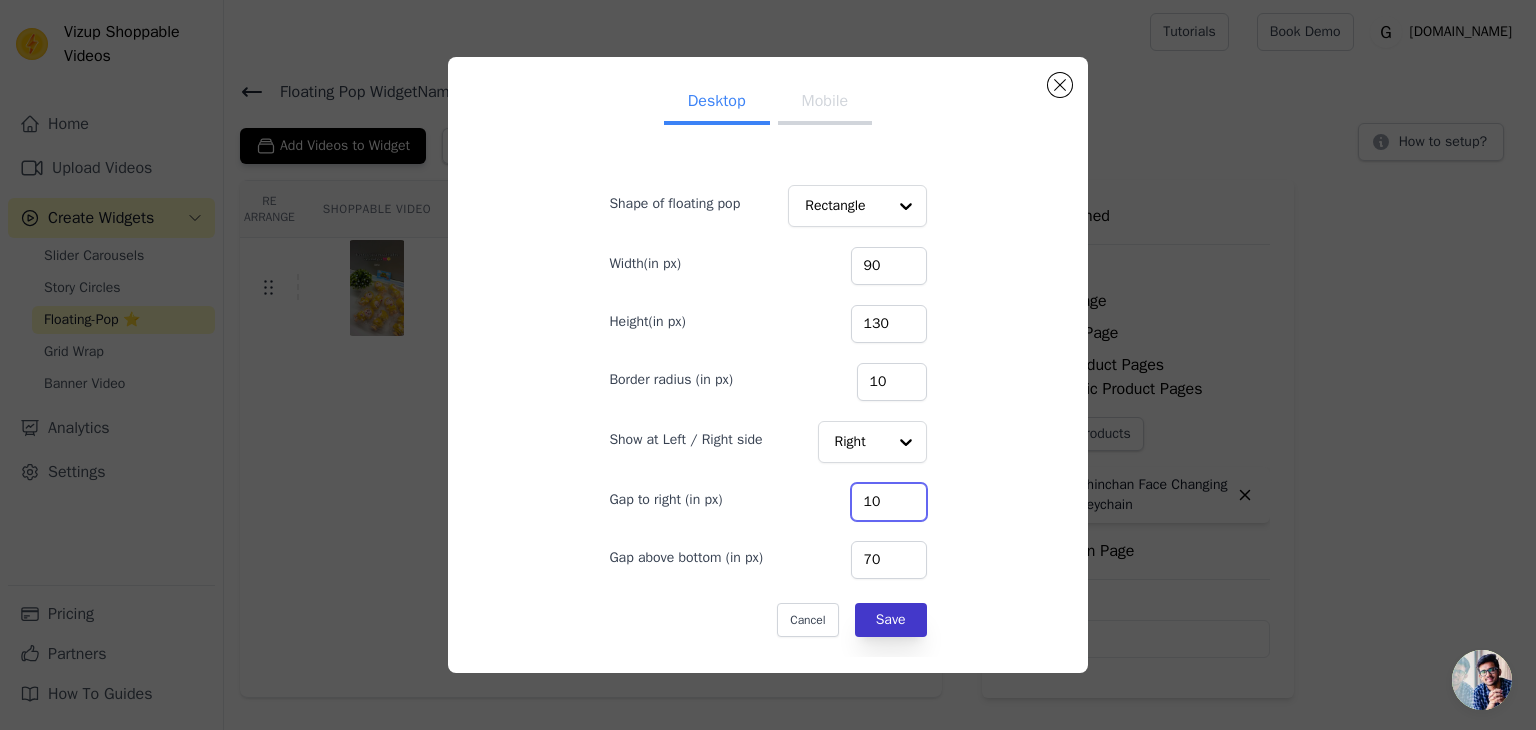 type on "10" 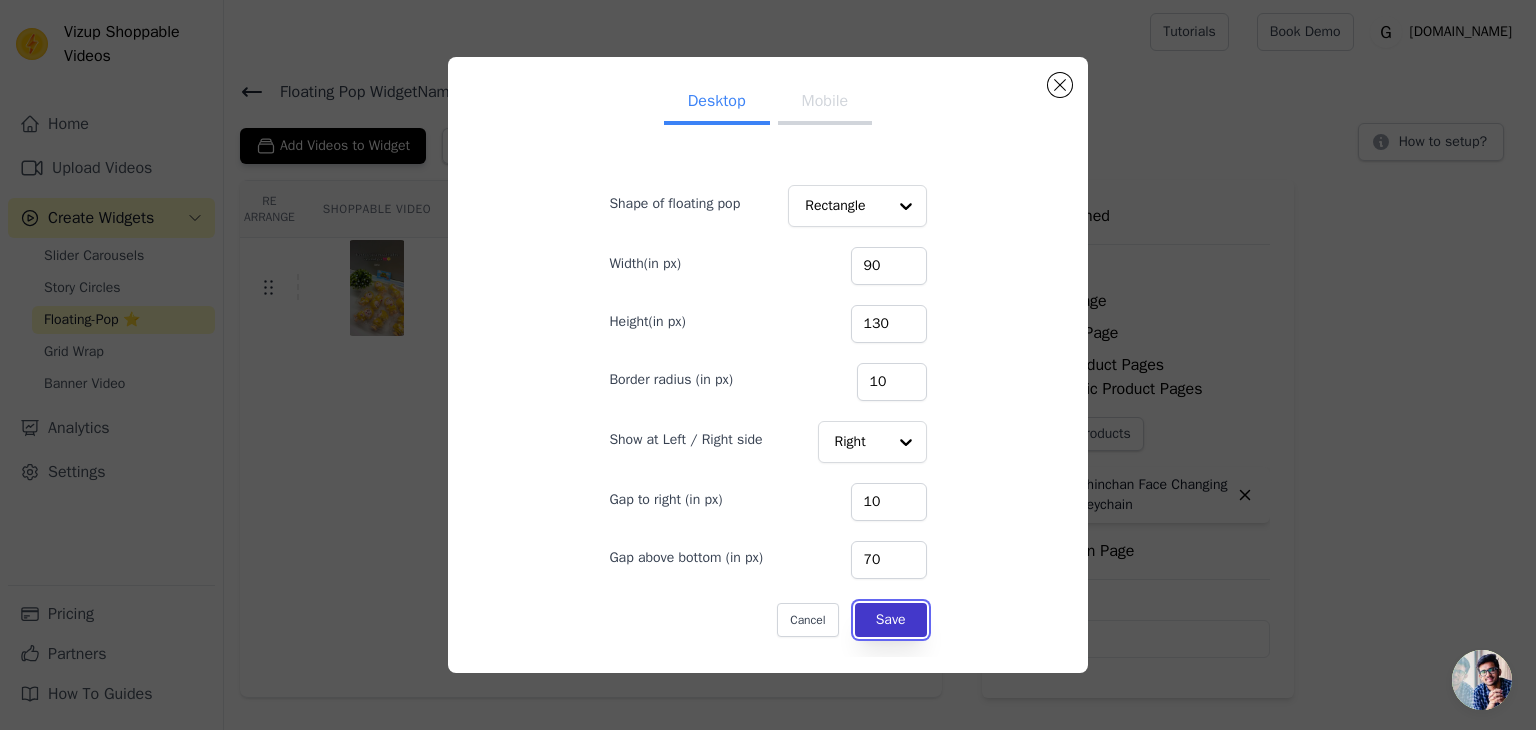 click on "Save" at bounding box center (891, 620) 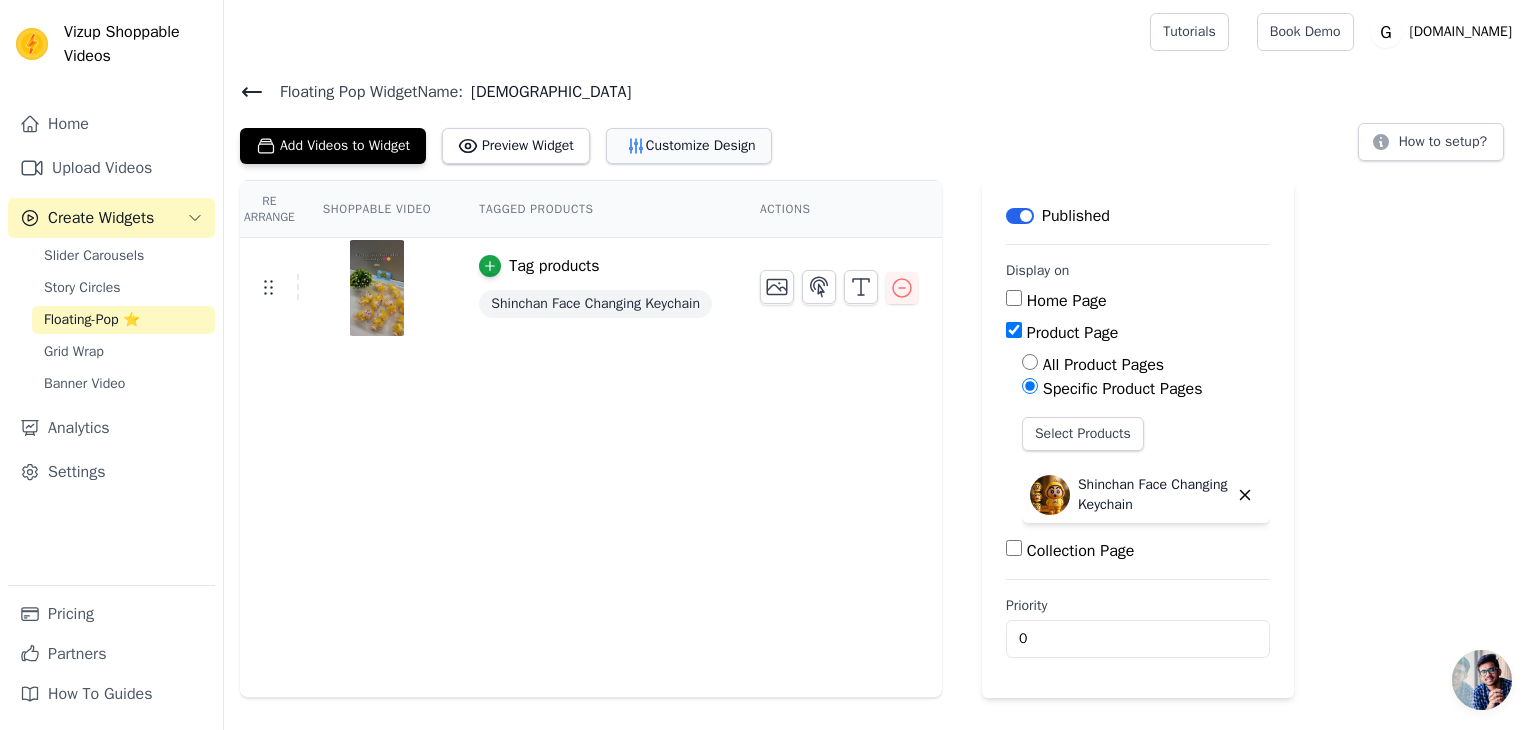 click on "Customize Design" at bounding box center [689, 146] 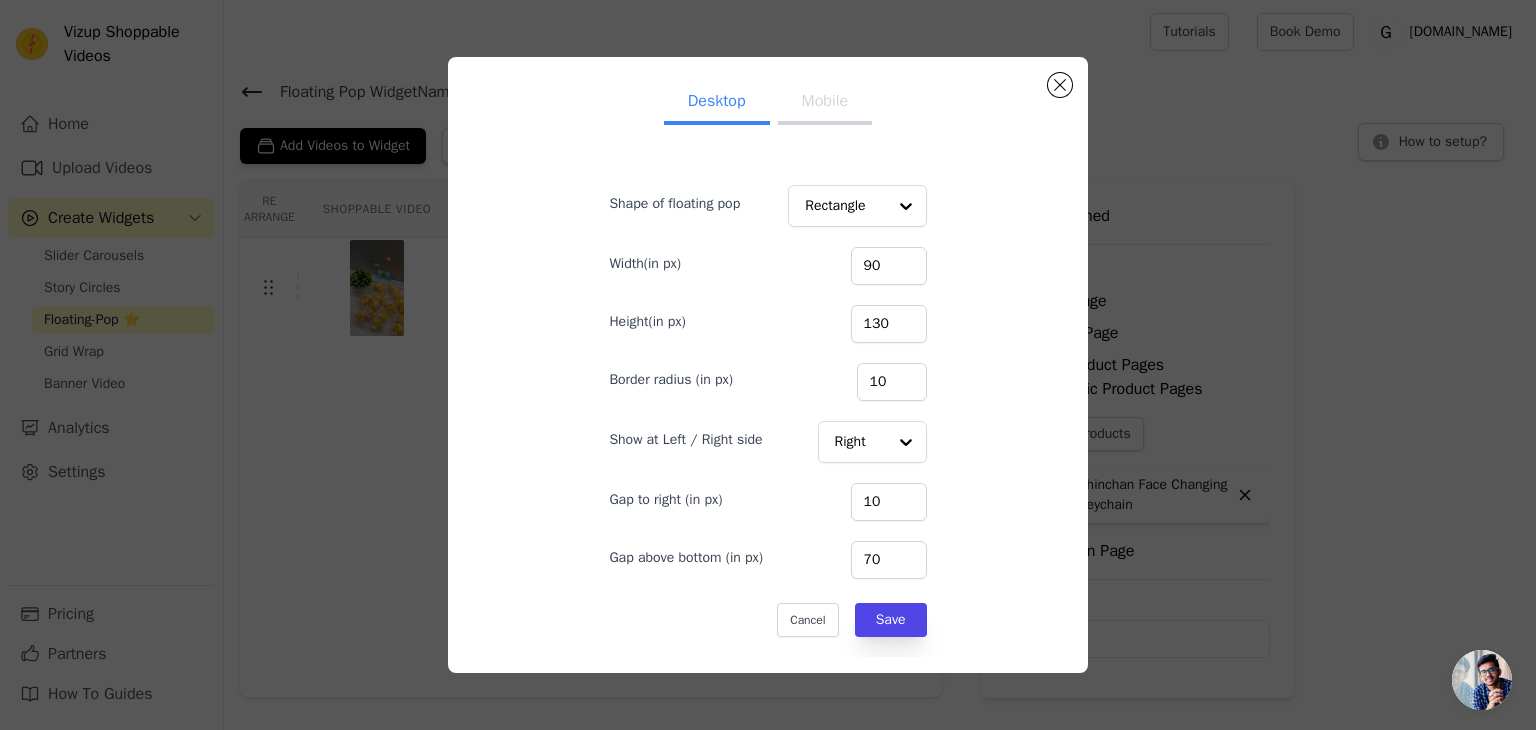 click on "Mobile" at bounding box center [825, 103] 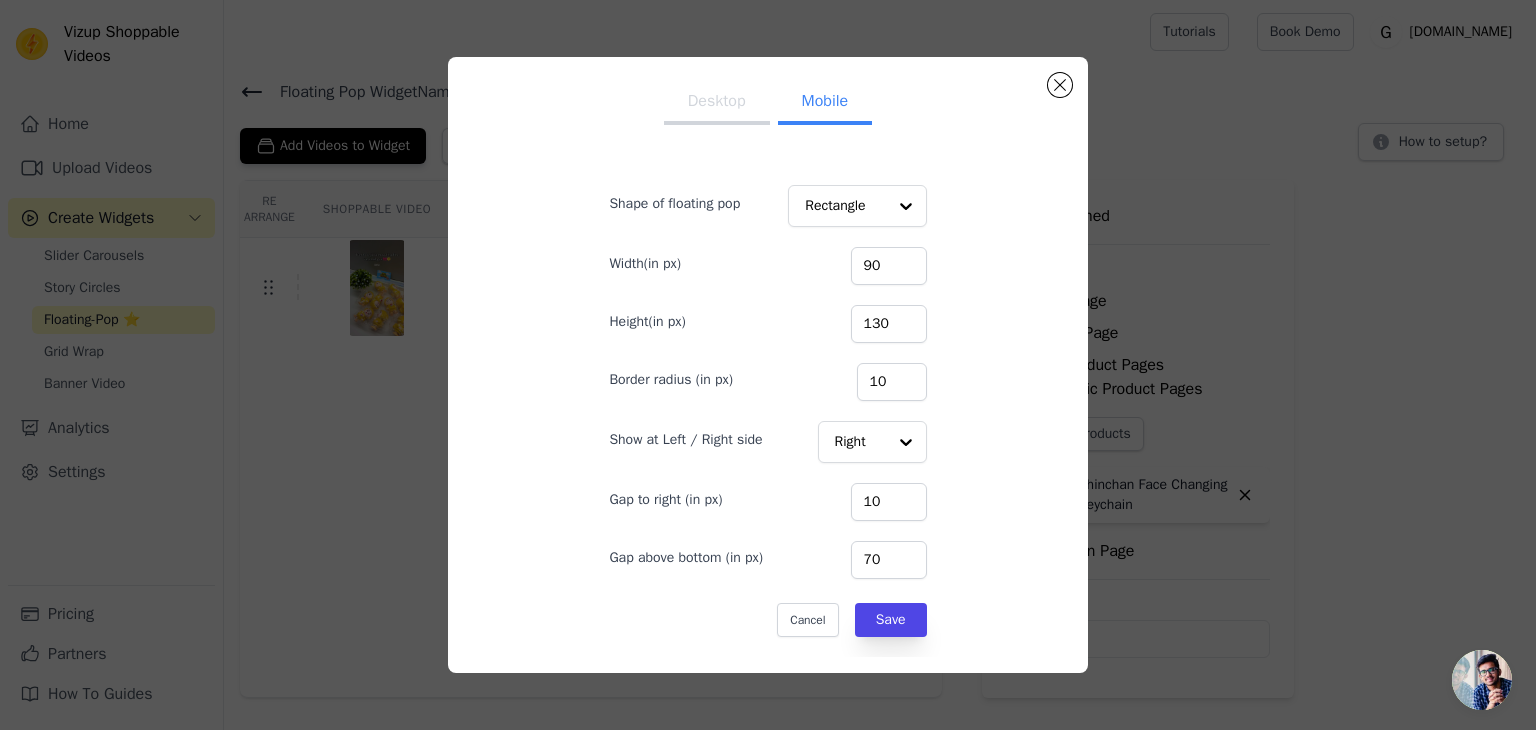 click on "Desktop" at bounding box center (717, 103) 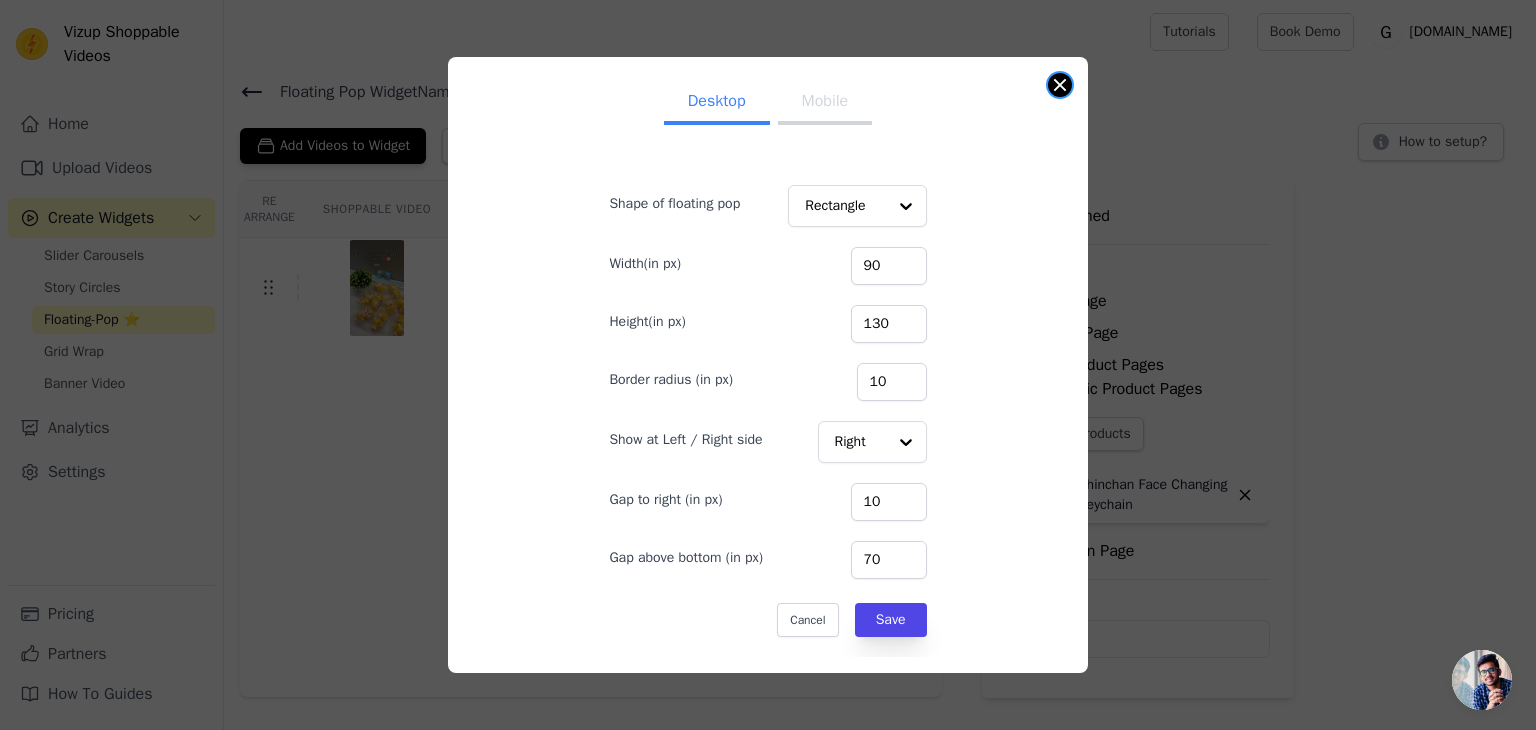 click at bounding box center [1060, 85] 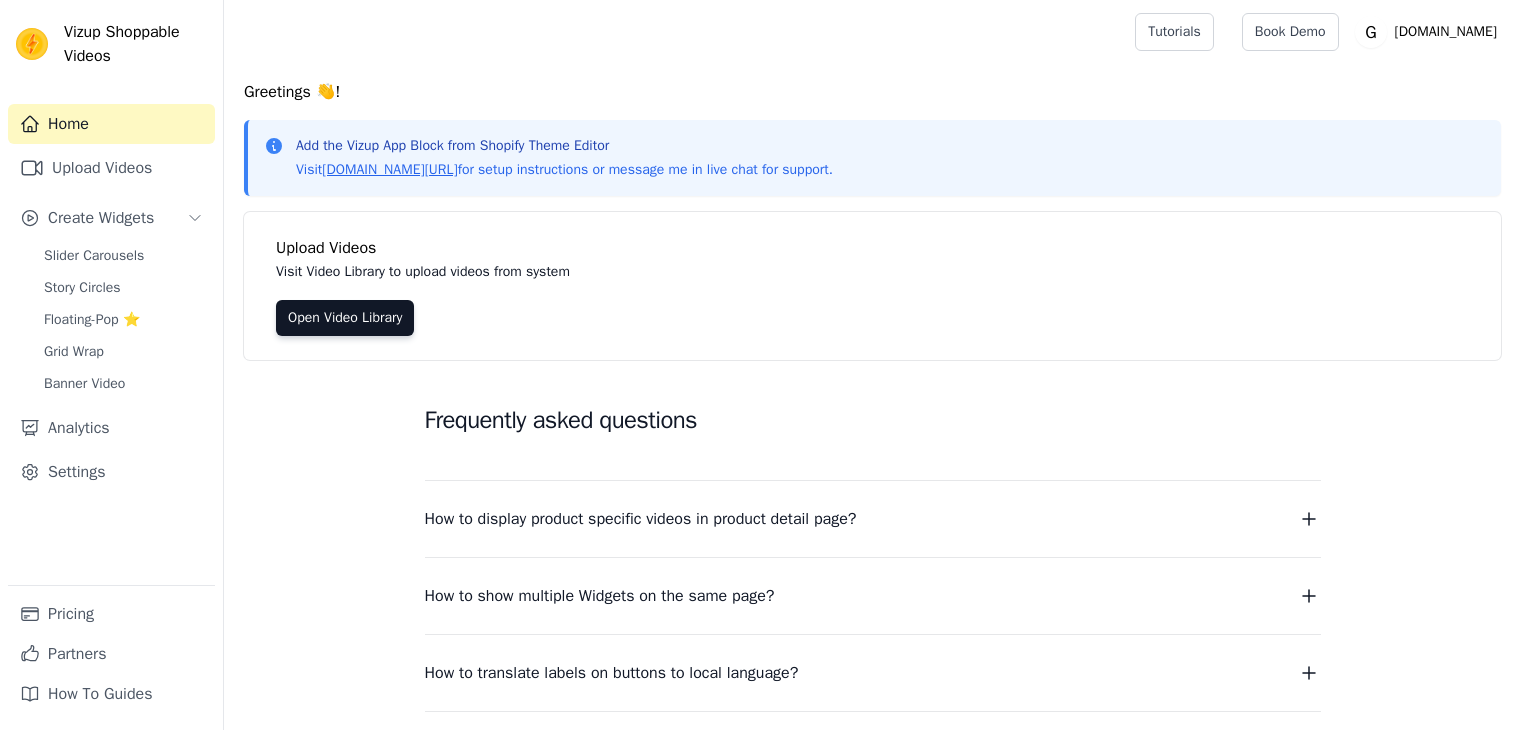 scroll, scrollTop: 0, scrollLeft: 0, axis: both 